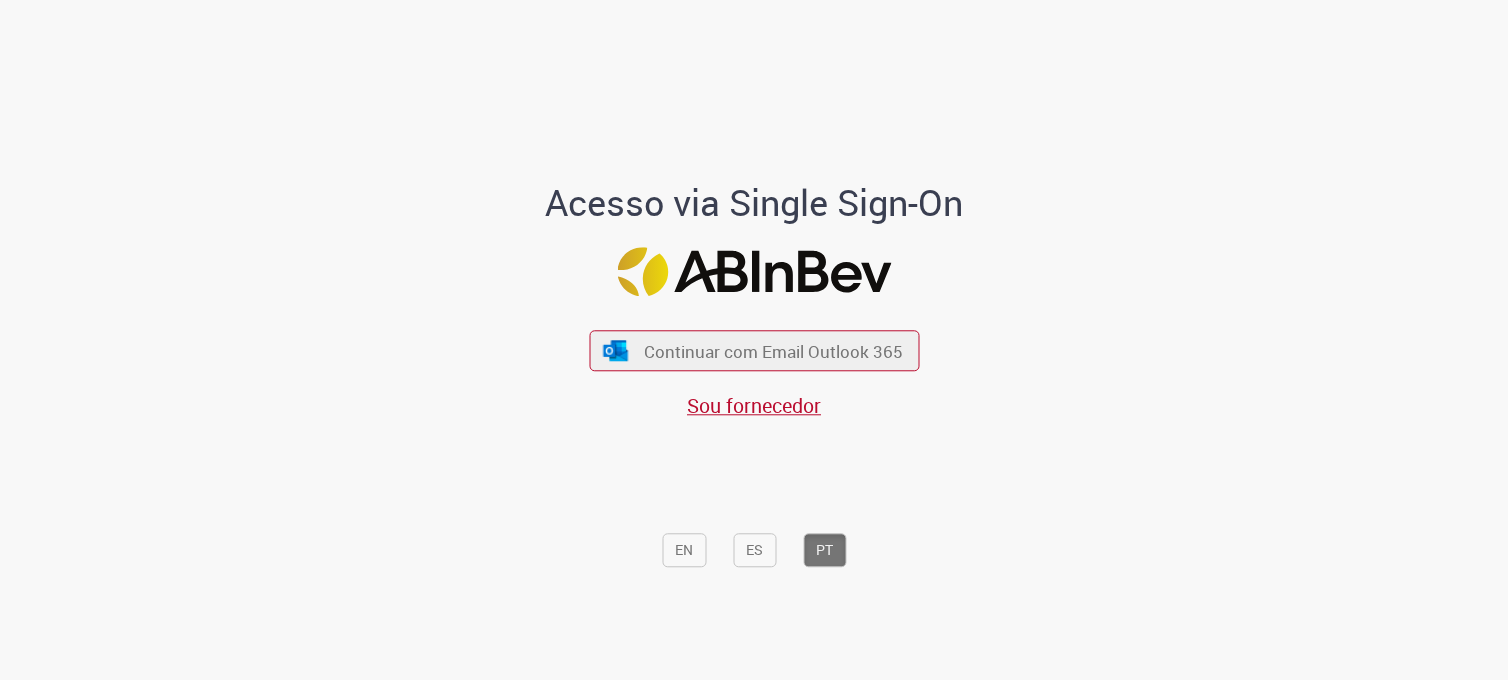 scroll, scrollTop: 0, scrollLeft: 0, axis: both 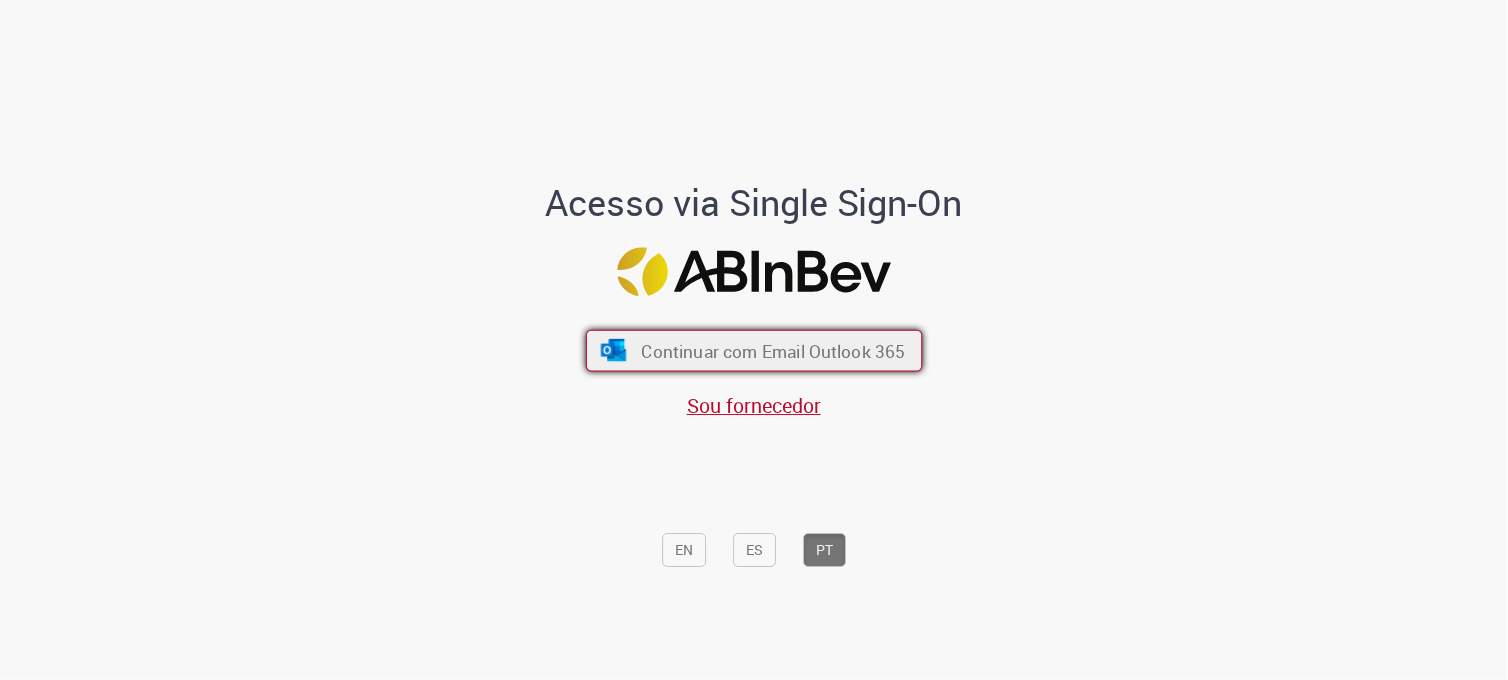 click on "Continuar com Email Outlook 365" at bounding box center [773, 350] 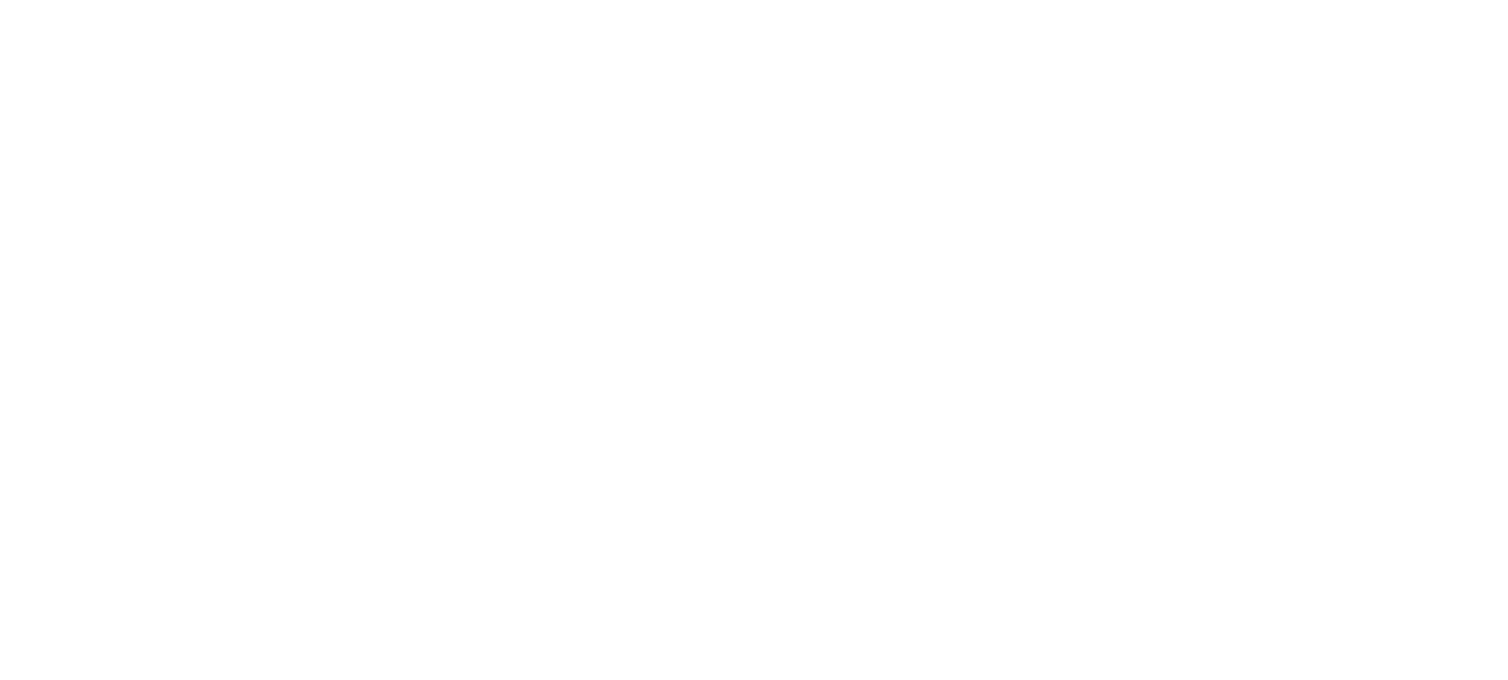 scroll, scrollTop: 0, scrollLeft: 0, axis: both 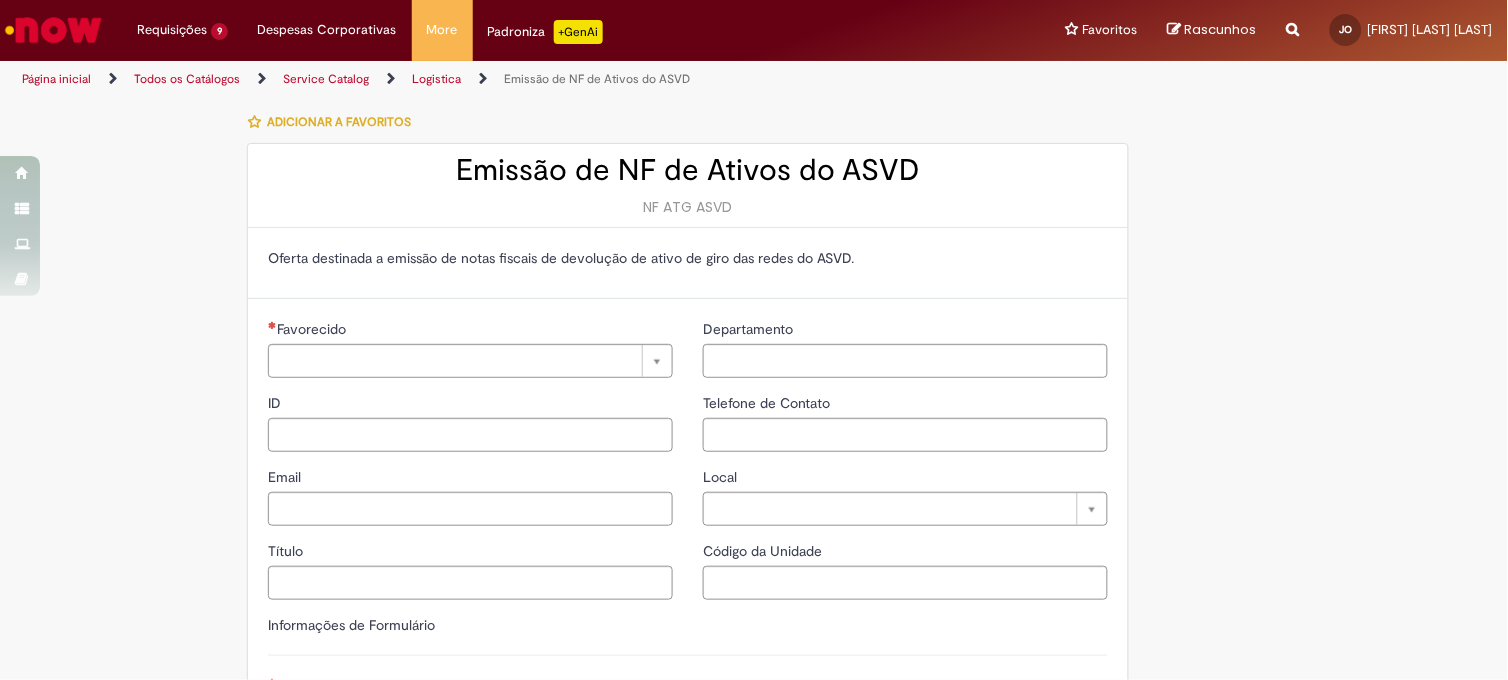 type on "**********" 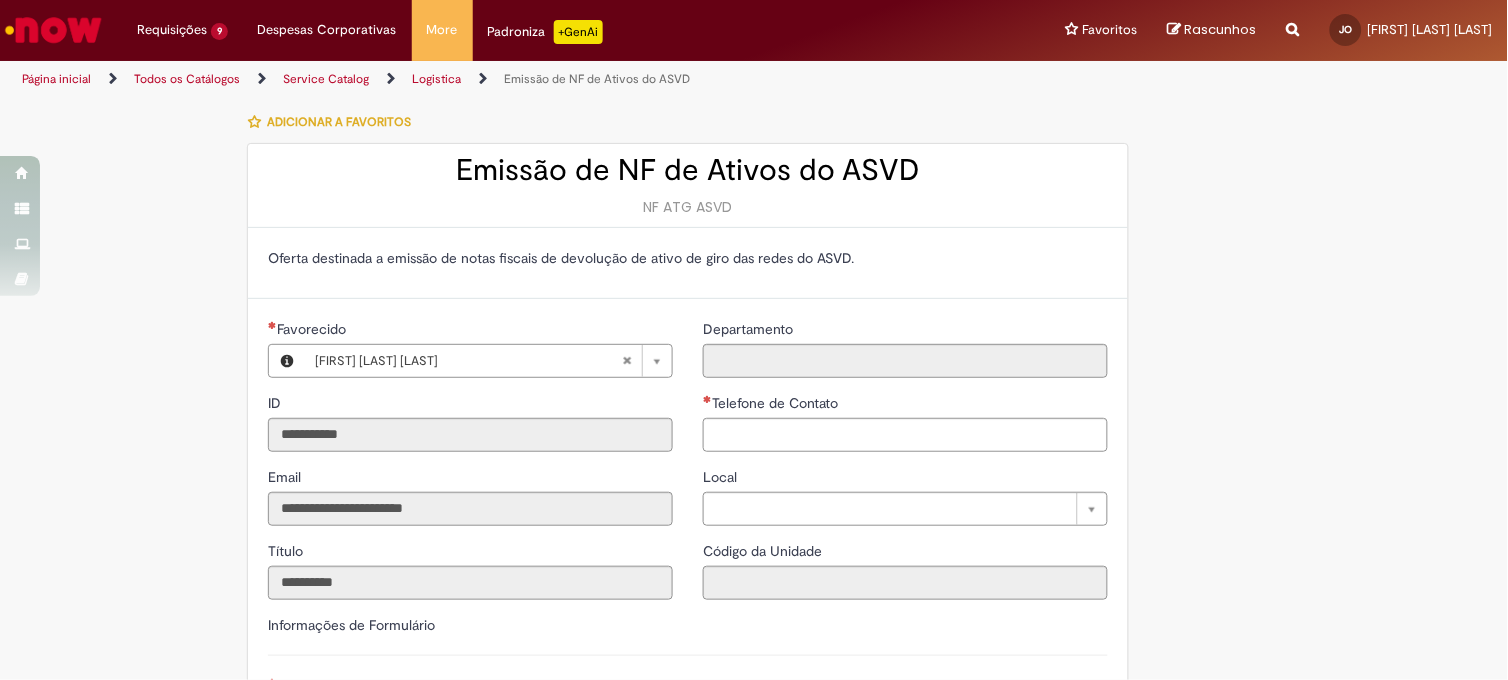 type on "**********" 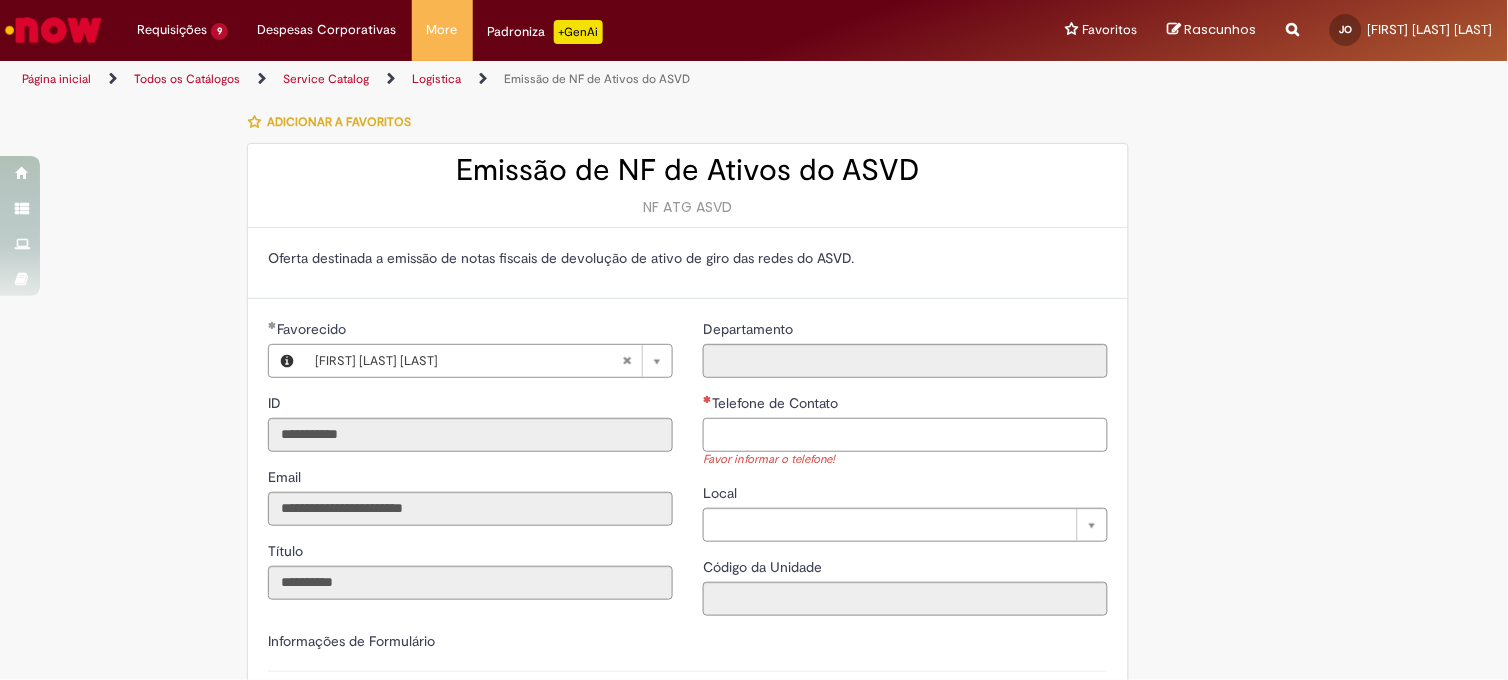 click on "Telefone de Contato" at bounding box center [905, 435] 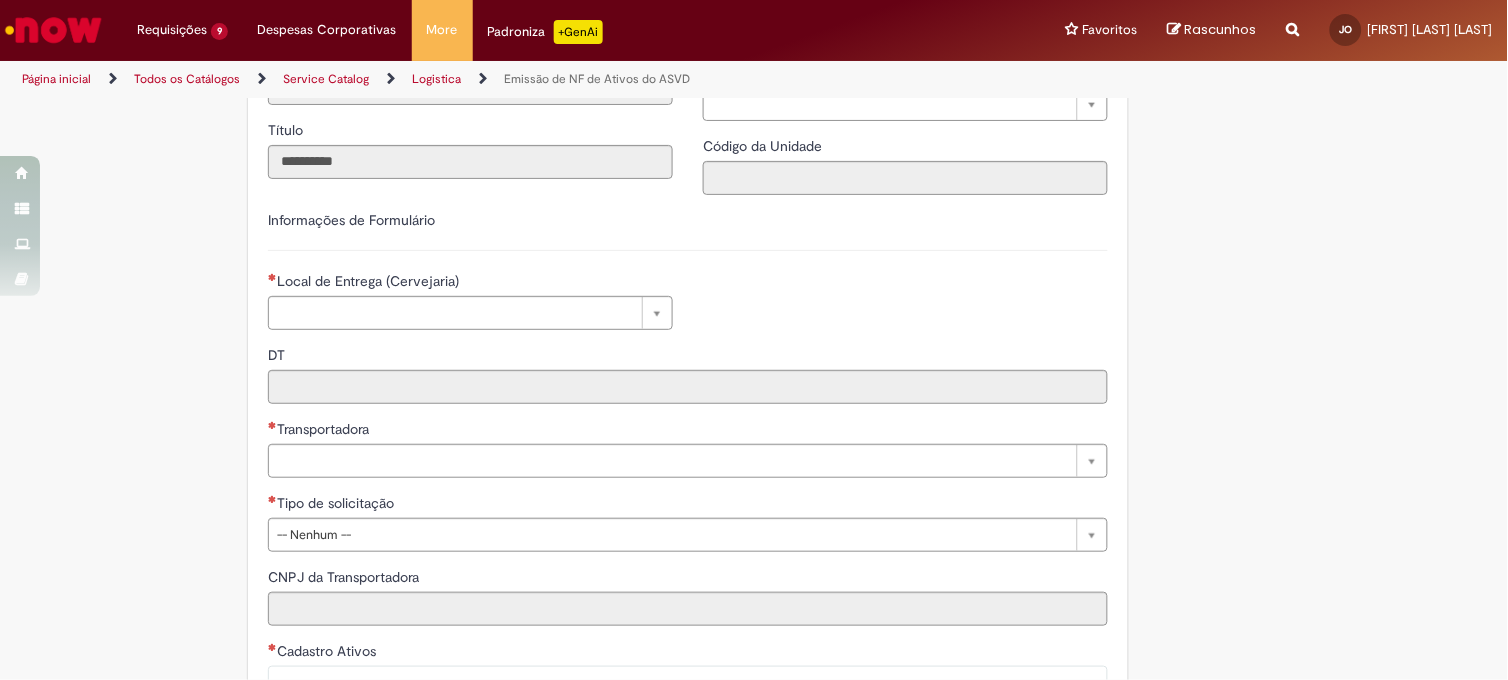 scroll, scrollTop: 333, scrollLeft: 0, axis: vertical 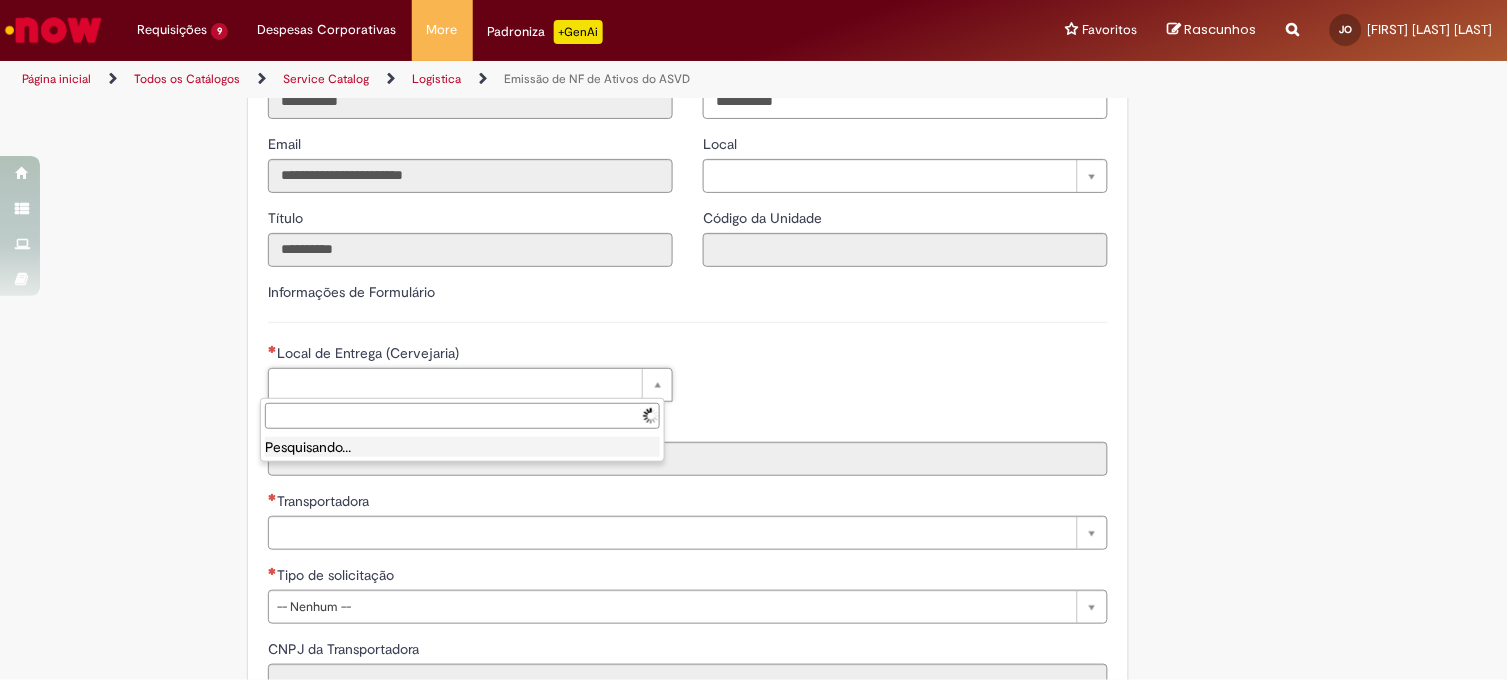 type on "**********" 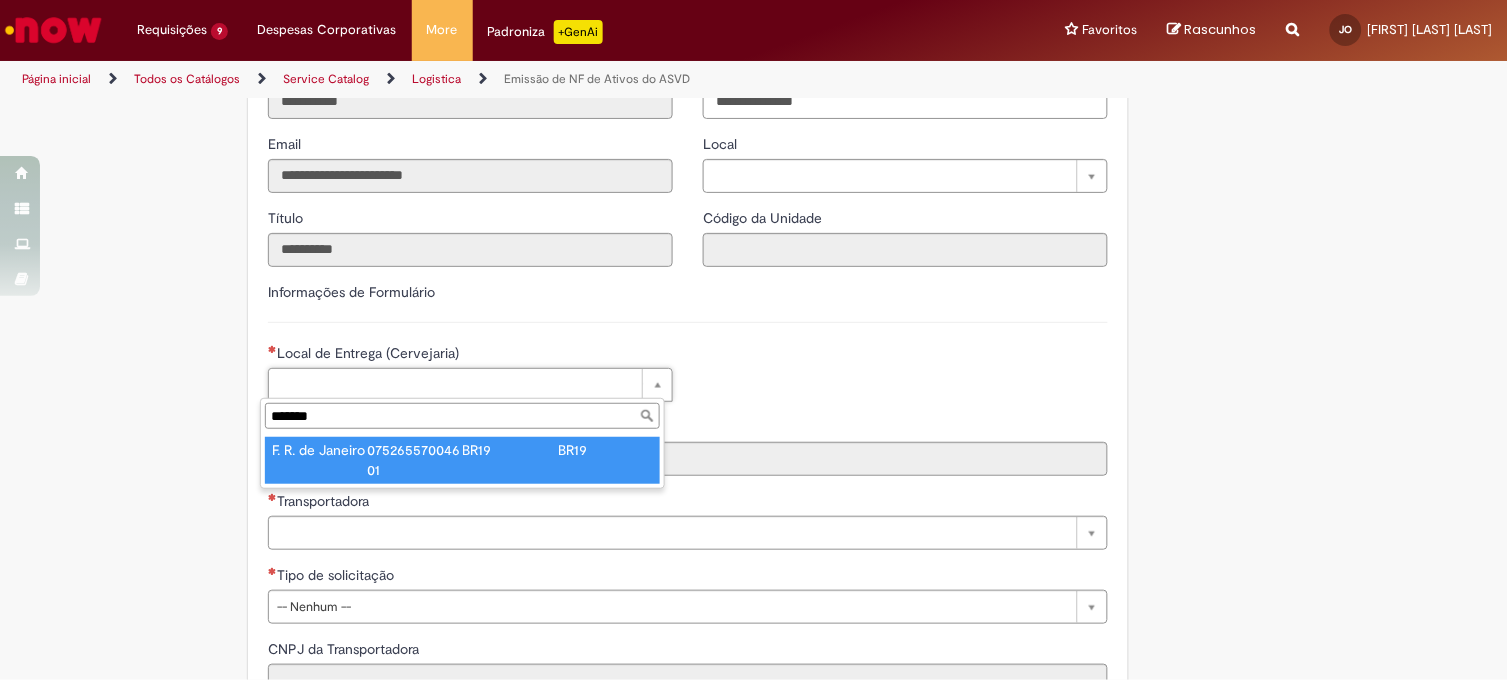 type on "*******" 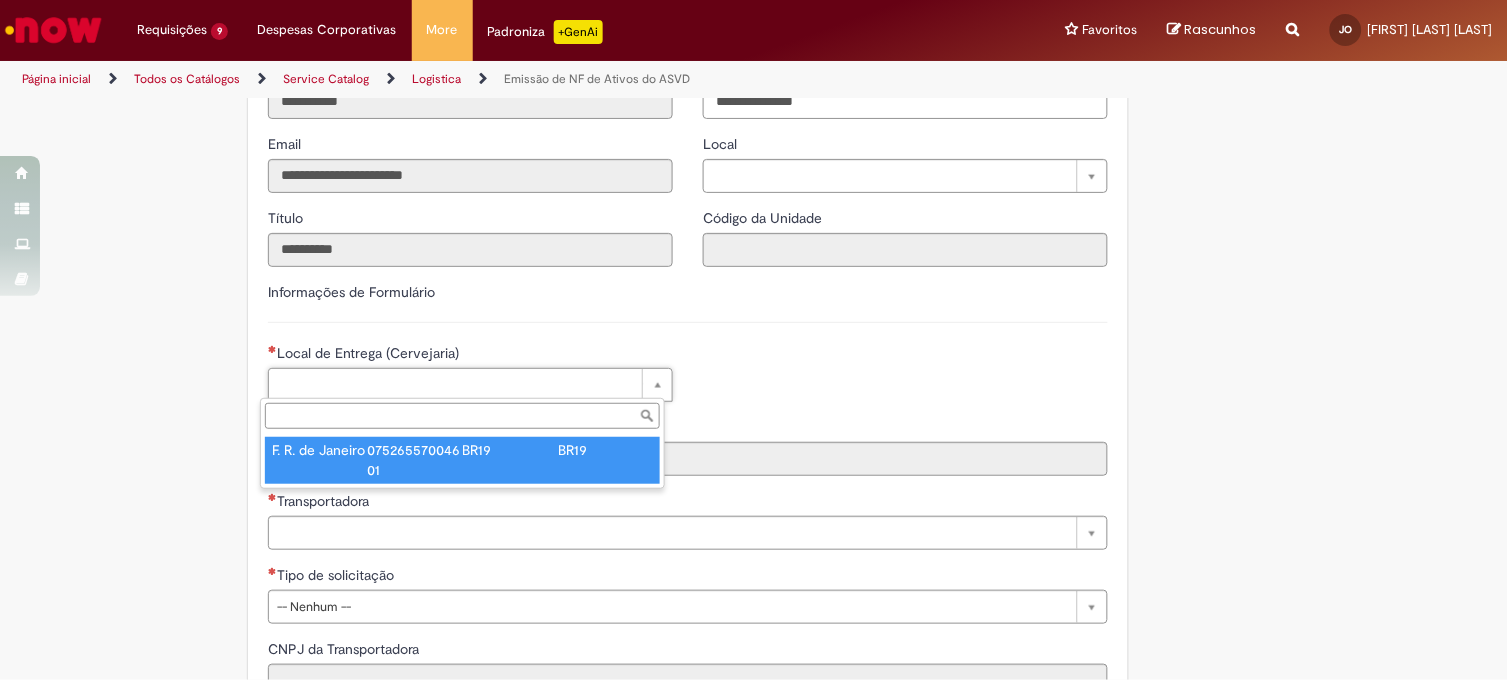 type on "****" 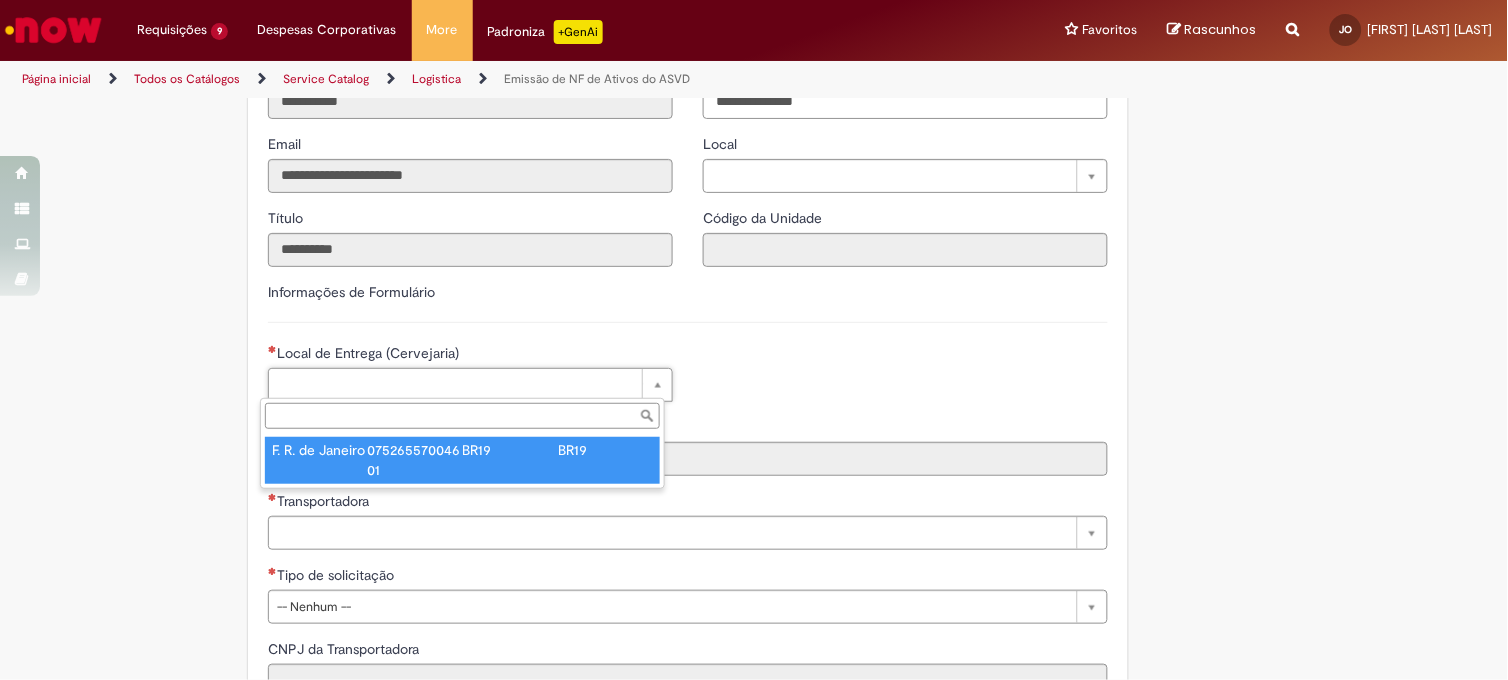 type on "**********" 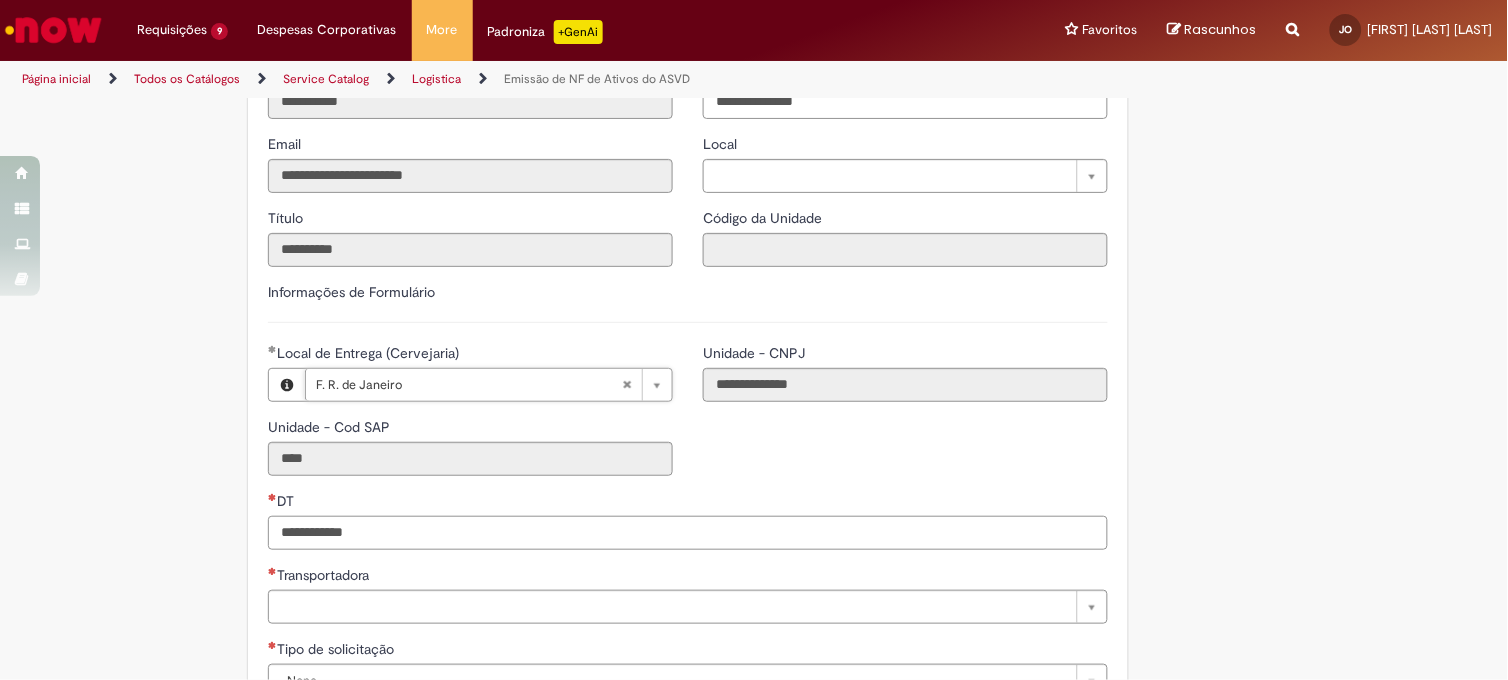 click on "DT" at bounding box center [688, 533] 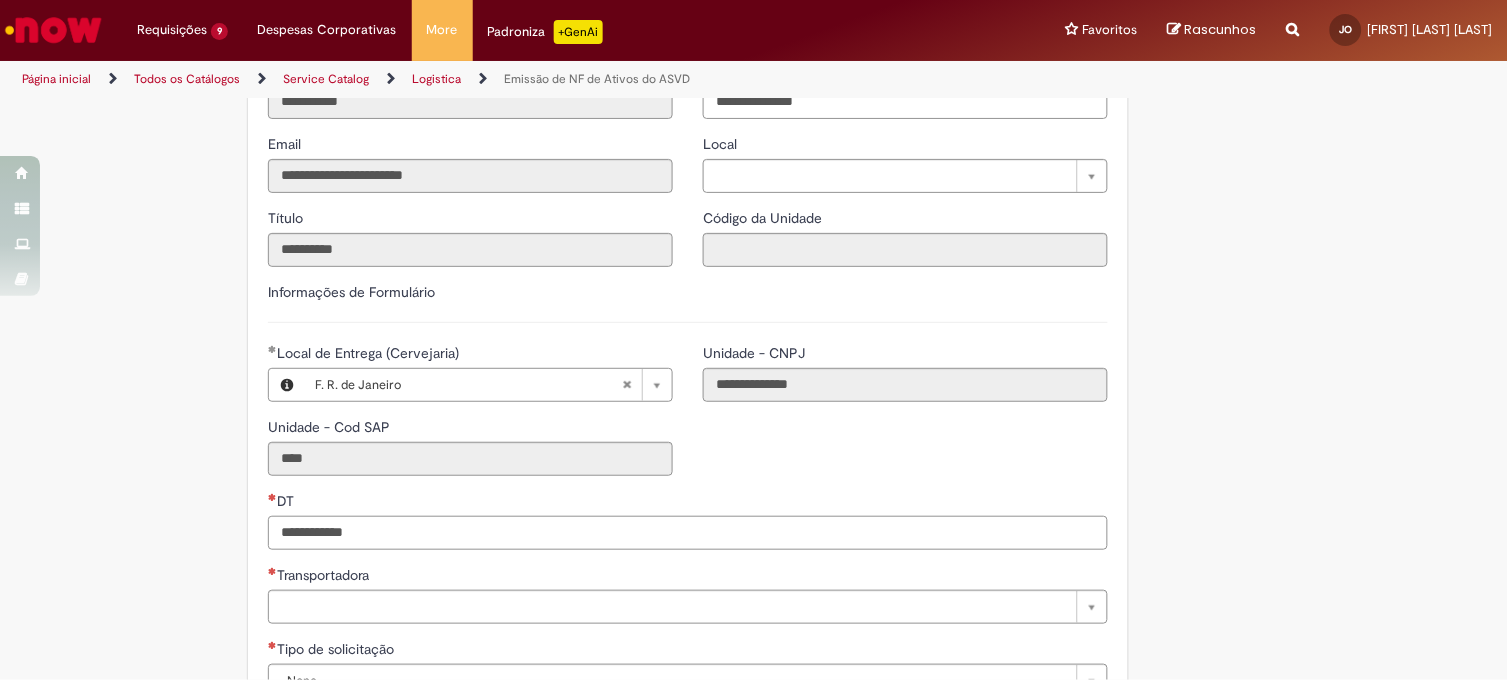 click on "DT" at bounding box center [688, 533] 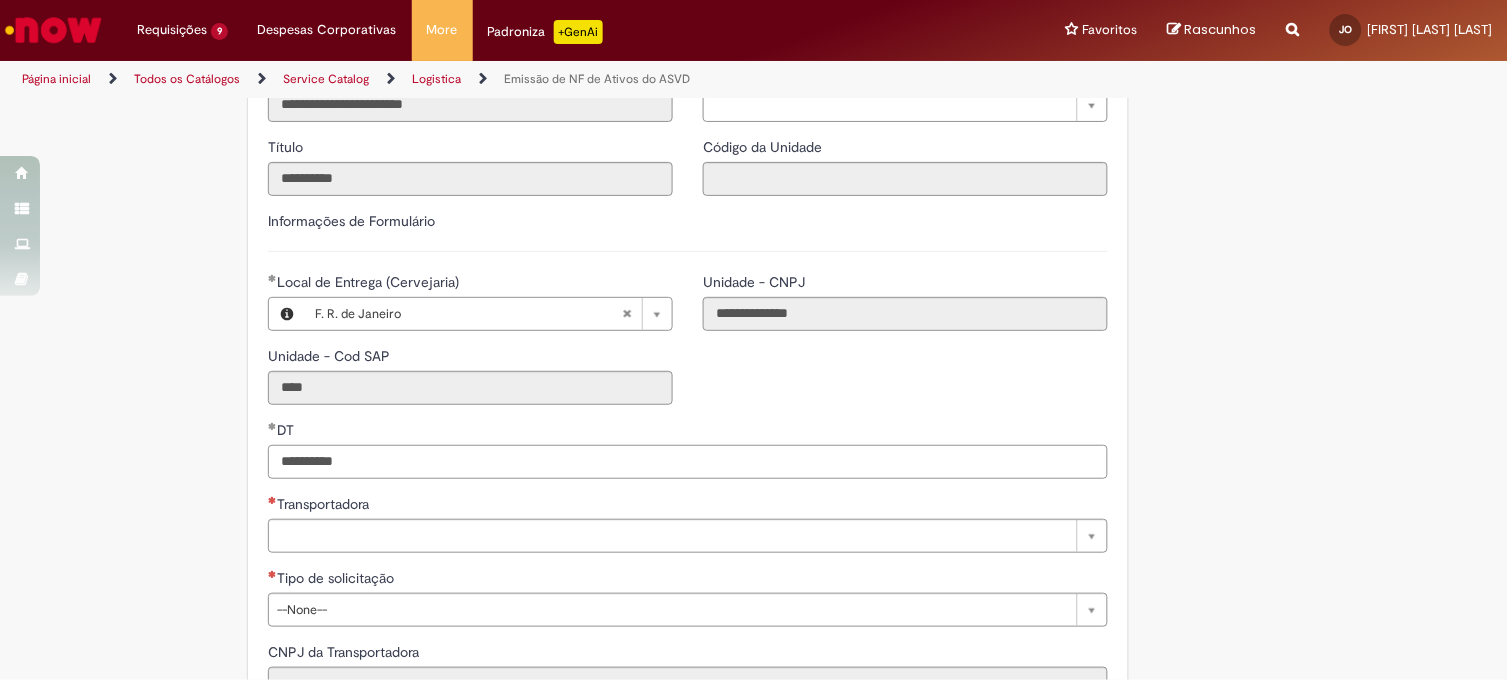 scroll, scrollTop: 444, scrollLeft: 0, axis: vertical 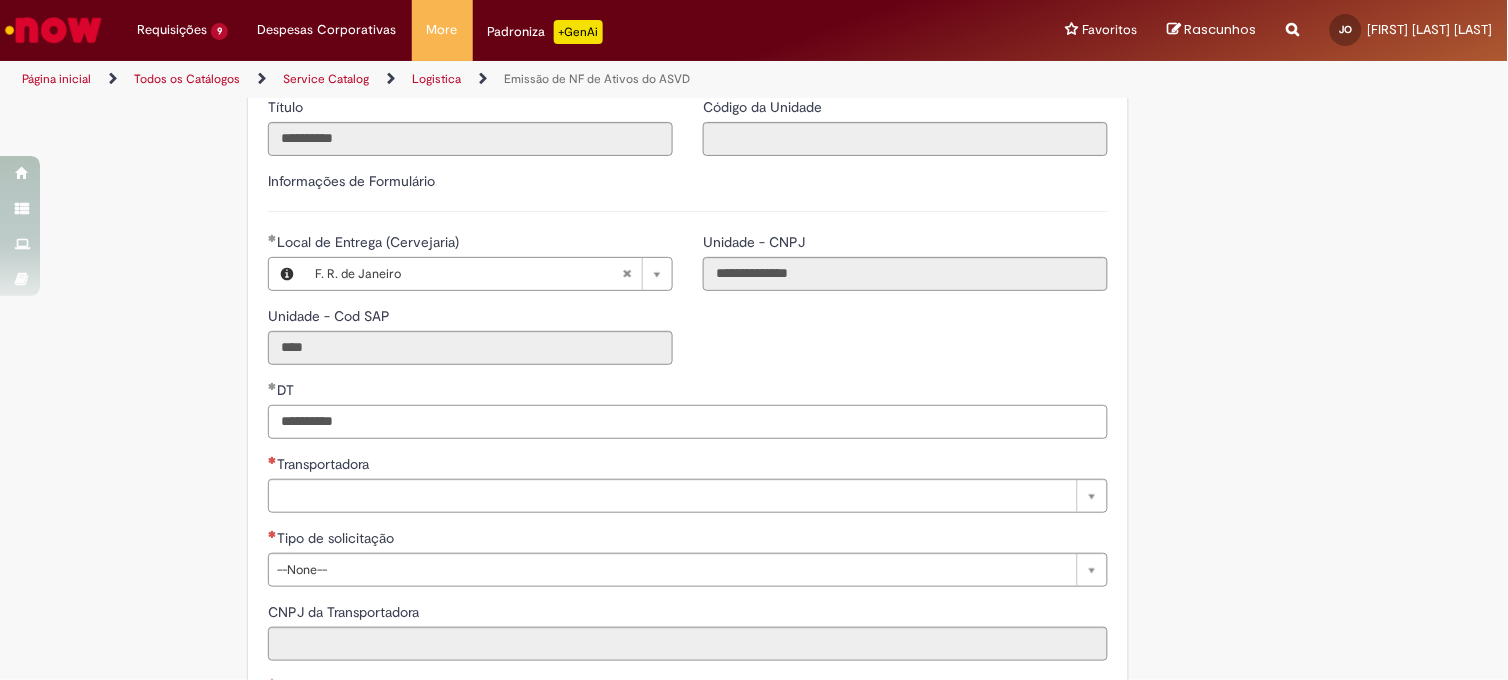 type on "**********" 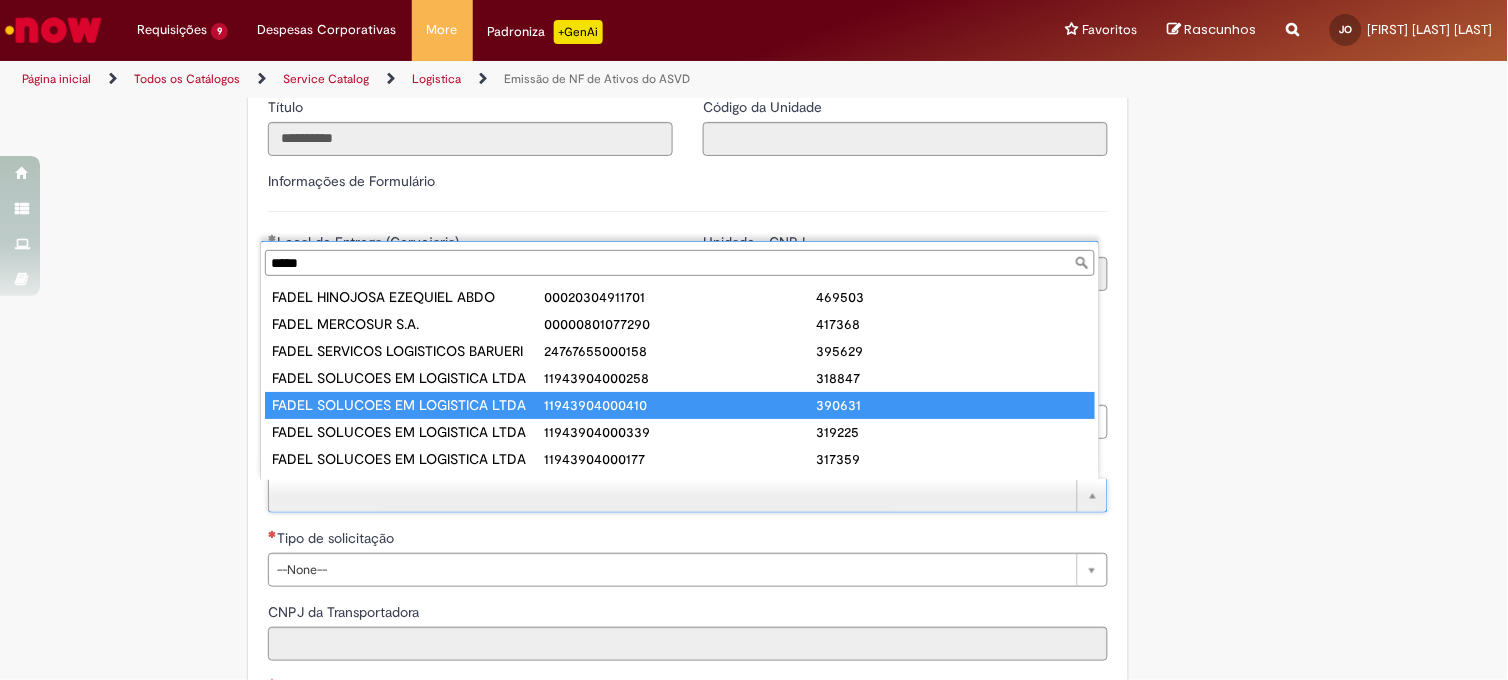 type on "*****" 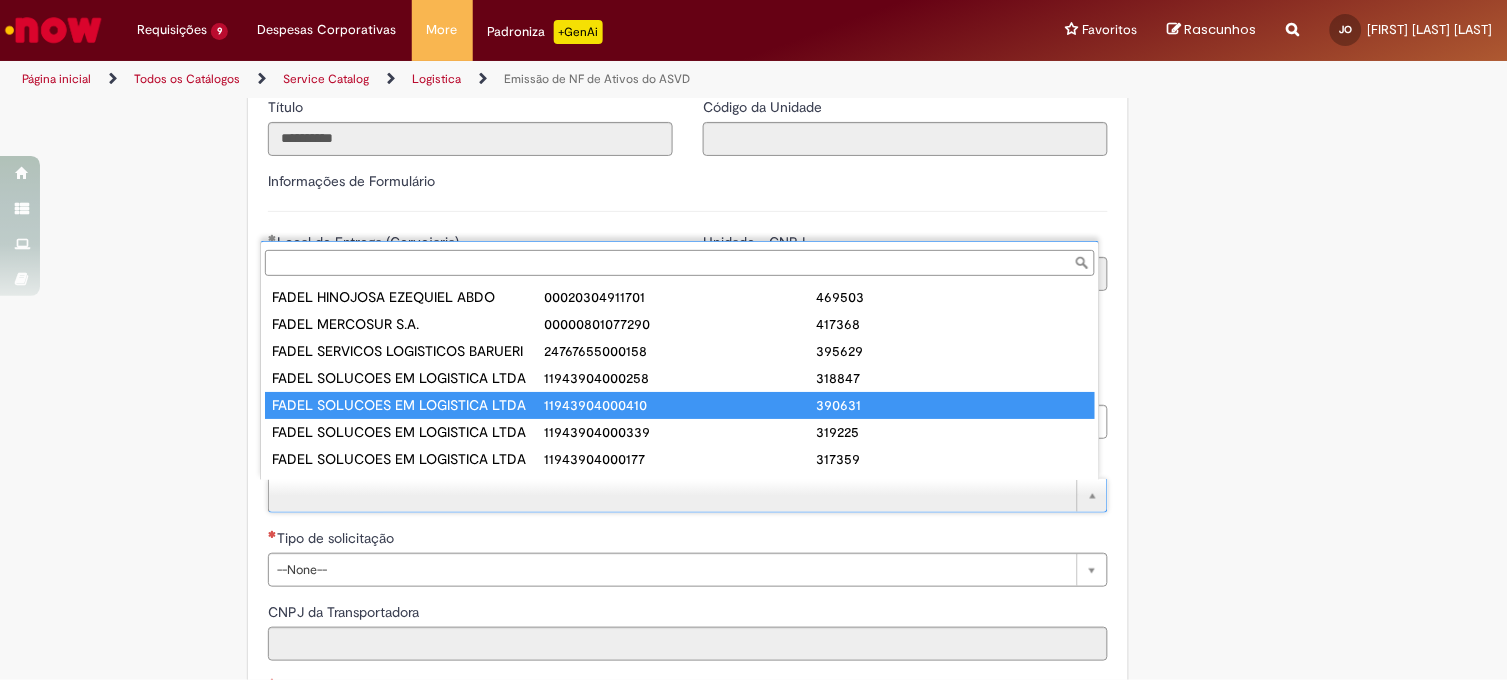 type on "**********" 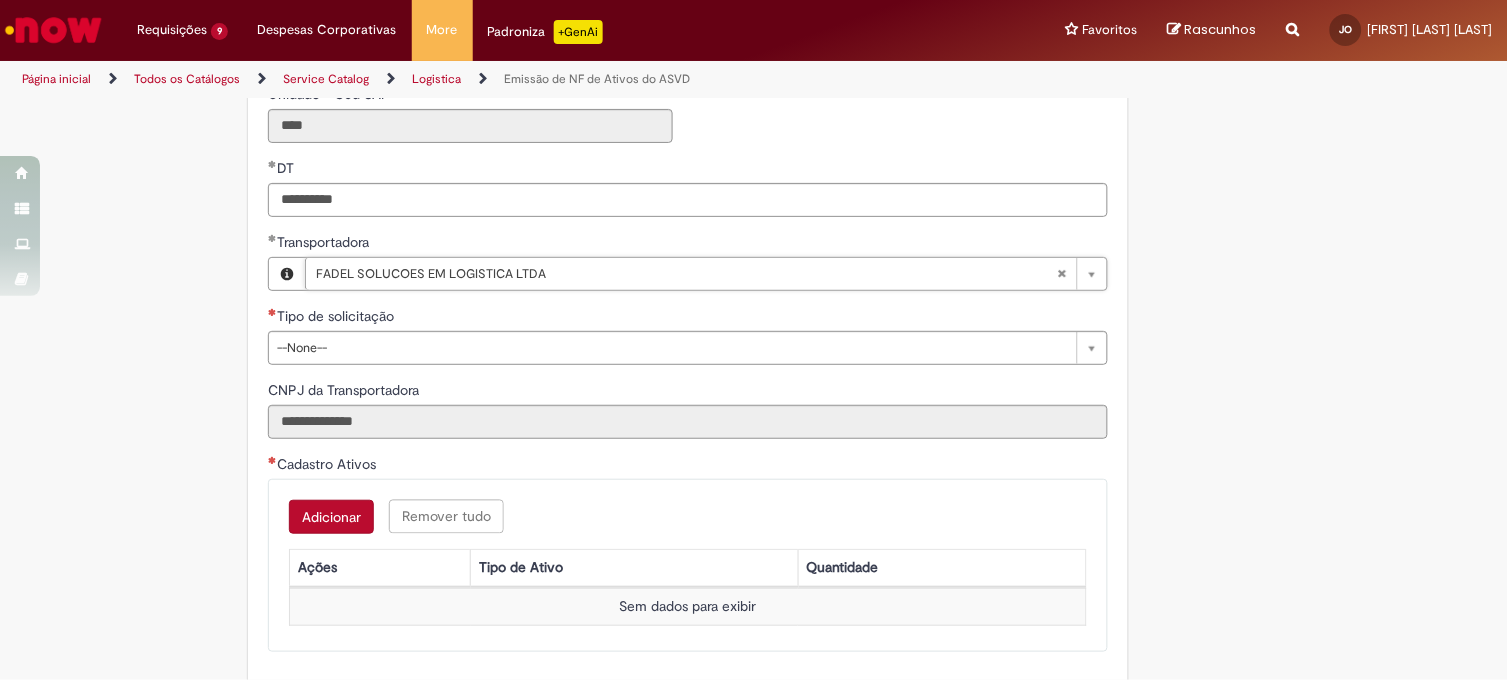 scroll, scrollTop: 777, scrollLeft: 0, axis: vertical 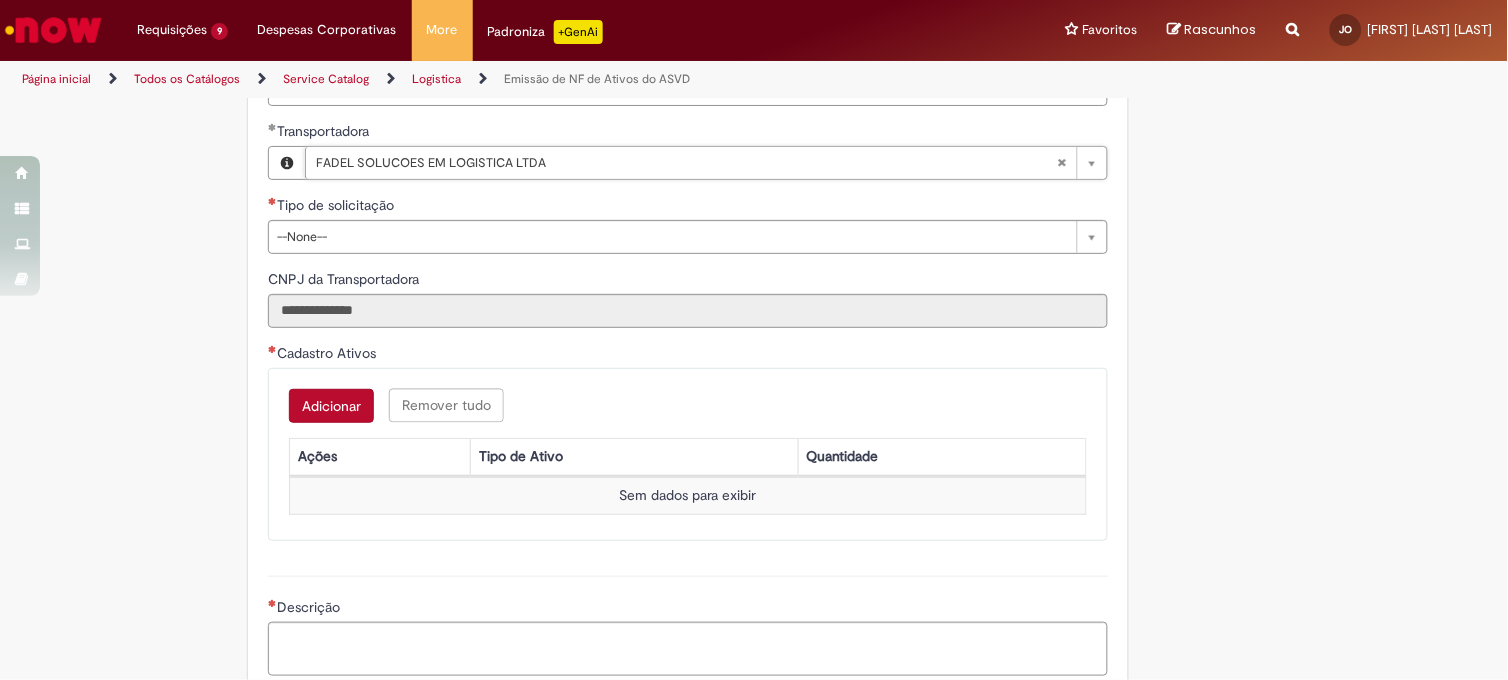 click on "Adicionar" at bounding box center (331, 406) 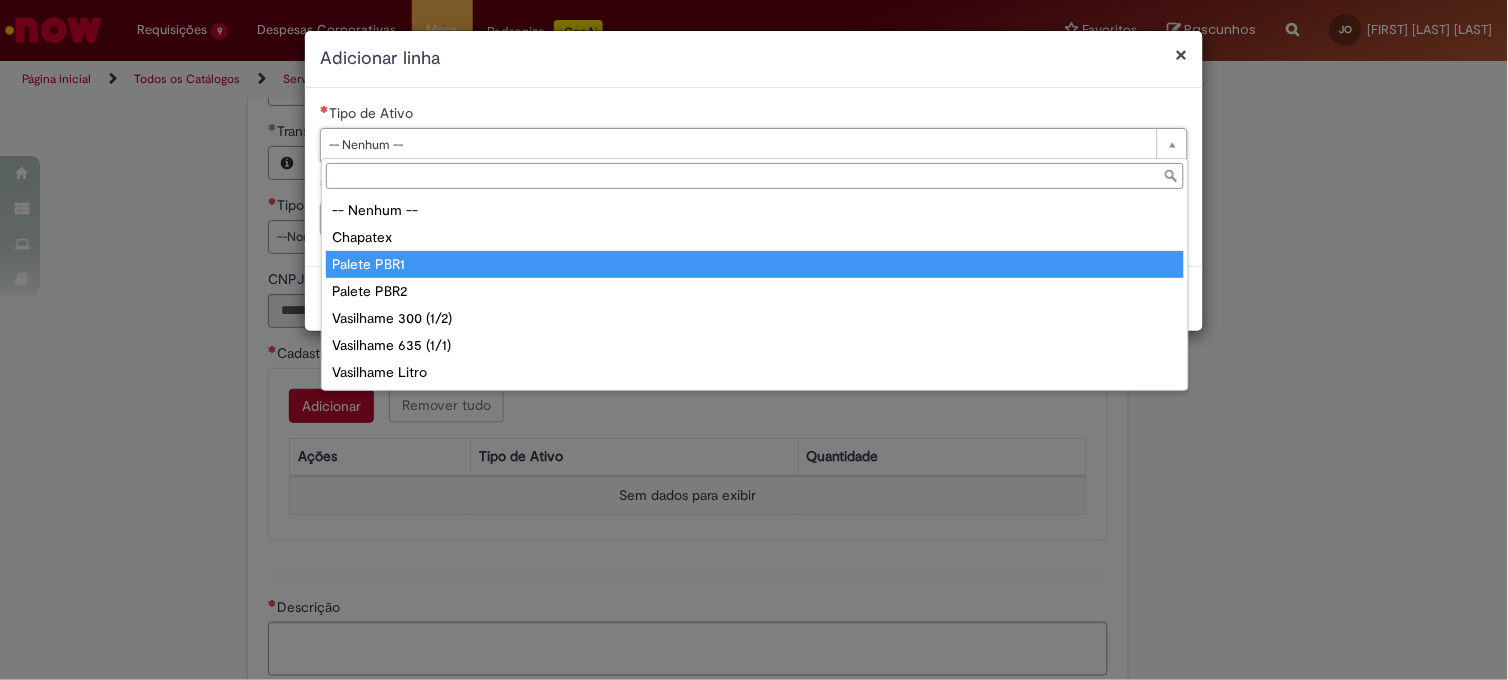 type on "**********" 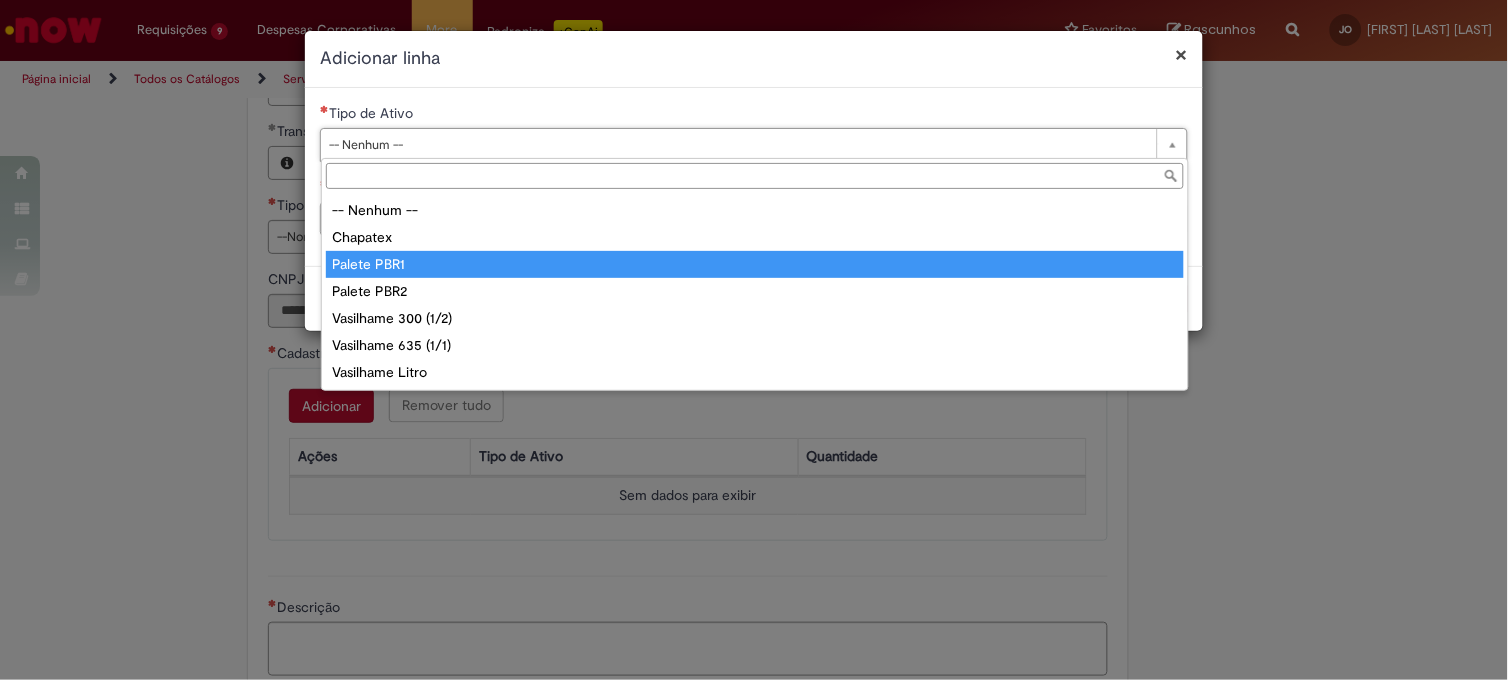select on "**********" 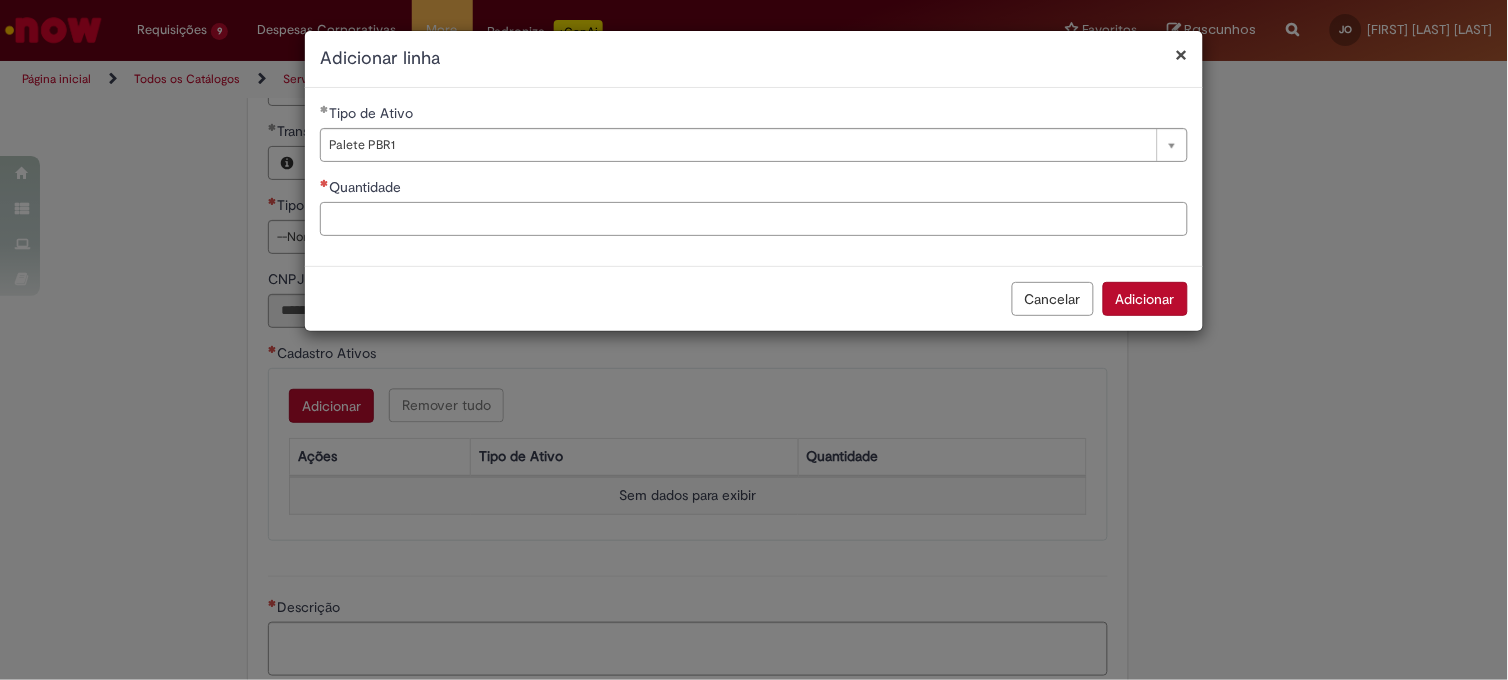 click on "Quantidade" at bounding box center (754, 219) 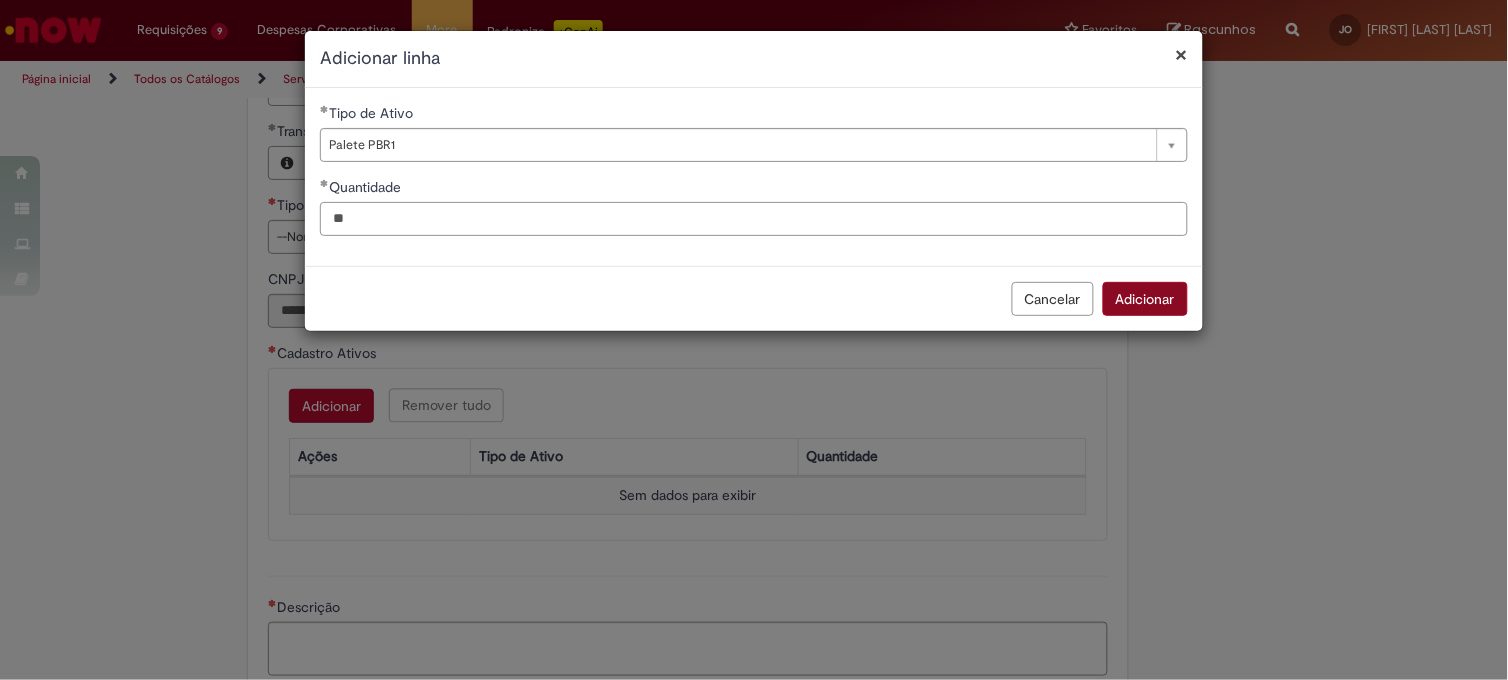 type on "**" 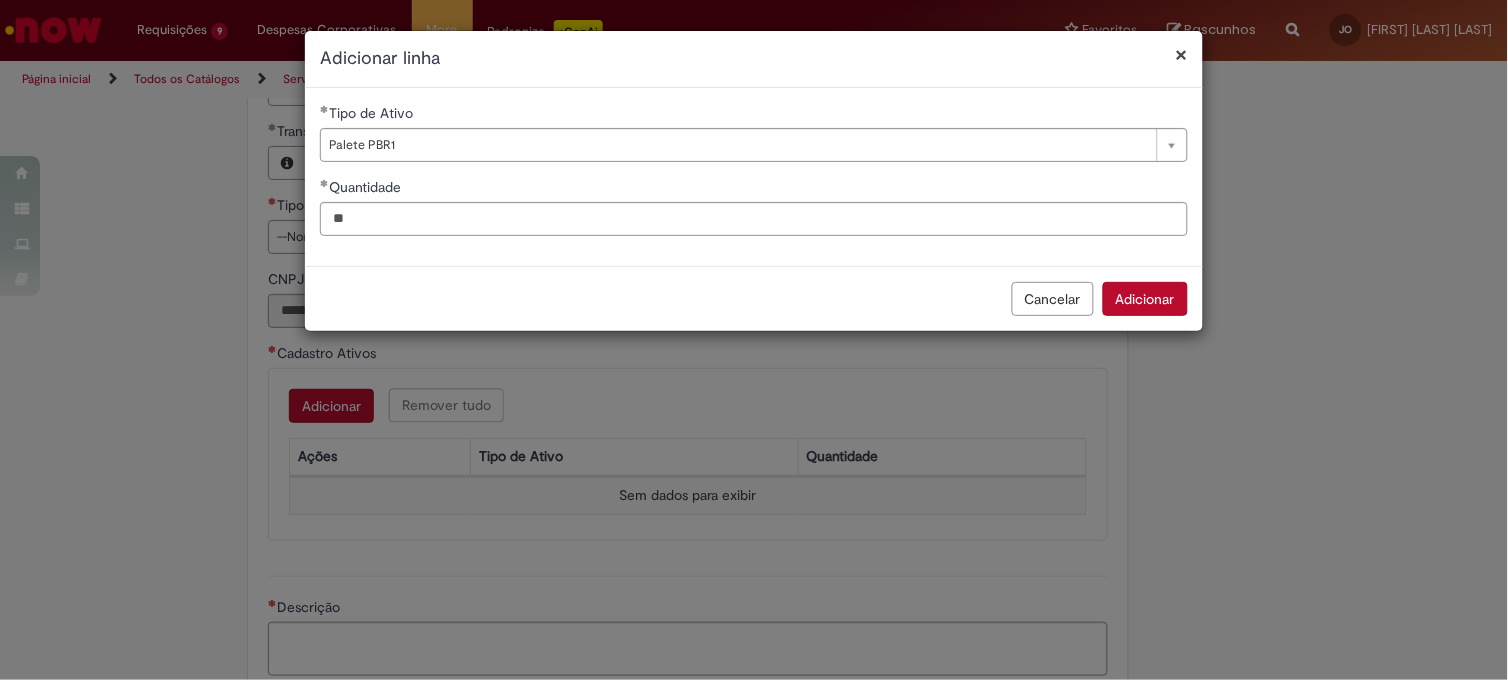 click on "Adicionar" at bounding box center (1145, 299) 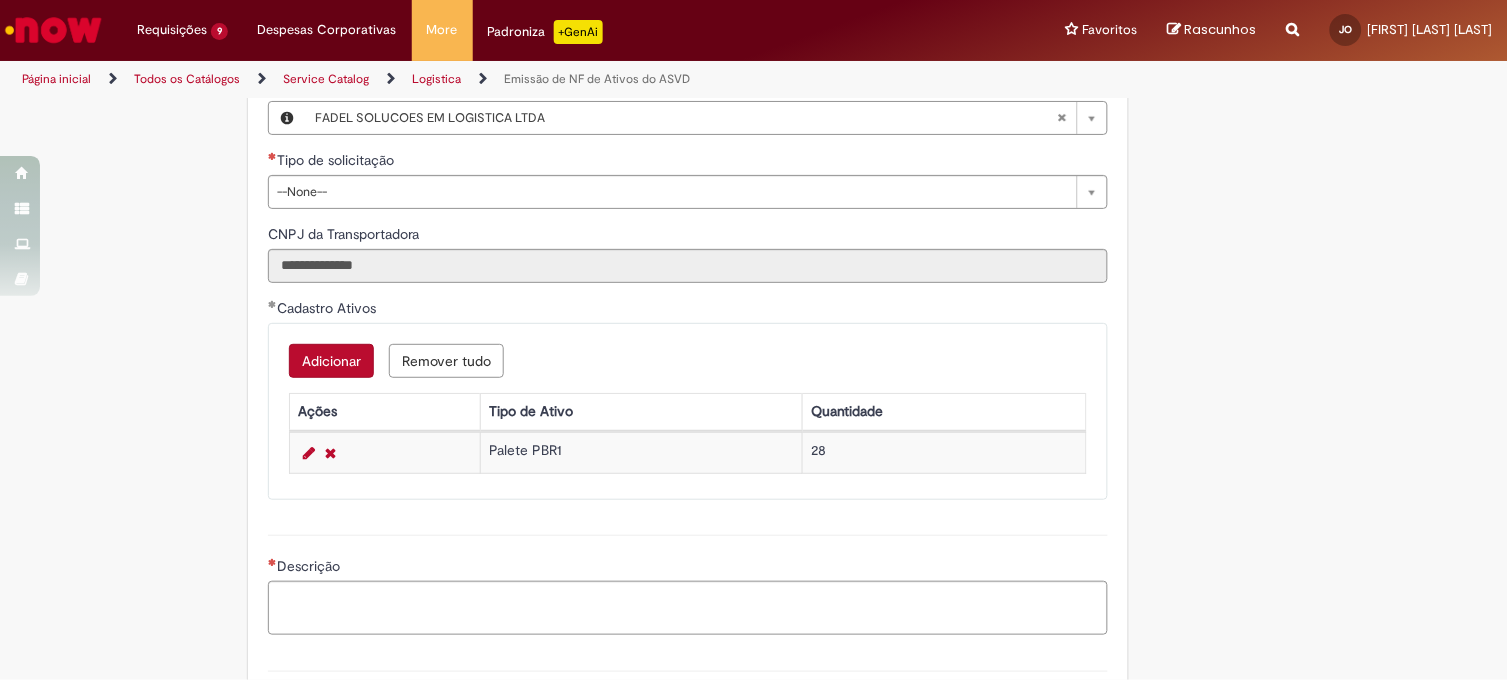 scroll, scrollTop: 888, scrollLeft: 0, axis: vertical 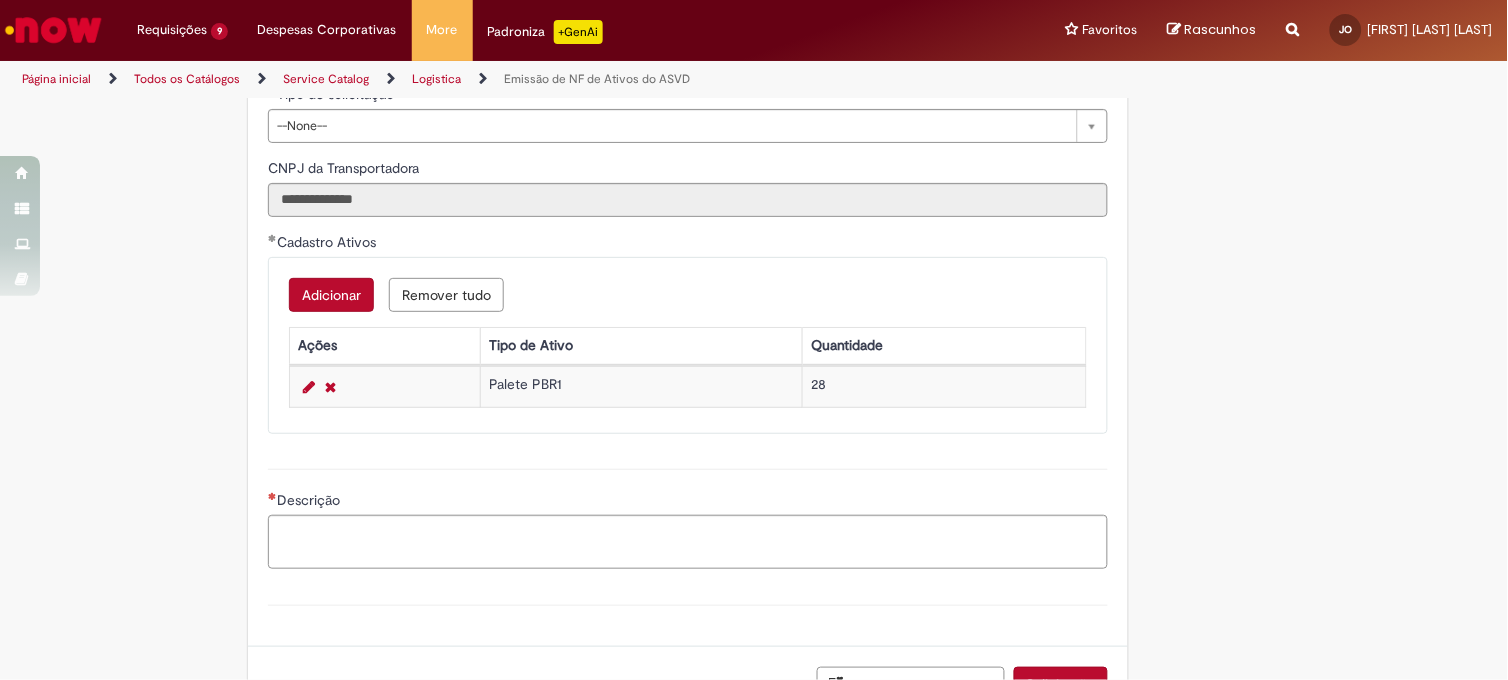 click on "Adicionar Remover tudo Cadastro Ativos Ações Tipo de Ativo Quantidade Palete PBR1 28" at bounding box center (688, 345) 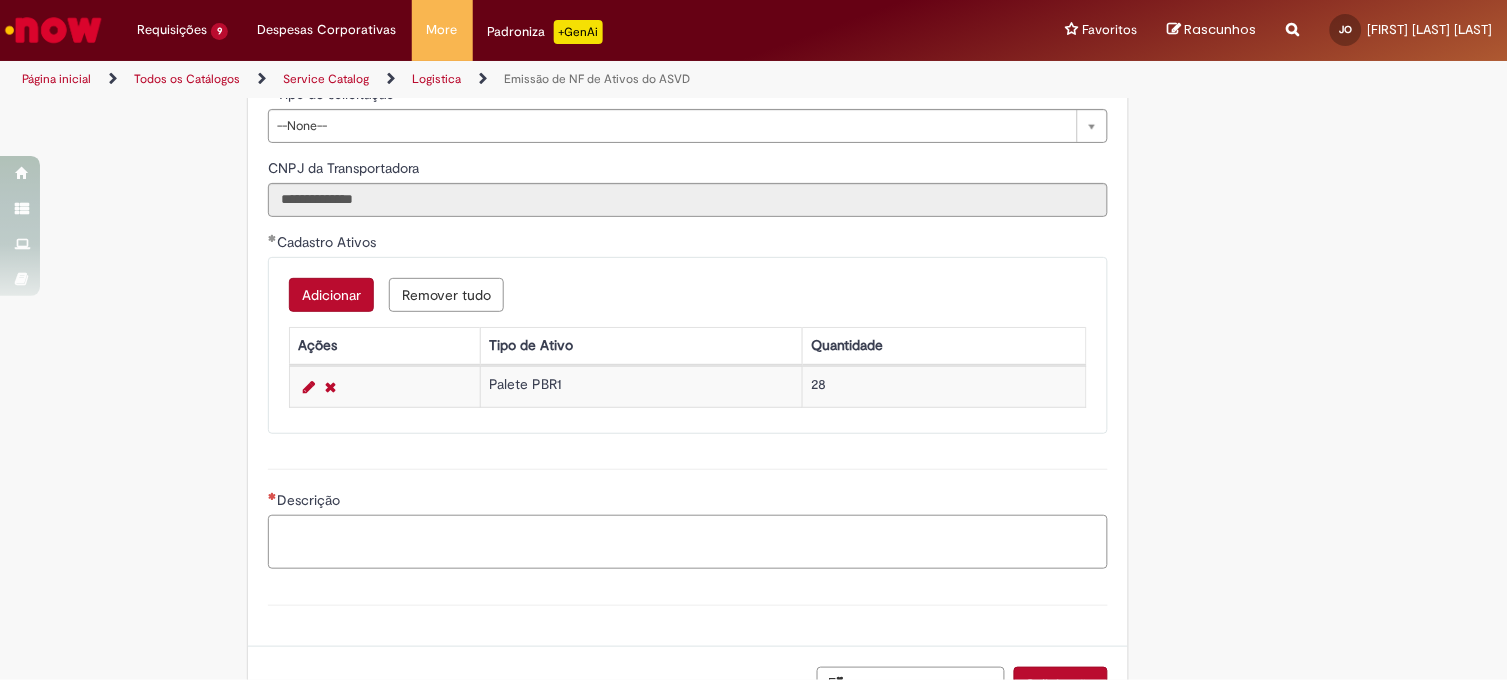 click on "Descrição" at bounding box center [688, 542] 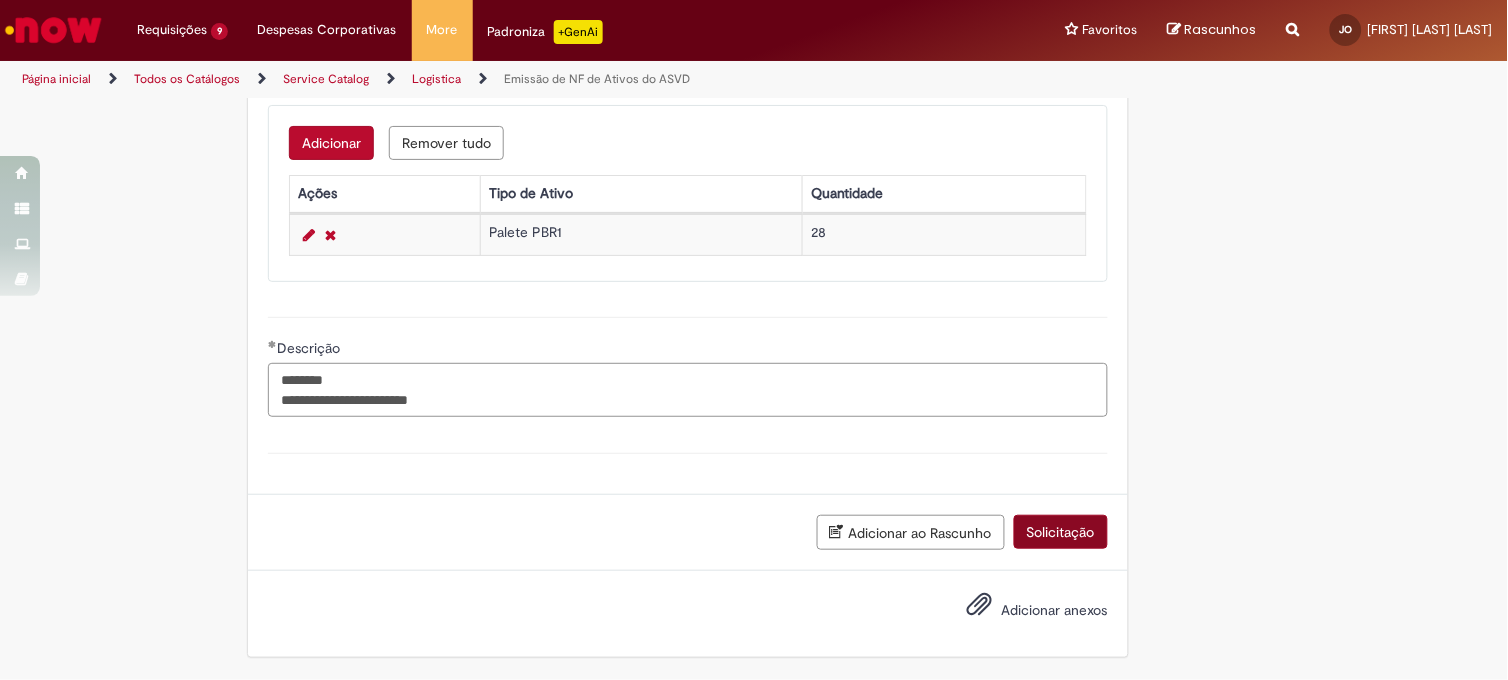 type on "**********" 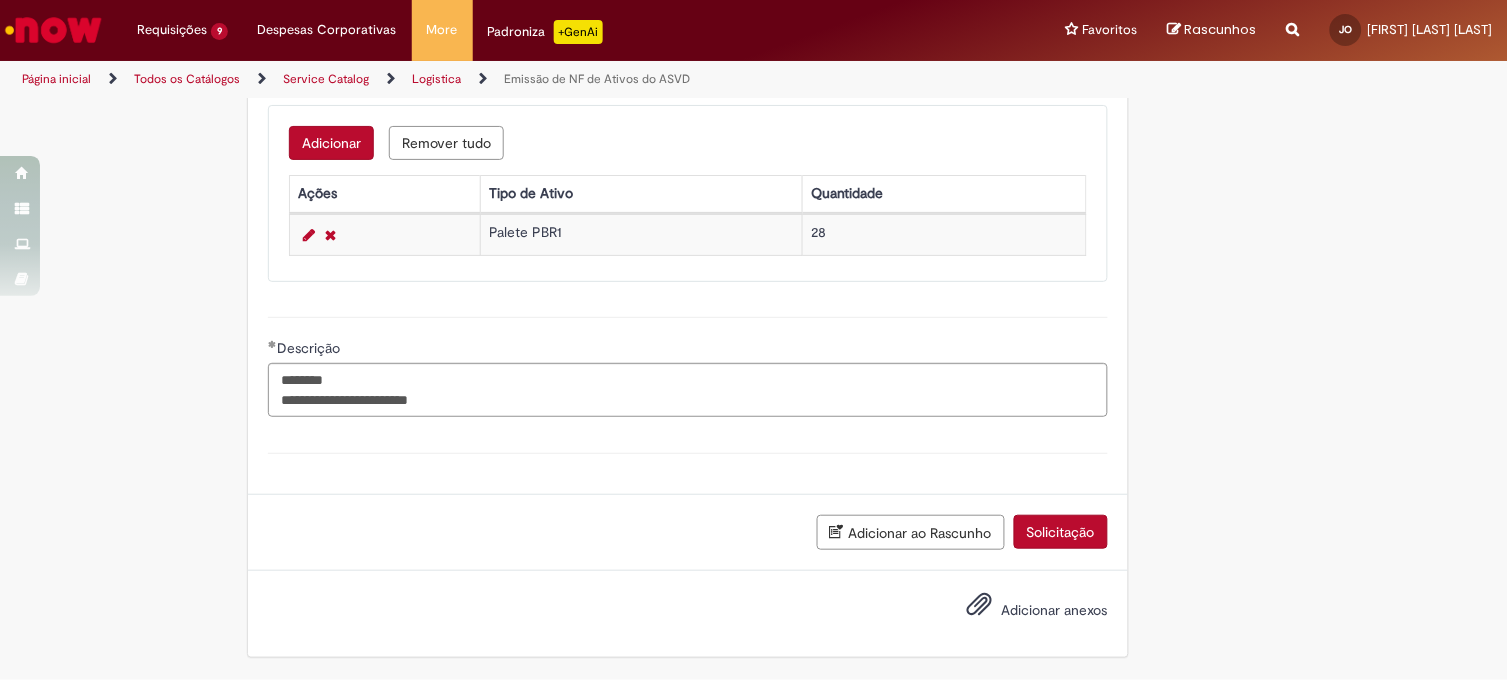 click on "Solicitação" at bounding box center [1061, 532] 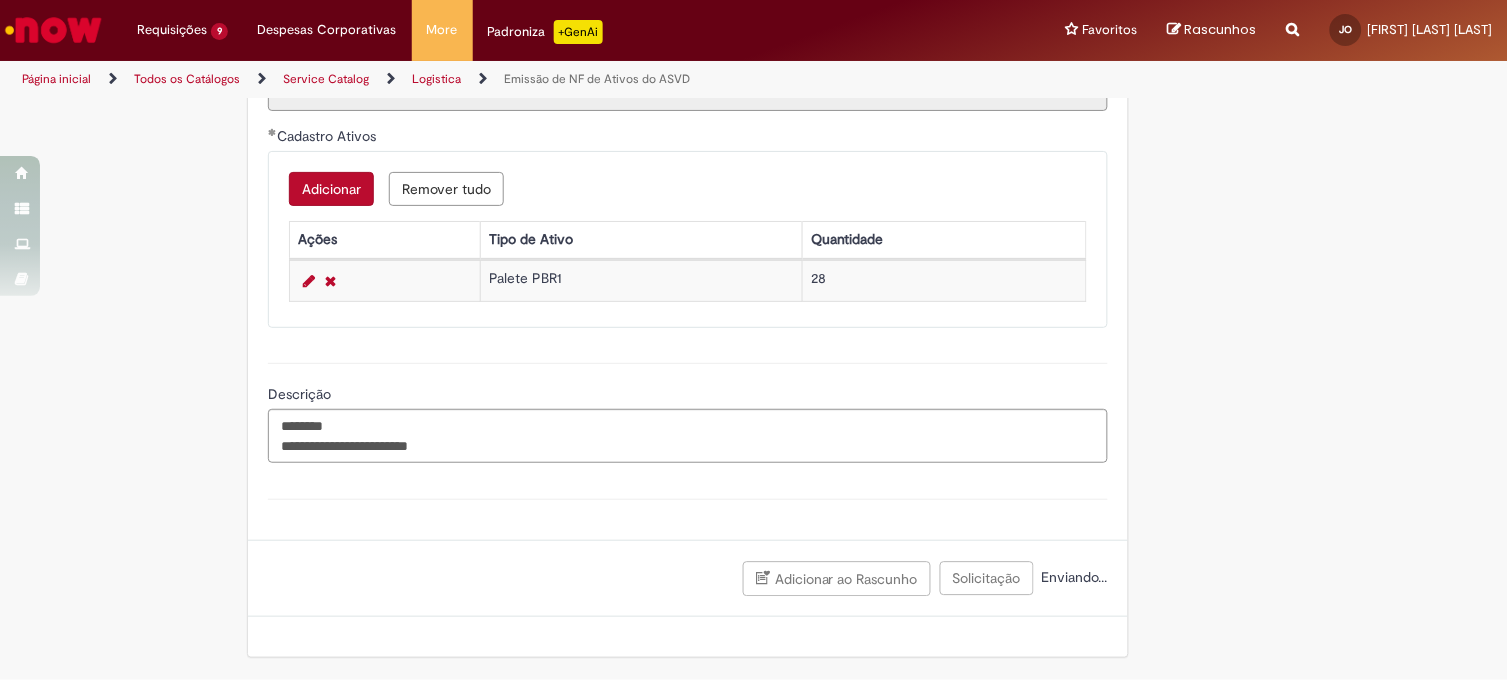 scroll, scrollTop: 608, scrollLeft: 0, axis: vertical 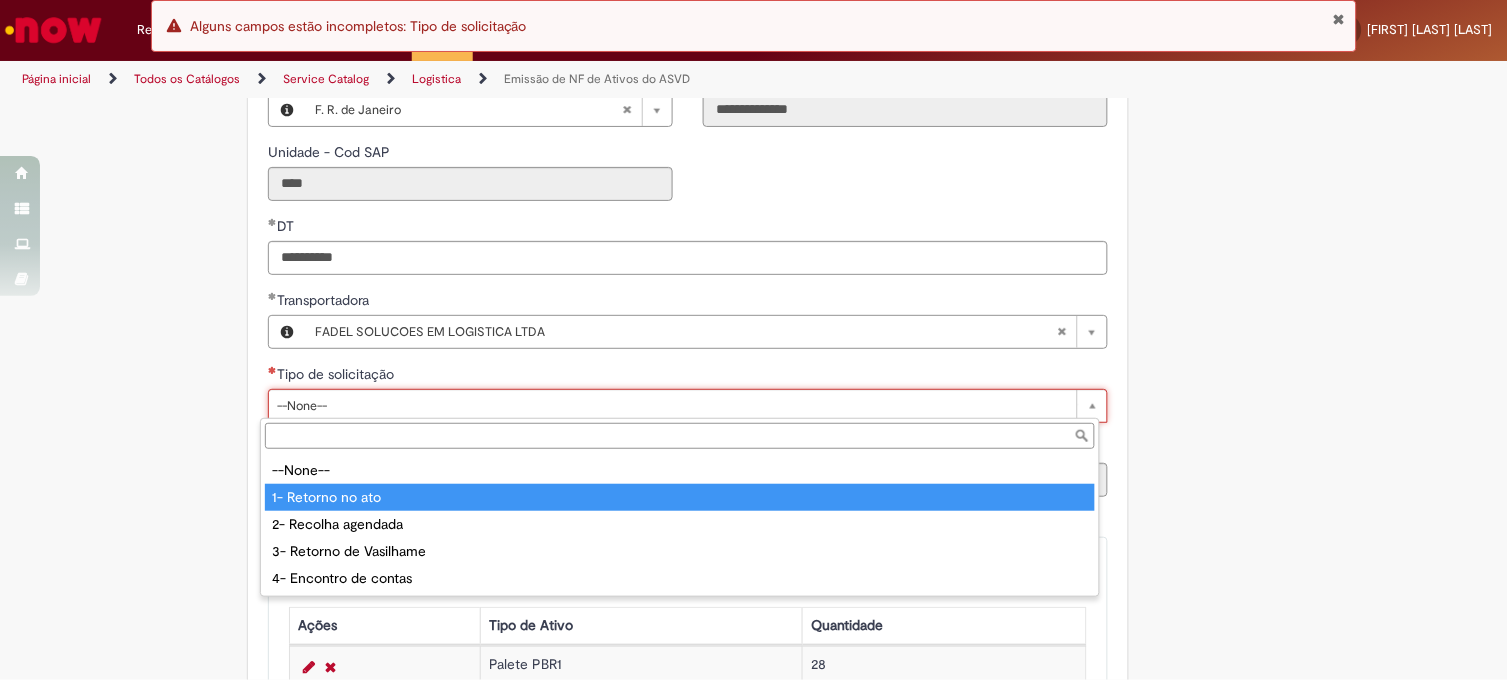 type on "**********" 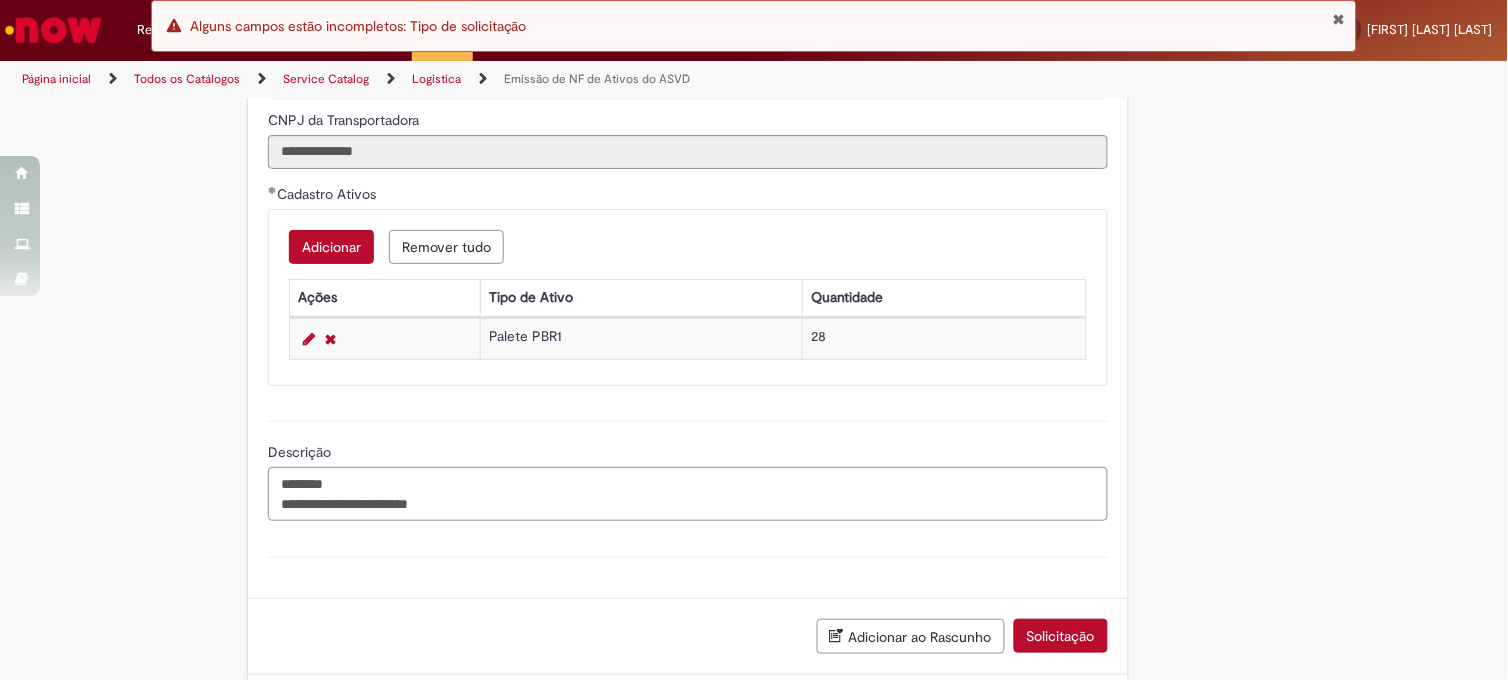 scroll, scrollTop: 942, scrollLeft: 0, axis: vertical 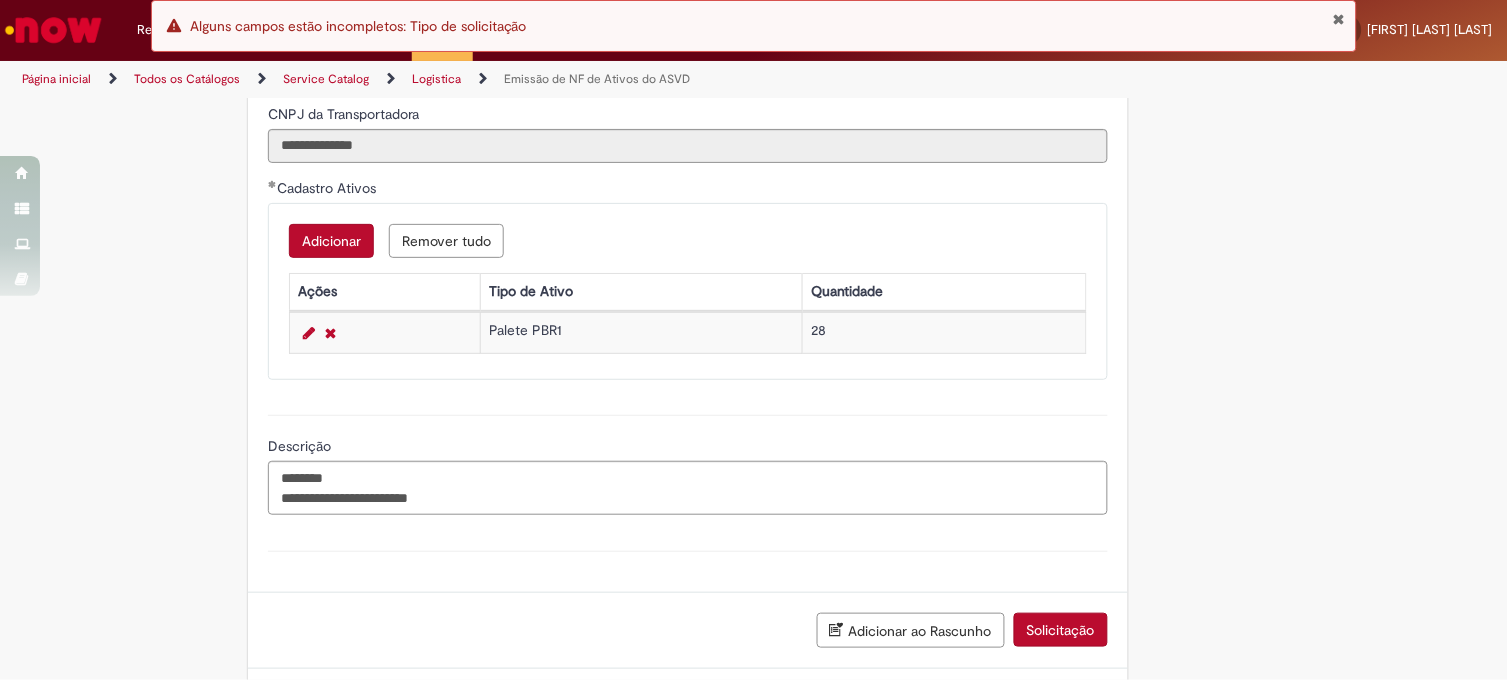click on "Solicitação" at bounding box center [1061, 630] 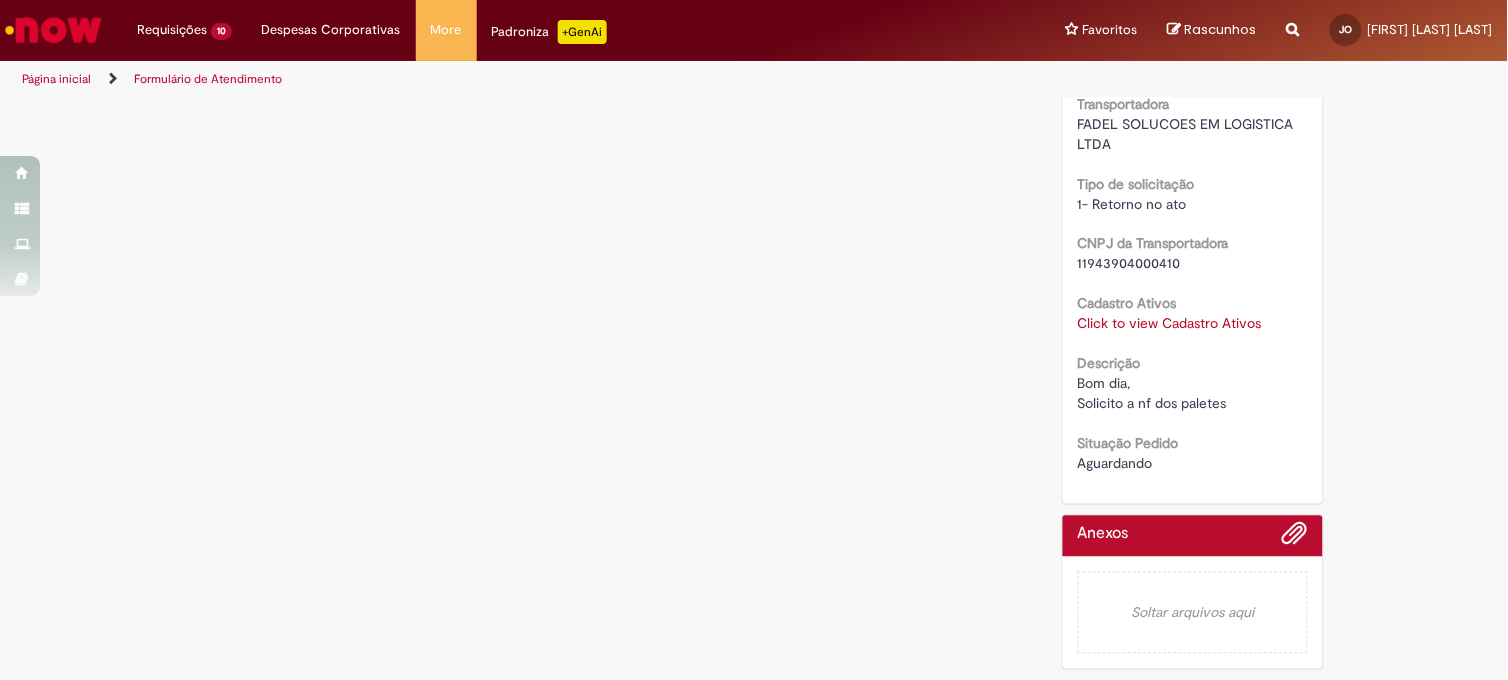 scroll, scrollTop: 0, scrollLeft: 0, axis: both 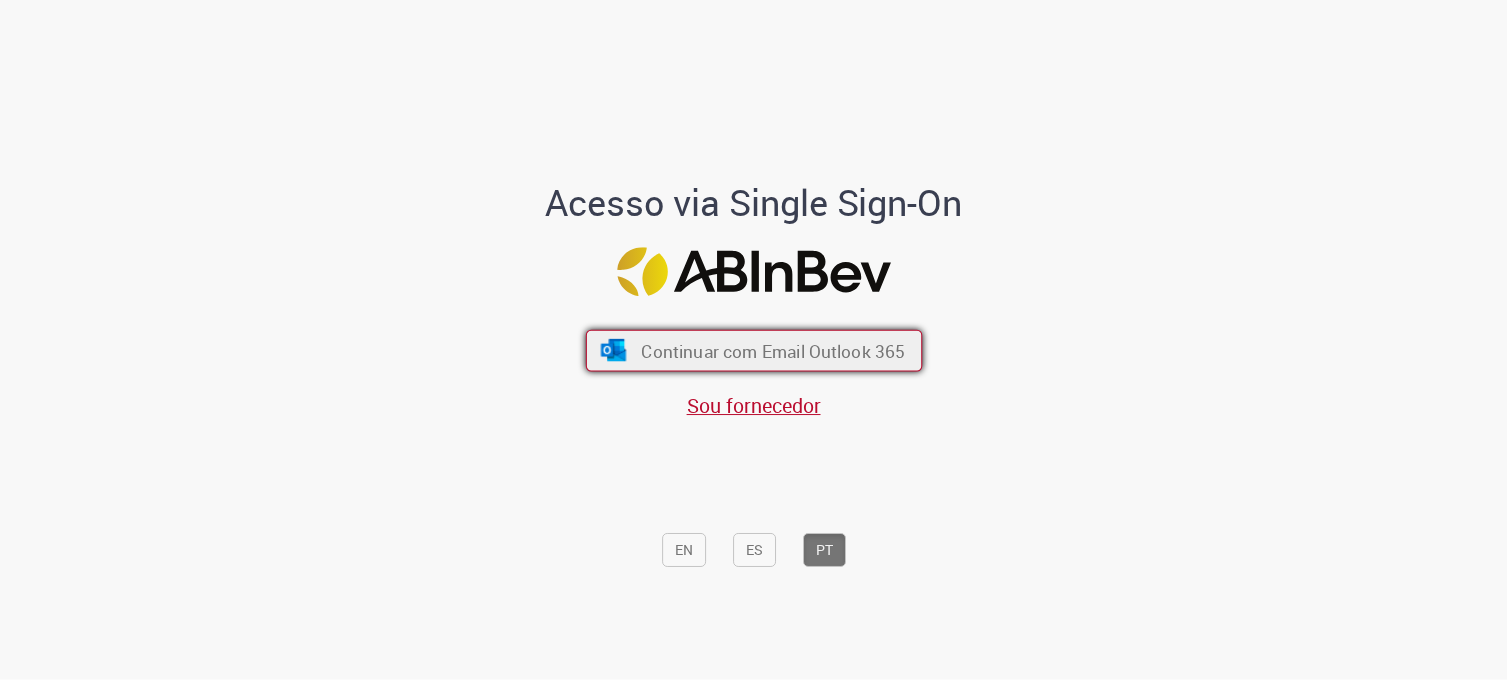 click on "Continuar com Email Outlook 365" at bounding box center [773, 350] 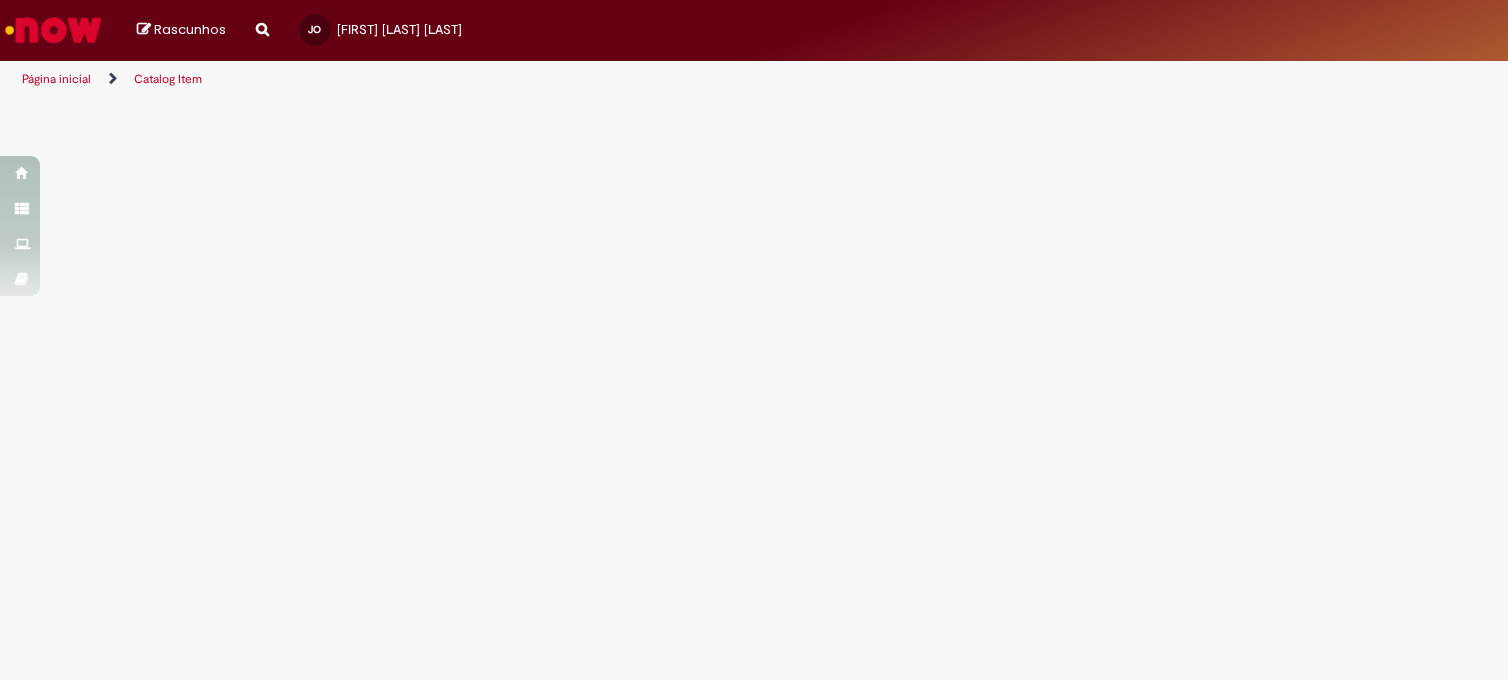 scroll, scrollTop: 0, scrollLeft: 0, axis: both 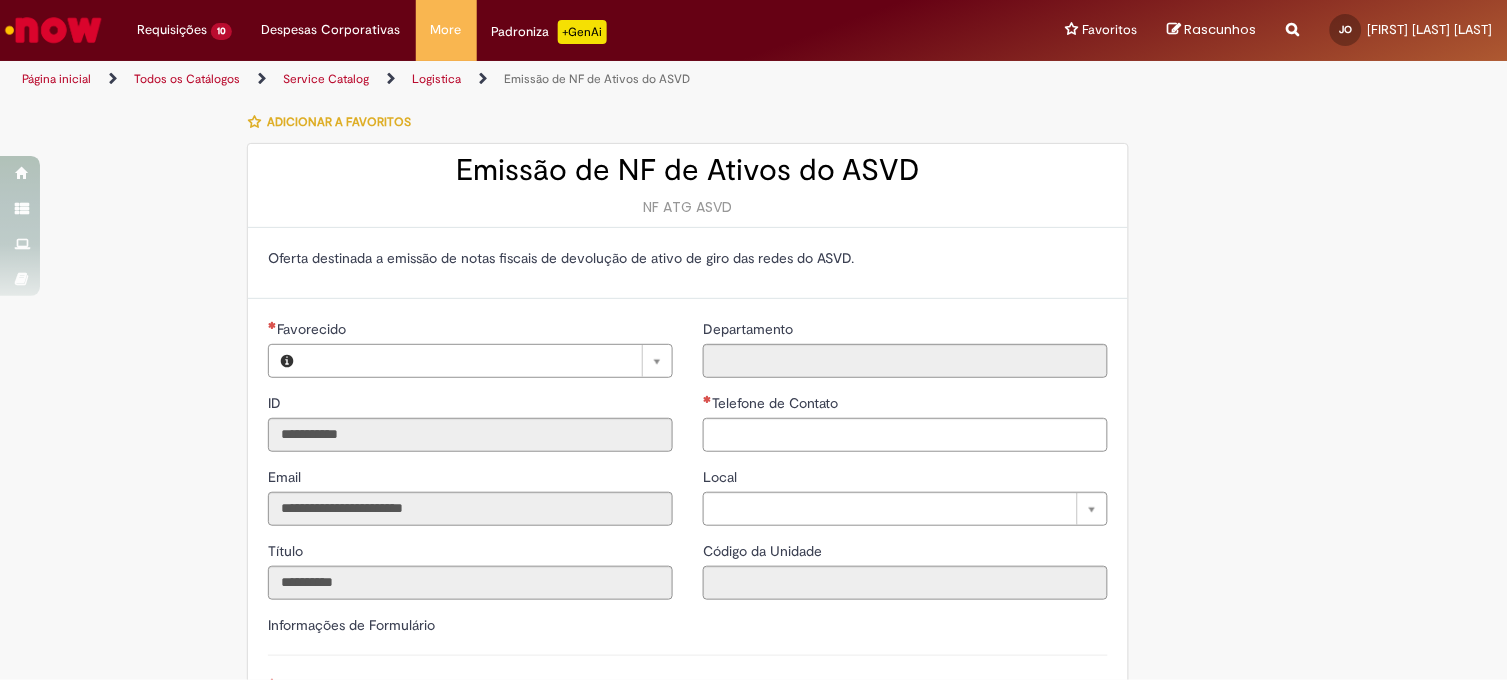 type on "**********" 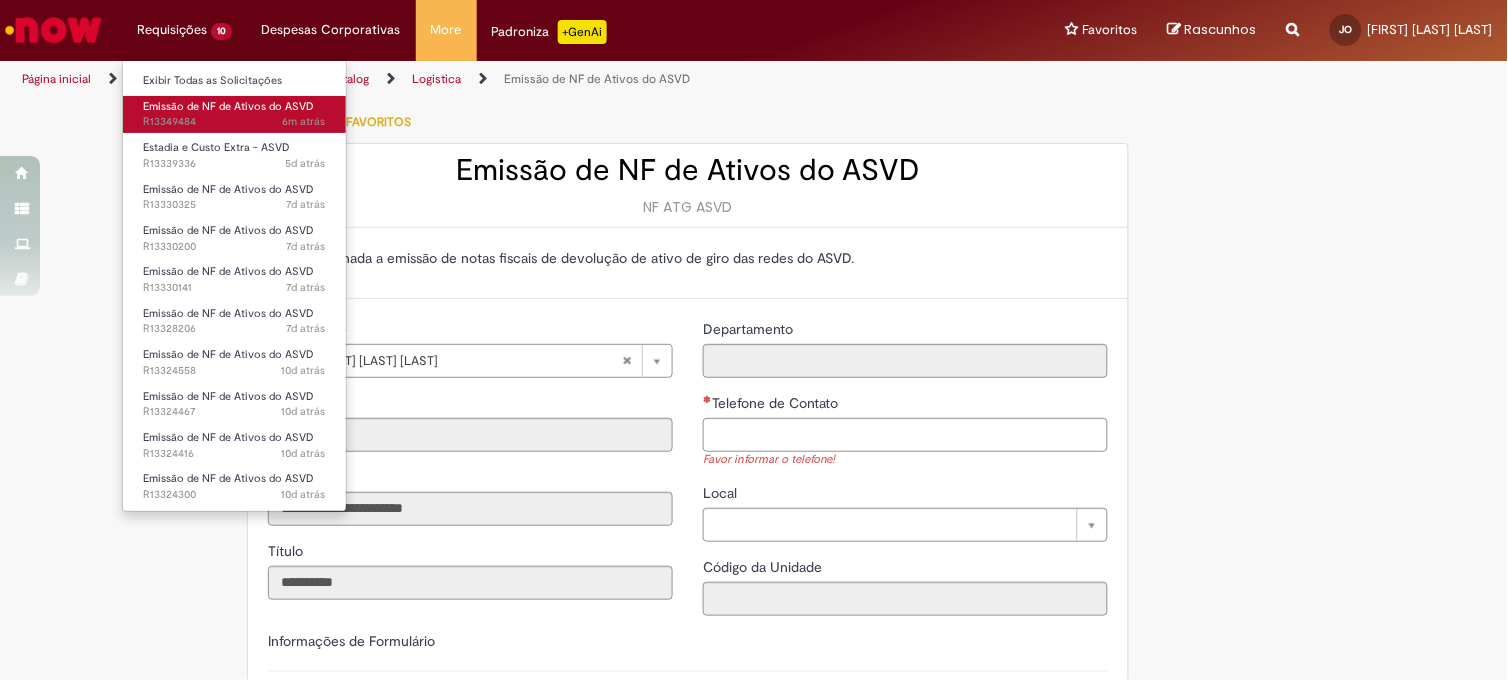 click on "Emissão de NF de Ativos do ASVD
6m atrás 6 minutos atrás  R13349484" at bounding box center [234, 114] 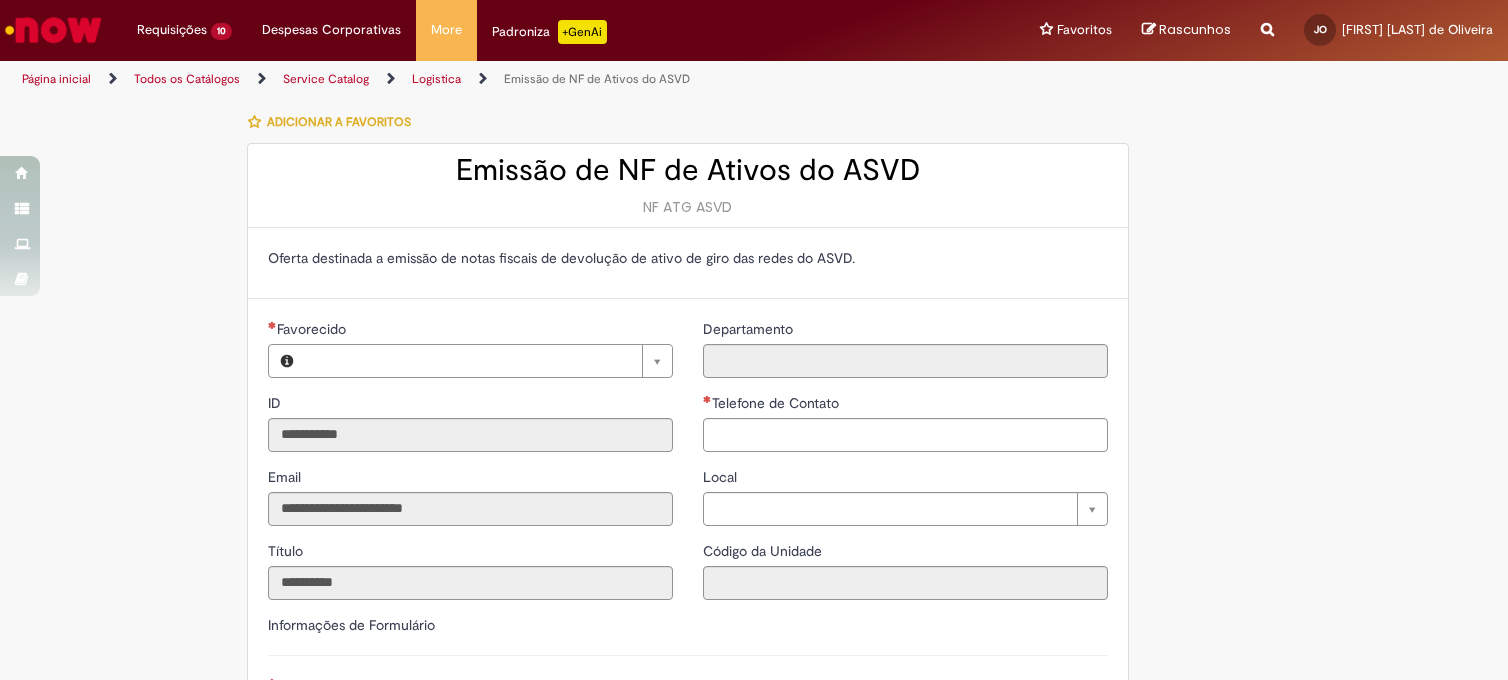 type on "**********" 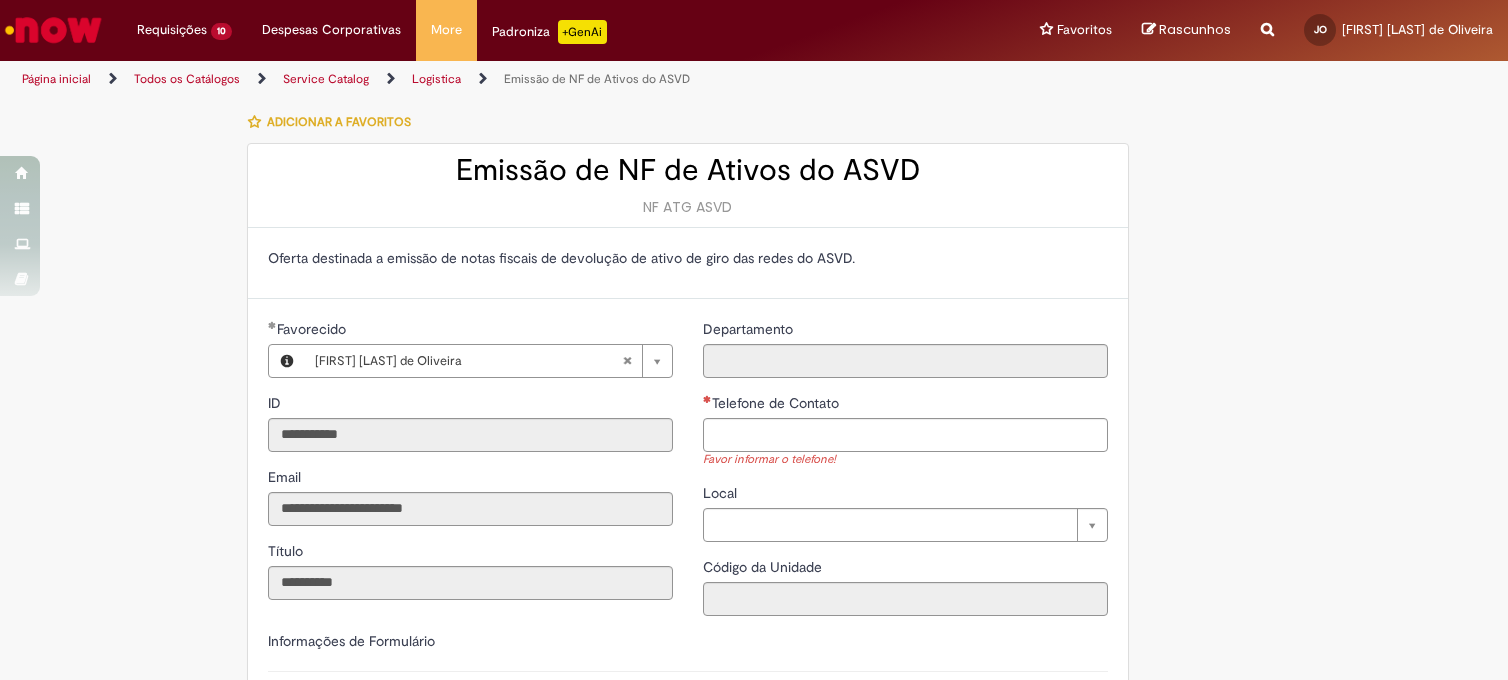 scroll, scrollTop: 0, scrollLeft: 0, axis: both 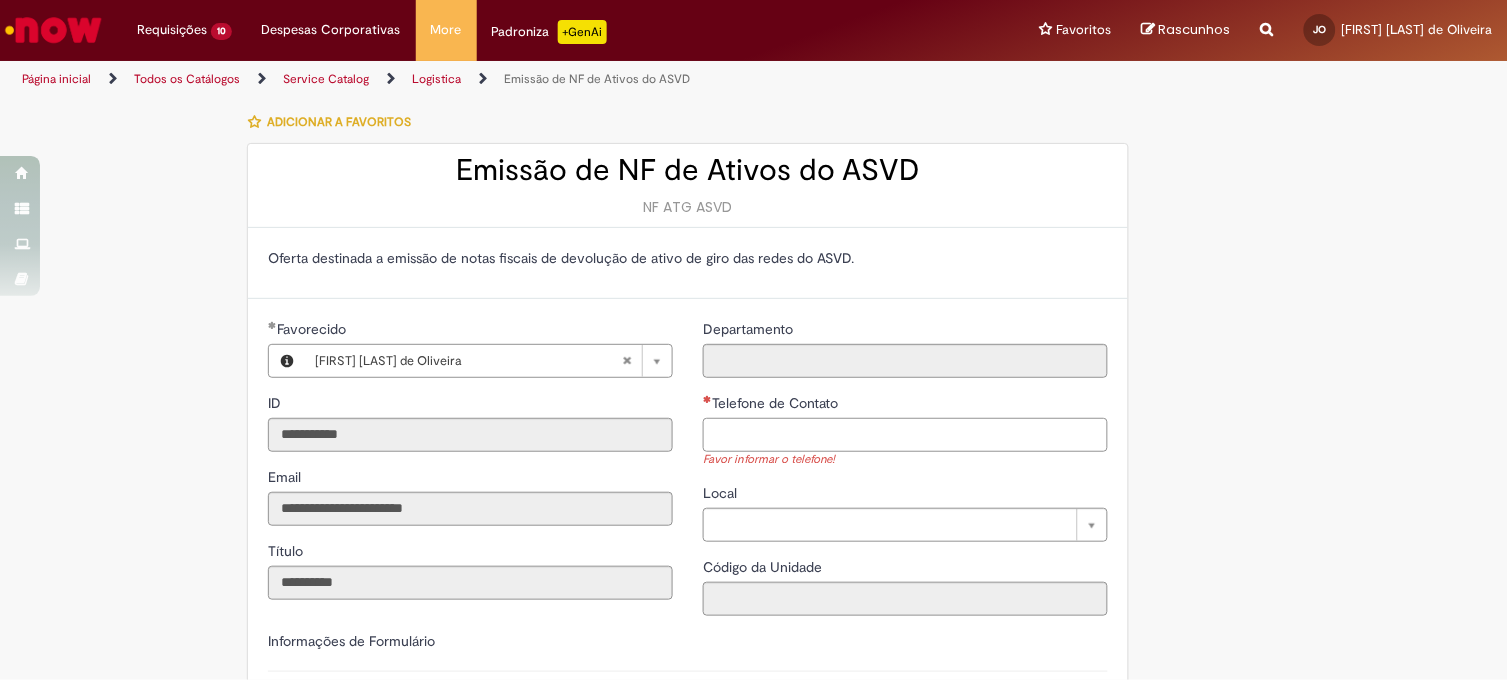 click on "Telefone de Contato" at bounding box center [905, 435] 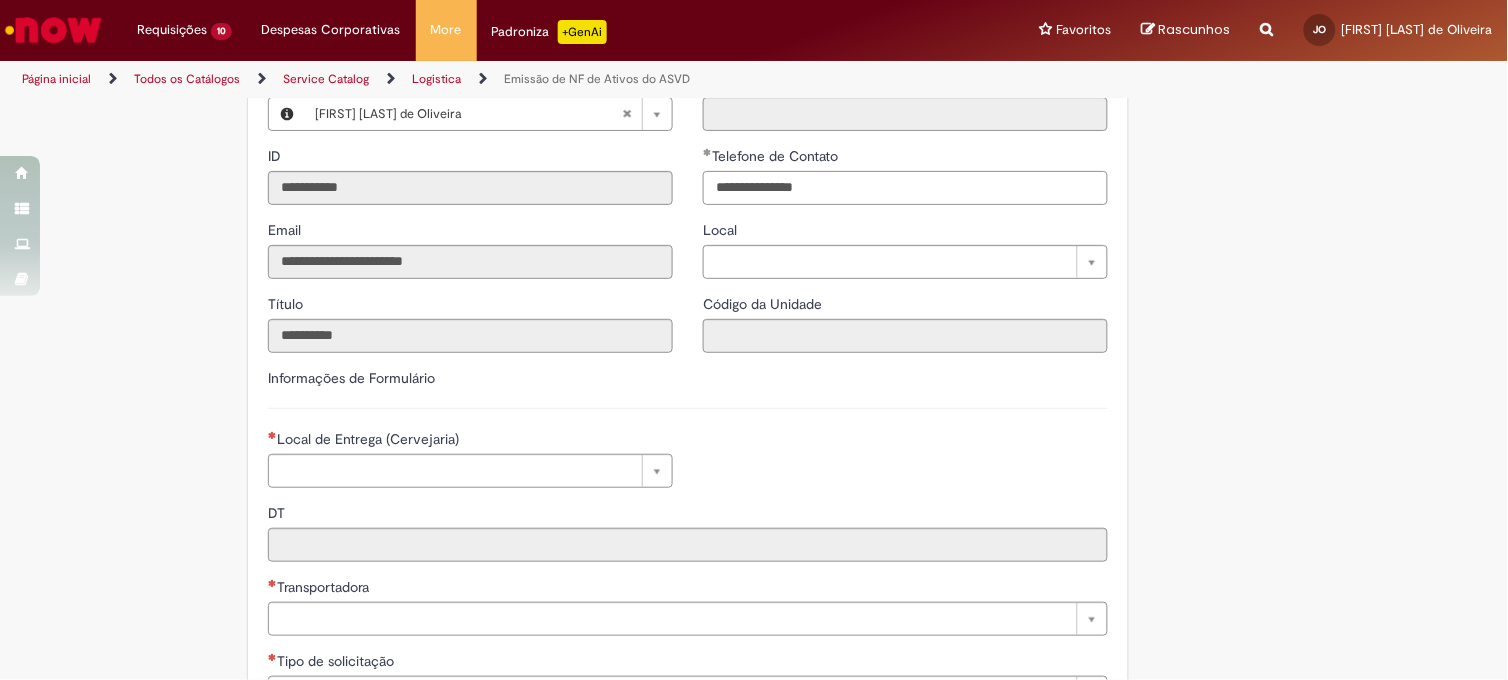 scroll, scrollTop: 333, scrollLeft: 0, axis: vertical 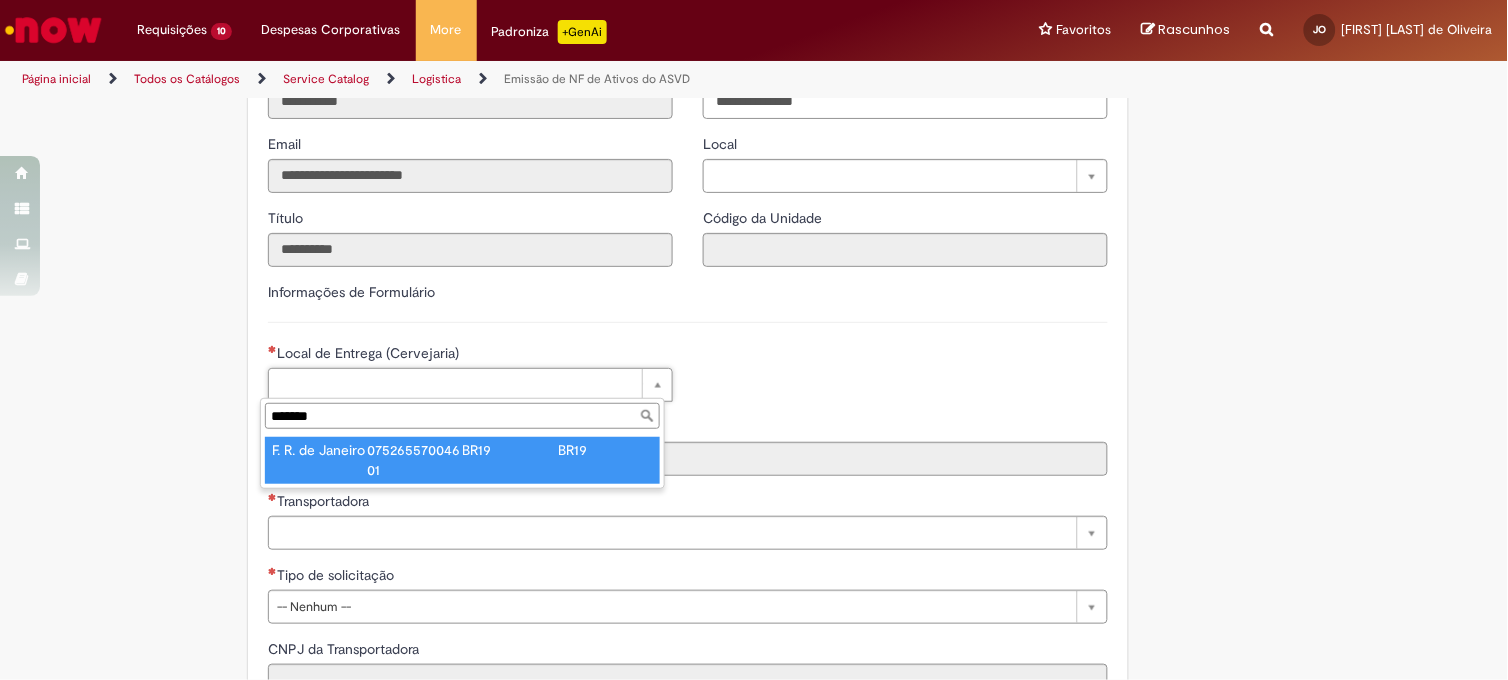 type on "*******" 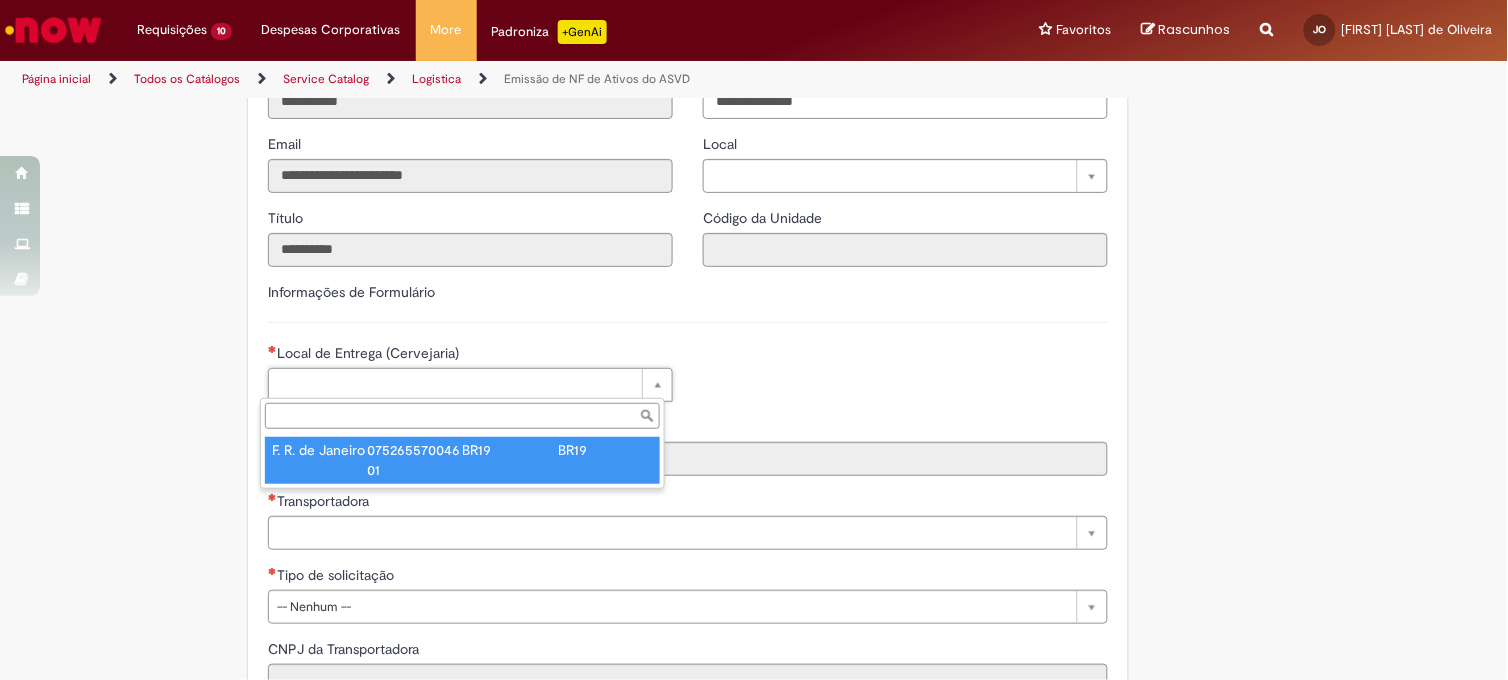 type on "****" 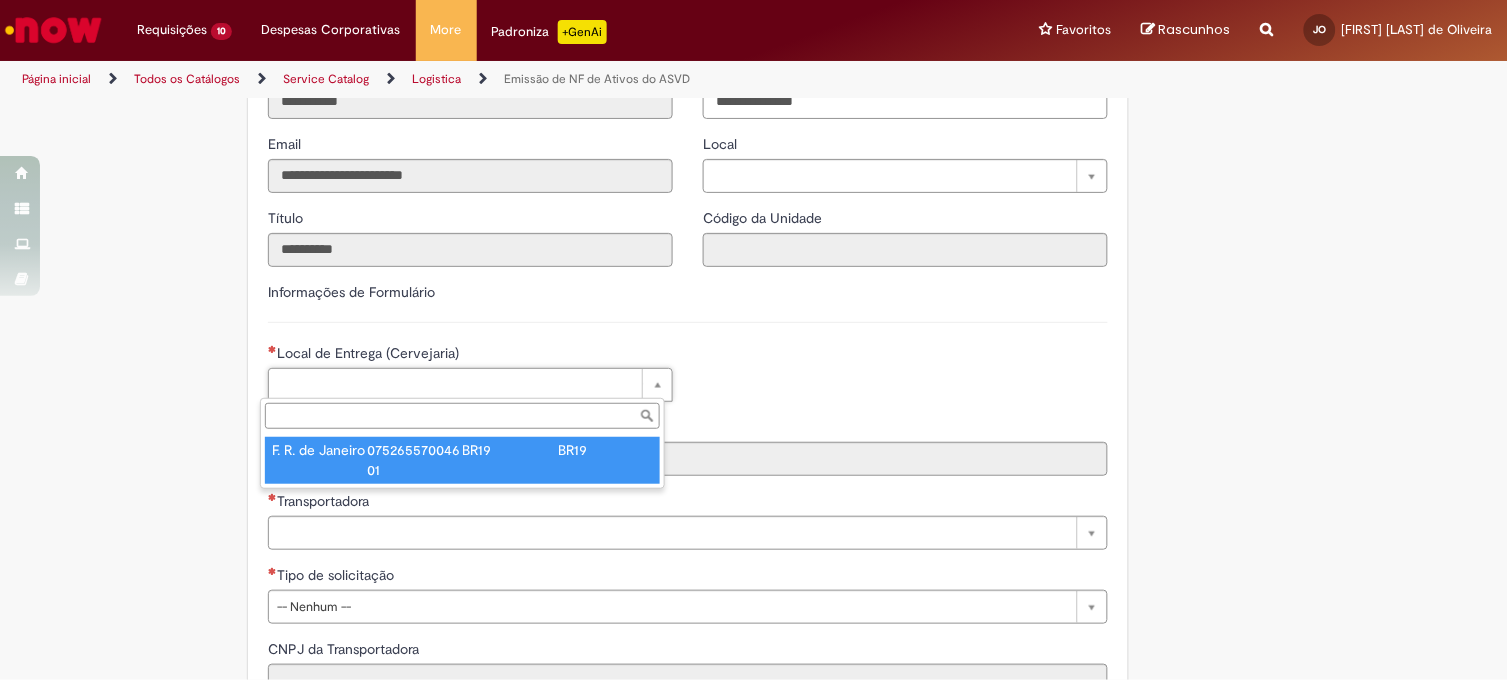 type on "**********" 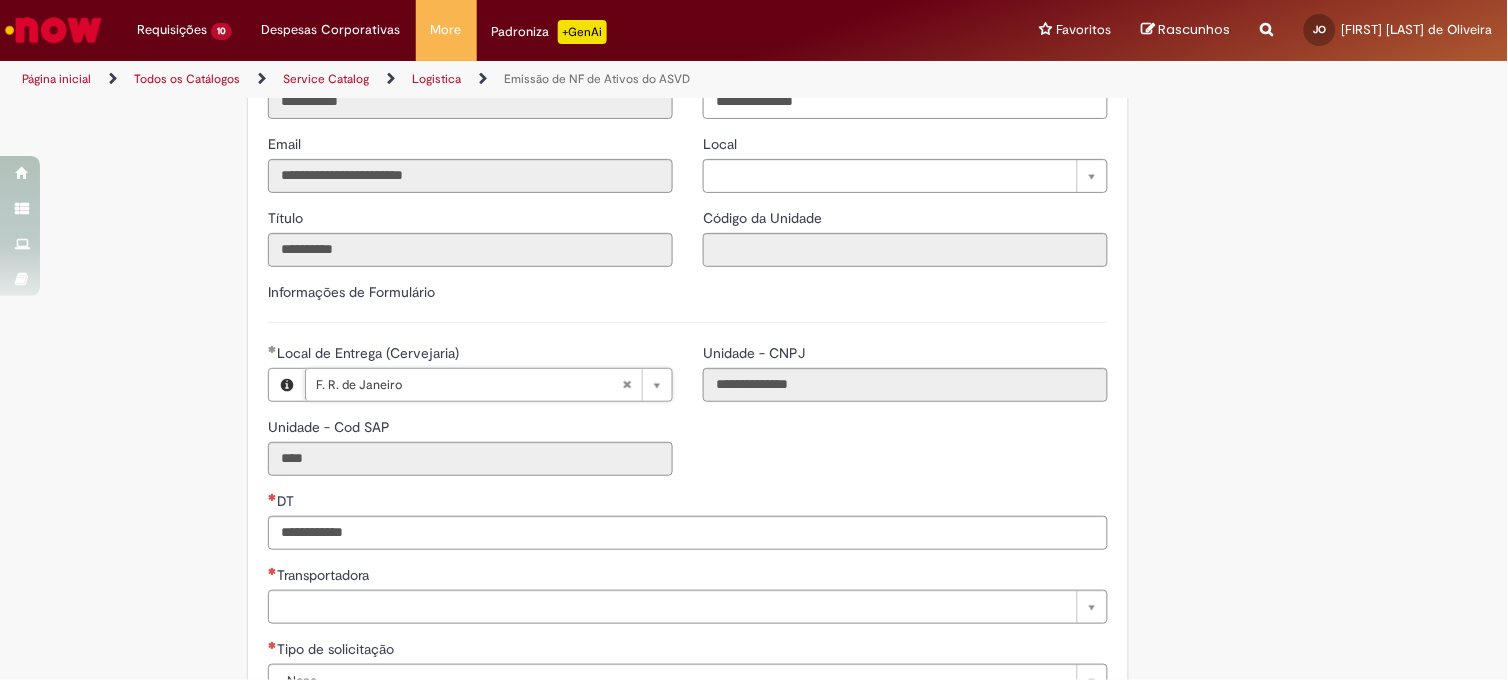 click on "Tire dúvidas com LupiAssist    +GenAI
Oi! Eu sou LupiAssist, uma Inteligência Artificial Generativa em constante aprendizado   Meu conteúdo é monitorado para trazer uma melhor experiência
Dúvidas comuns:
Só mais um instante, estou consultando nossas bases de conhecimento  e escrevendo a melhor resposta pra você!
Title
Lorem ipsum dolor sit amet    Fazer uma nova pergunta
Gerei esta resposta utilizando IA Generativa em conjunto com os nossos padrões. Em caso de divergência, os documentos oficiais prevalecerão.
Saiba mais em:
Ou ligue para:
E aí, te ajudei?
Sim, obrigado!" at bounding box center (754, 575) 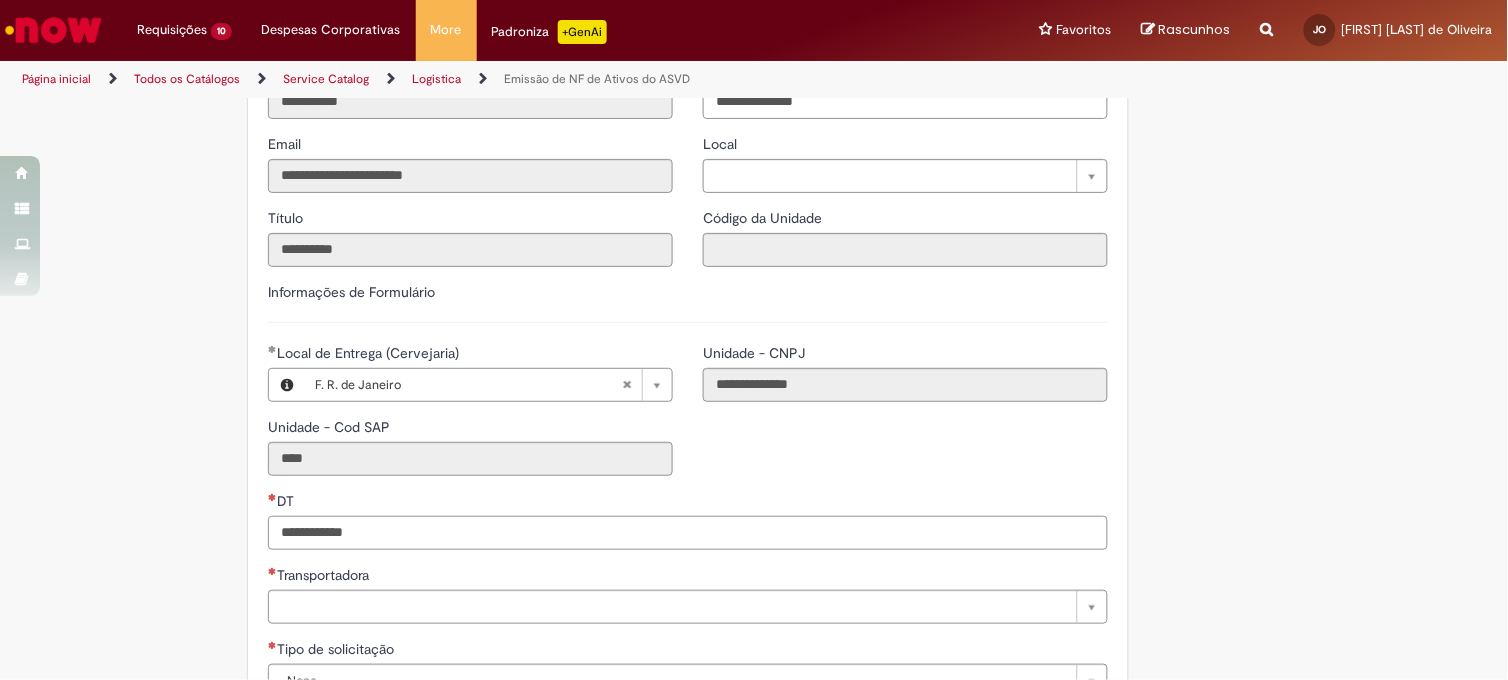 click on "DT" at bounding box center (688, 533) 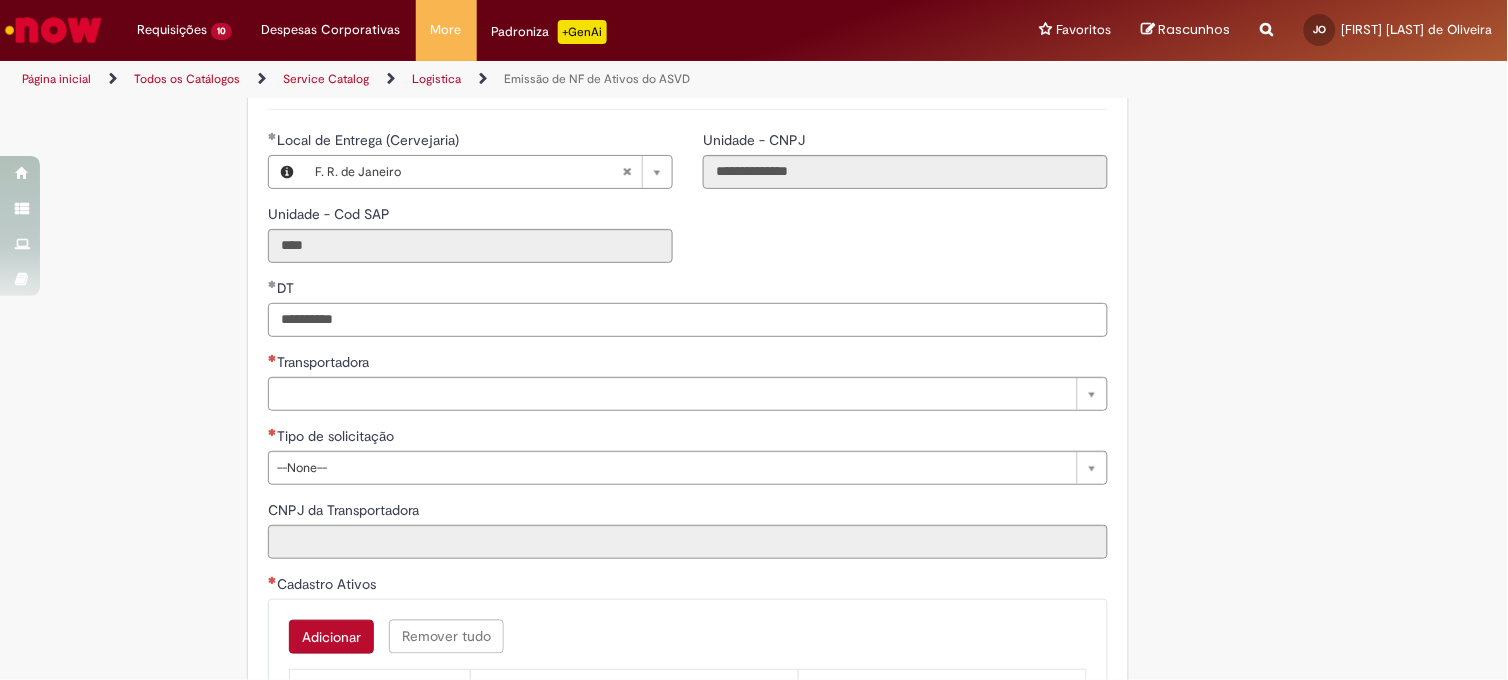 scroll, scrollTop: 555, scrollLeft: 0, axis: vertical 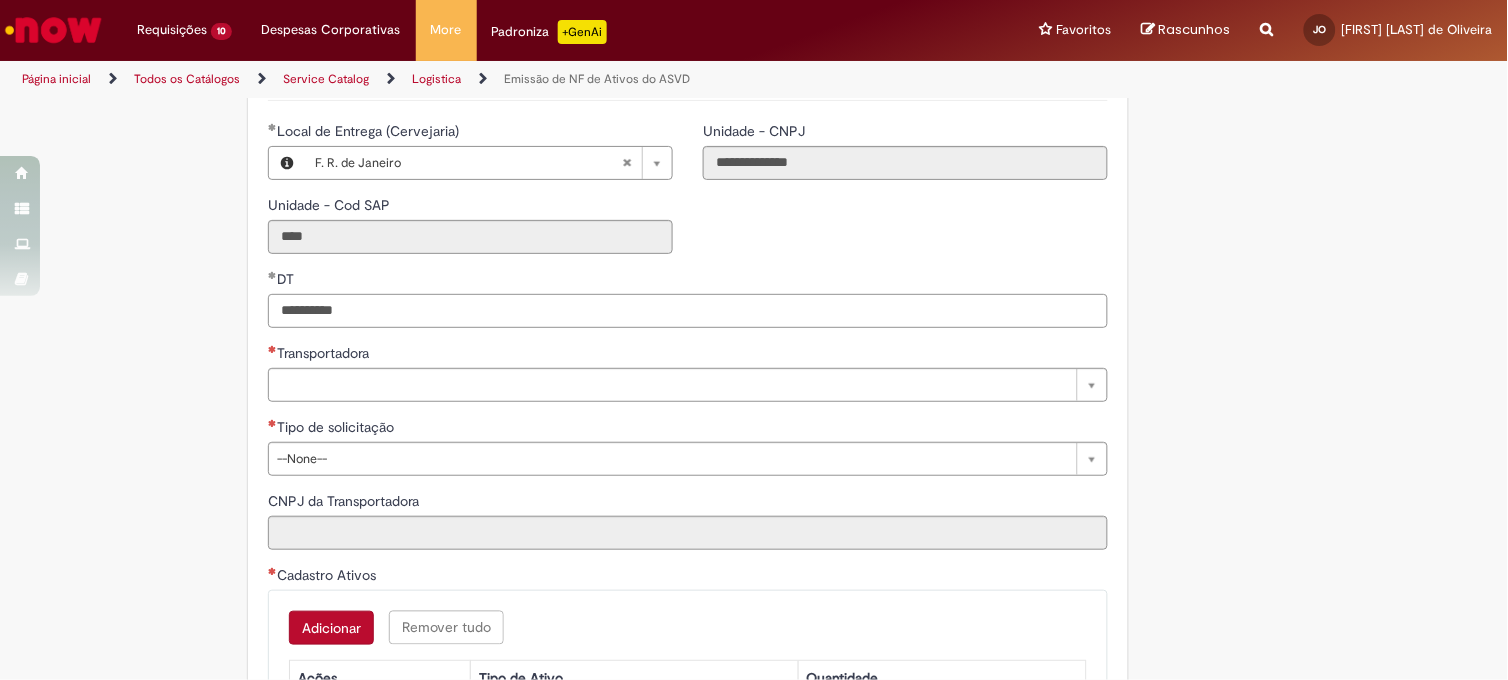 type on "**********" 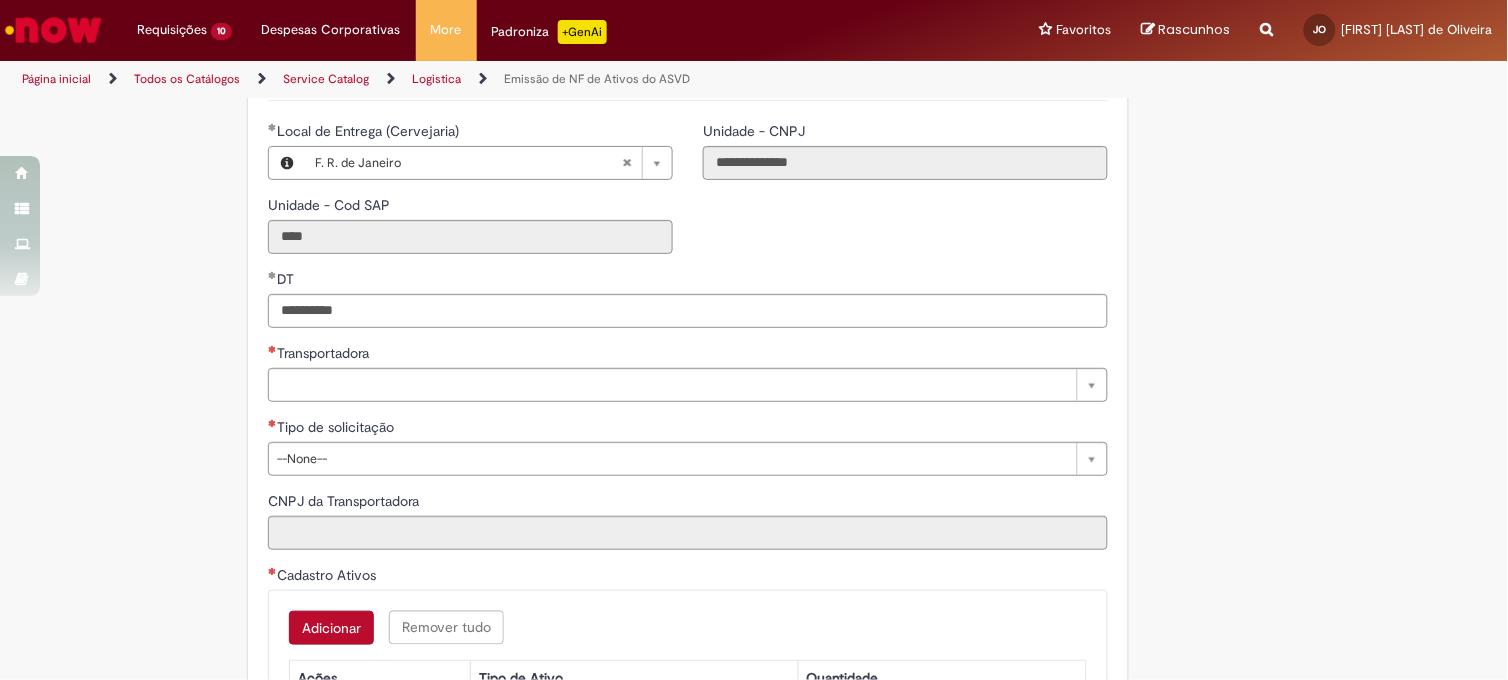 click on "Transportadora" at bounding box center [688, 355] 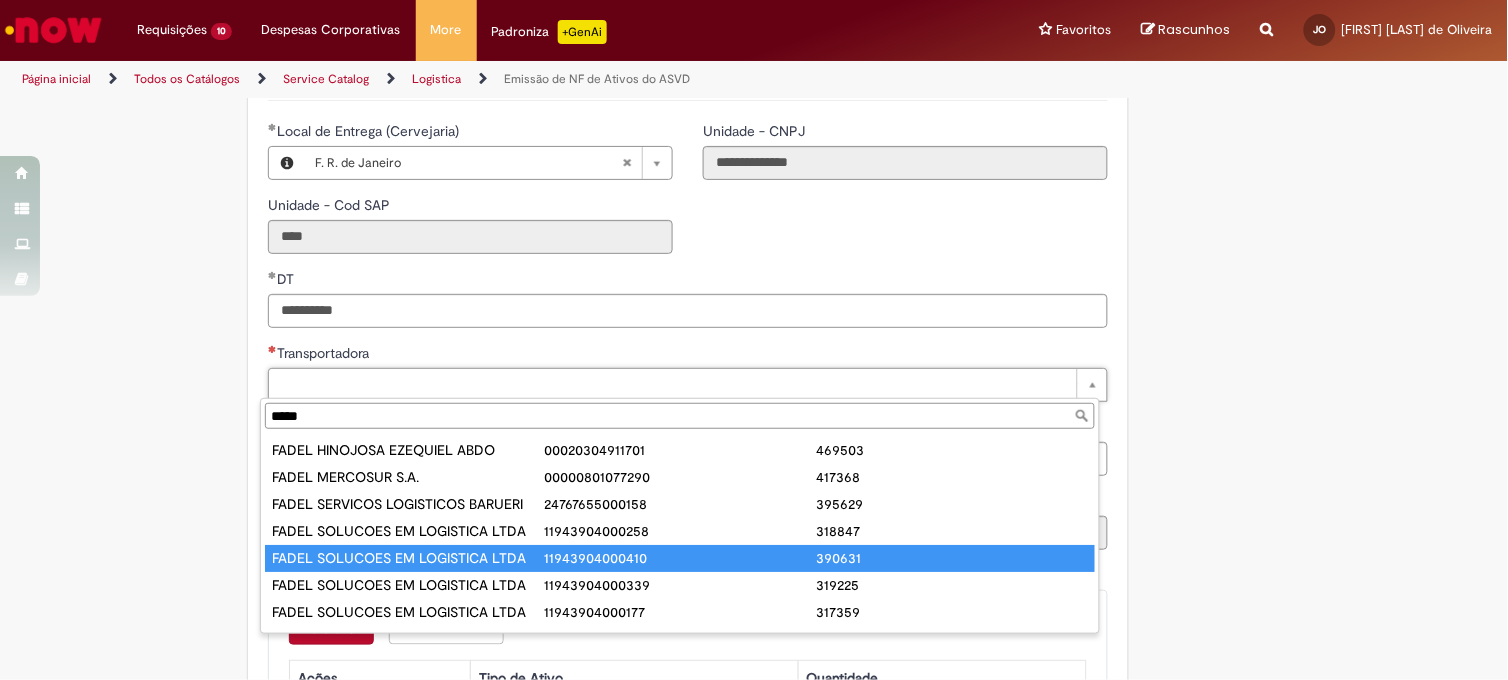 type on "*****" 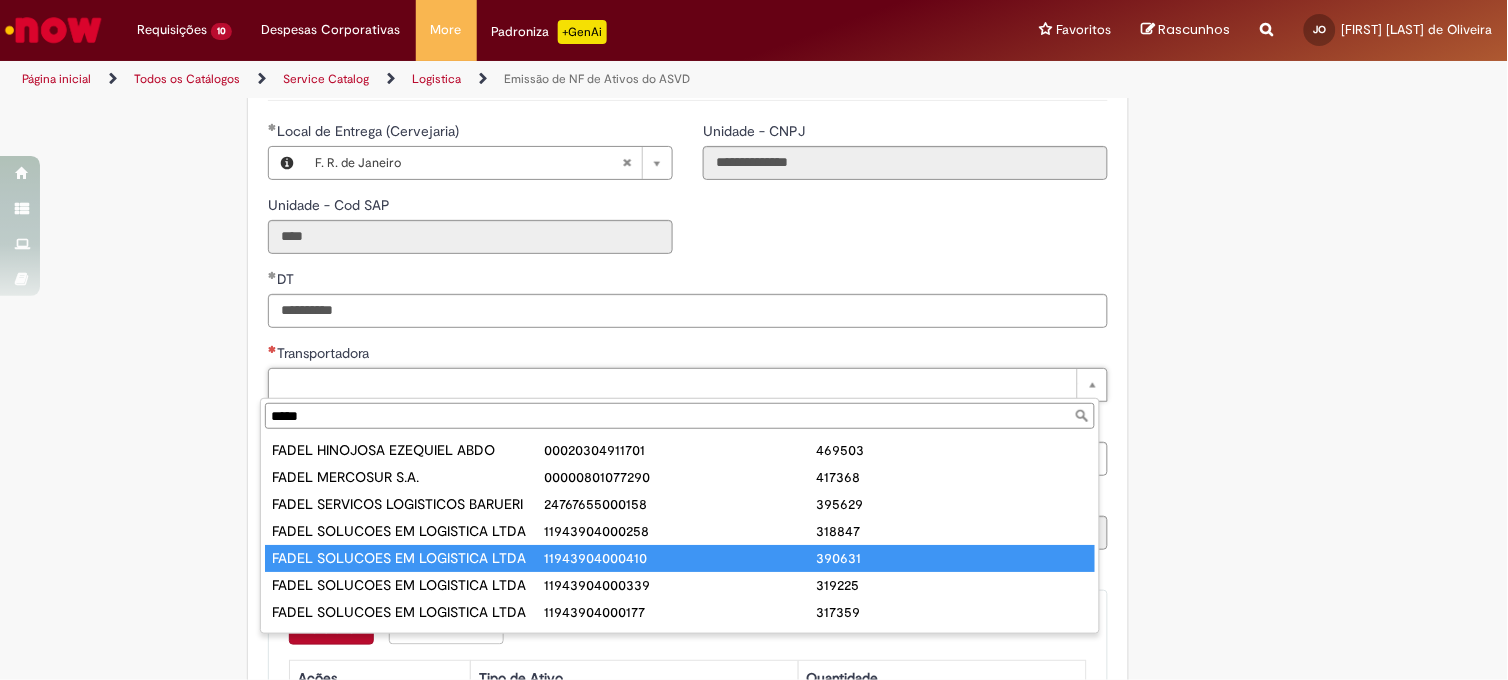 type on "**********" 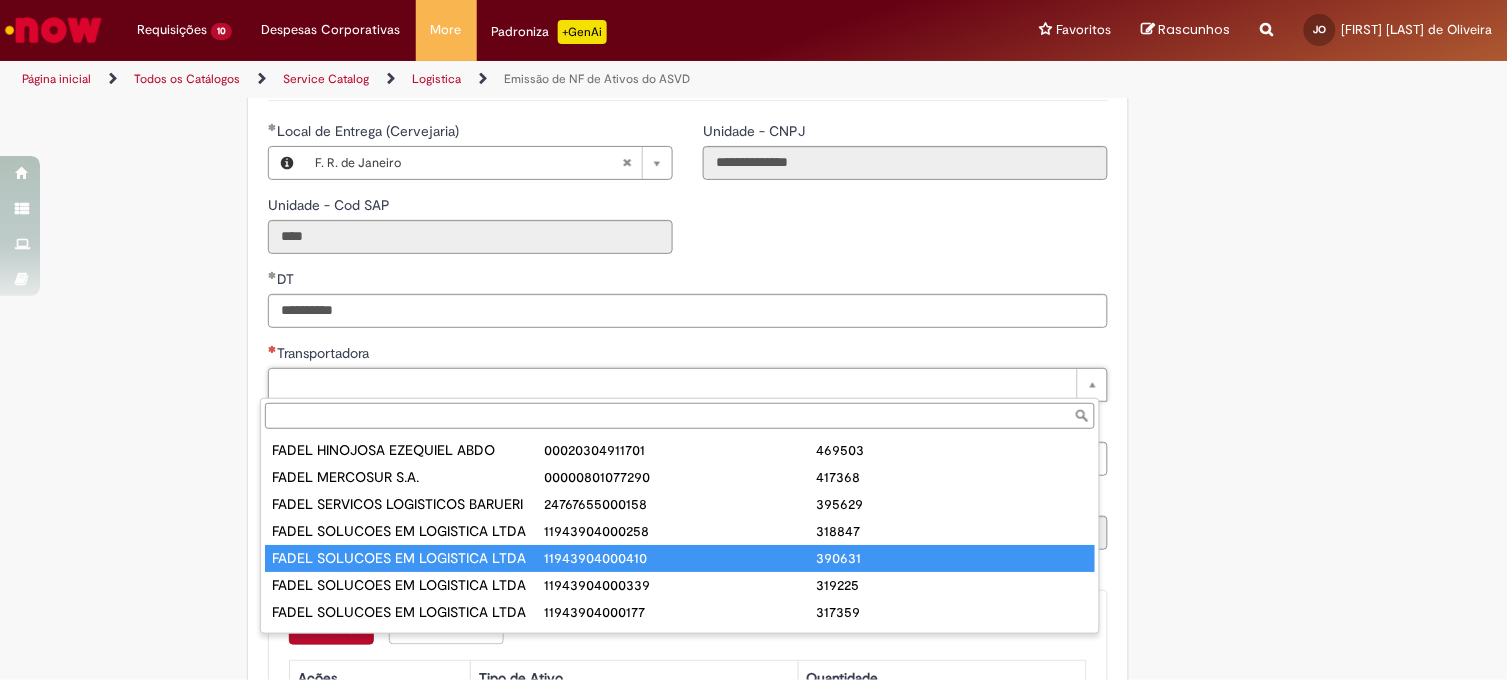type on "**********" 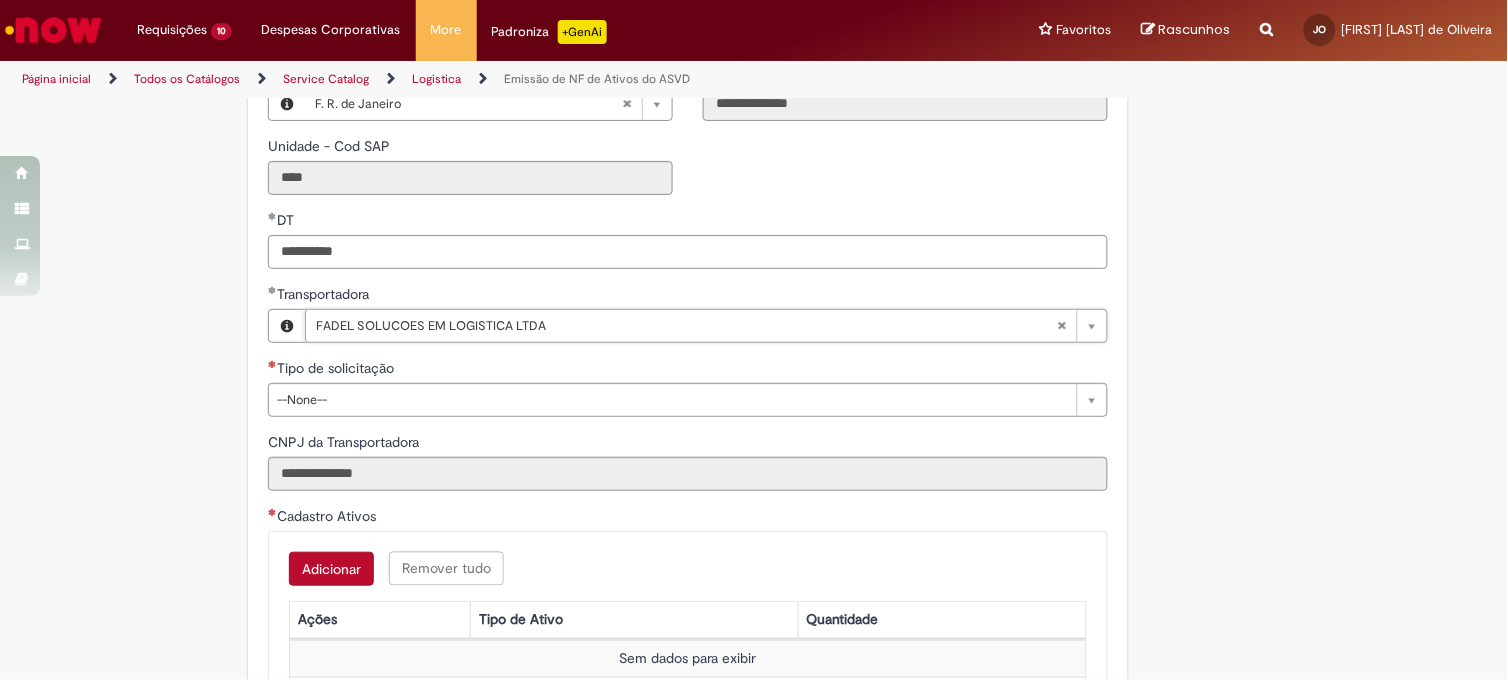 scroll, scrollTop: 666, scrollLeft: 0, axis: vertical 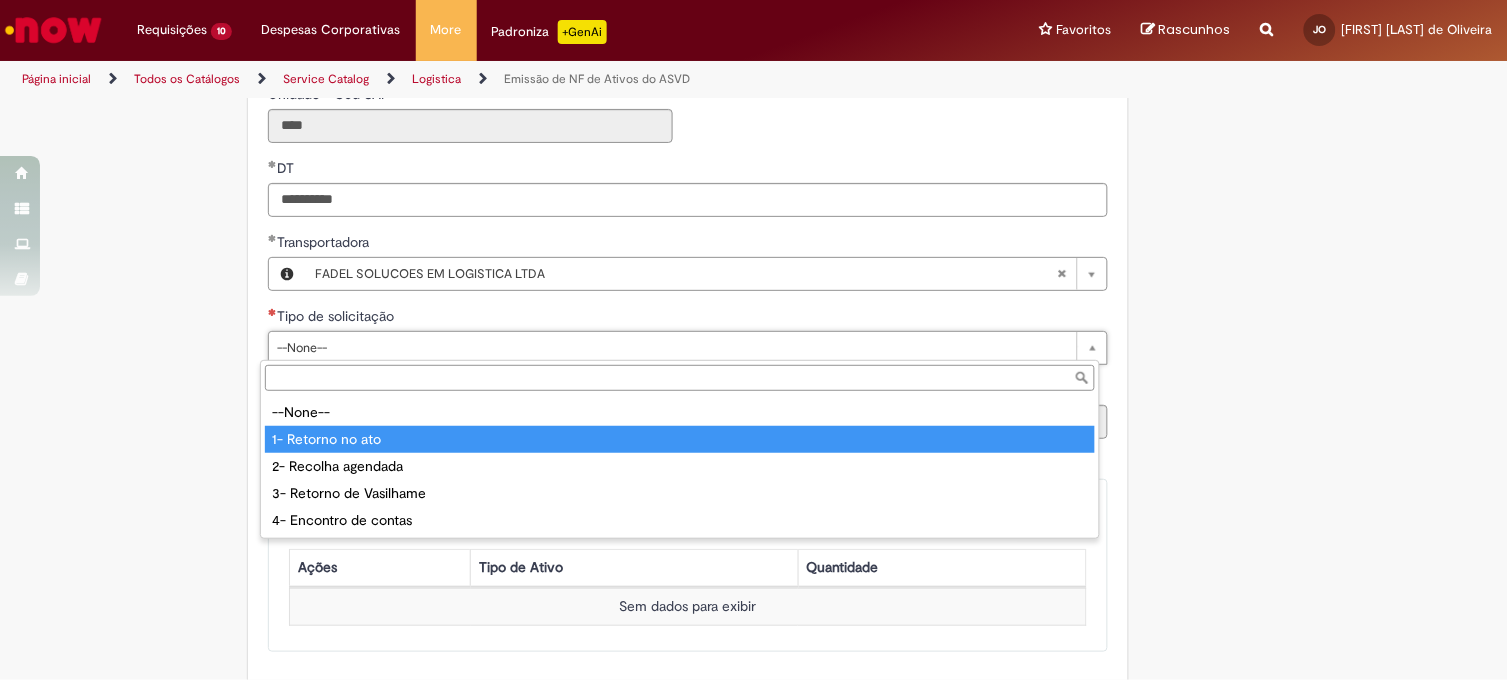 type on "**********" 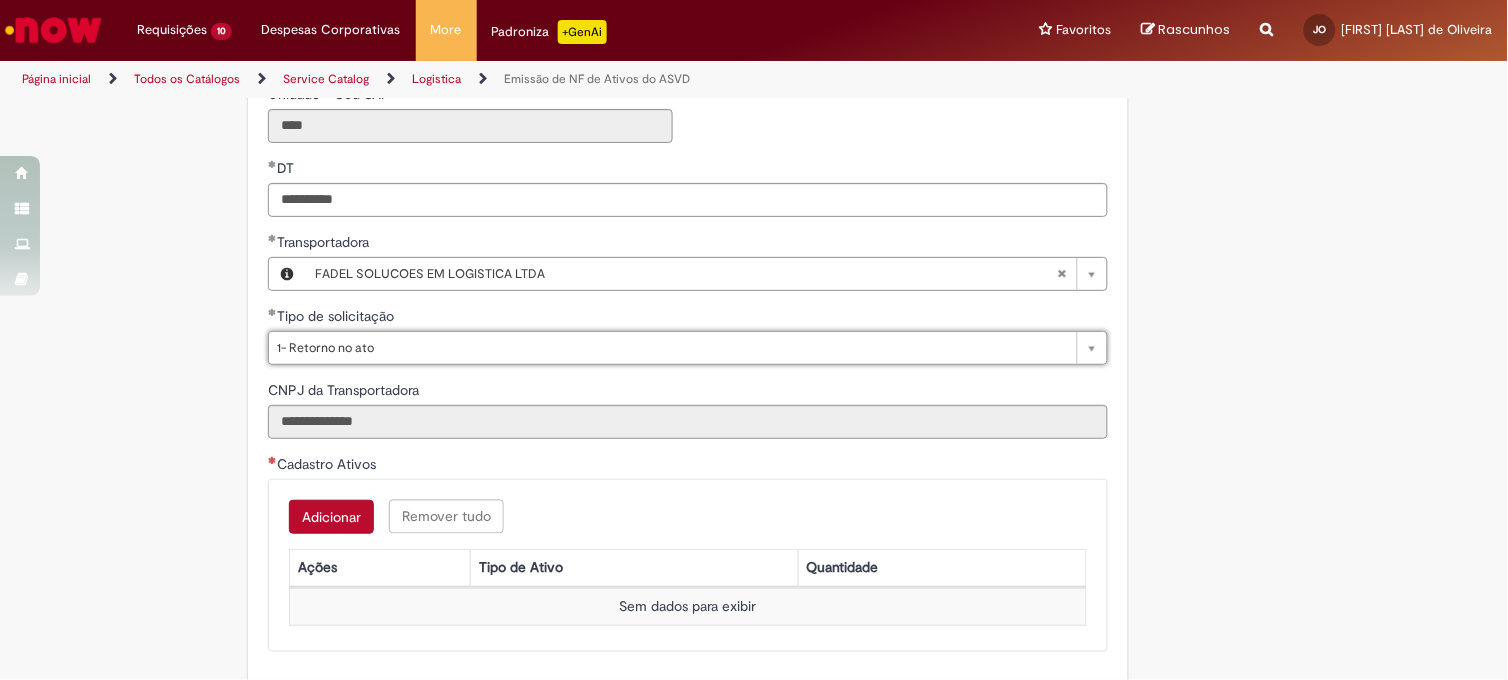 click on "Adicionar" at bounding box center [331, 517] 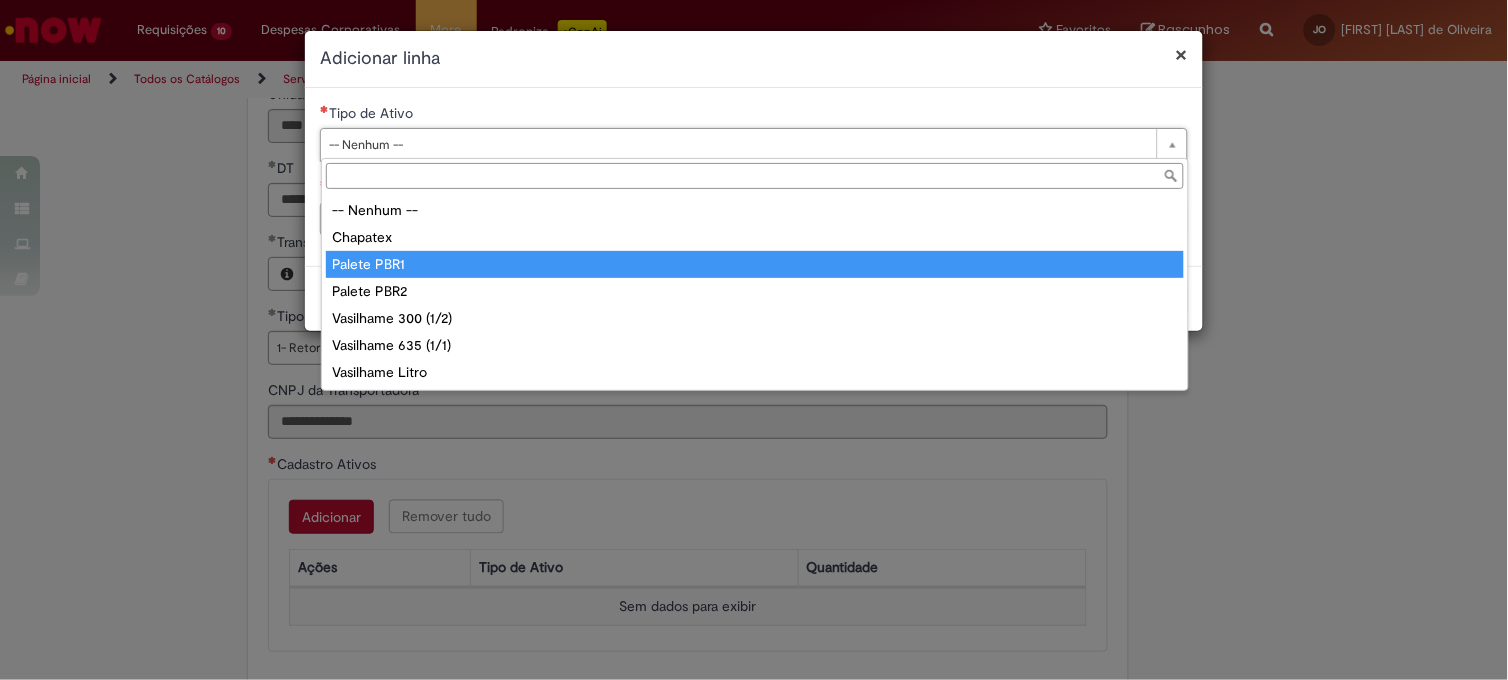 type on "**********" 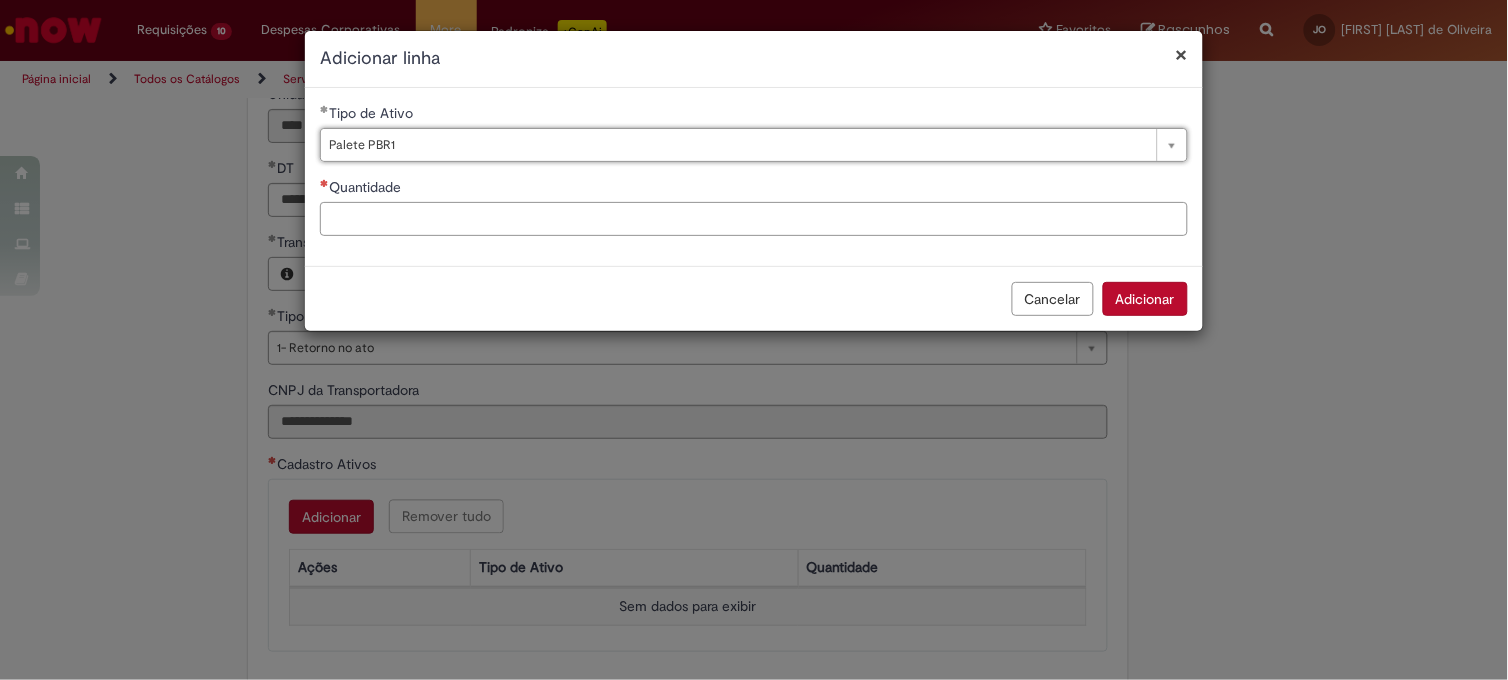 click on "Quantidade" at bounding box center [754, 219] 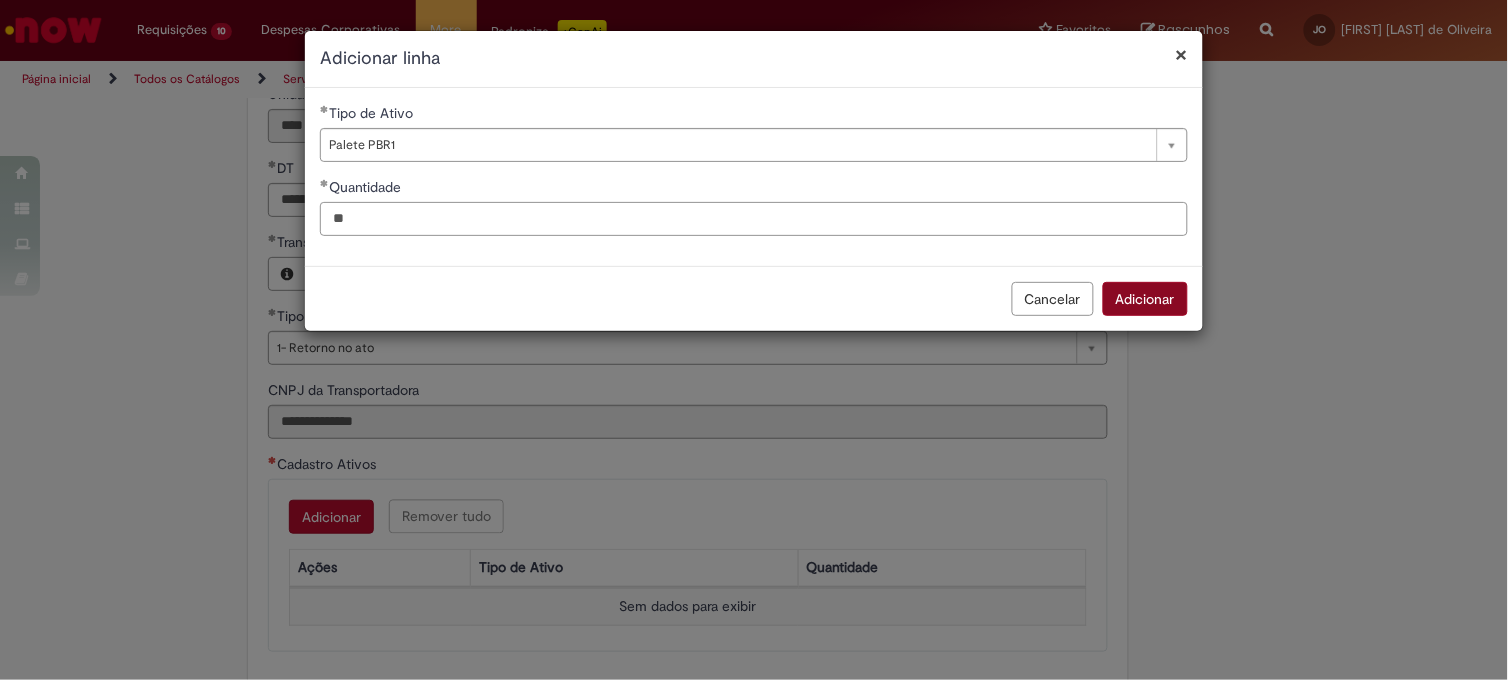 type on "**" 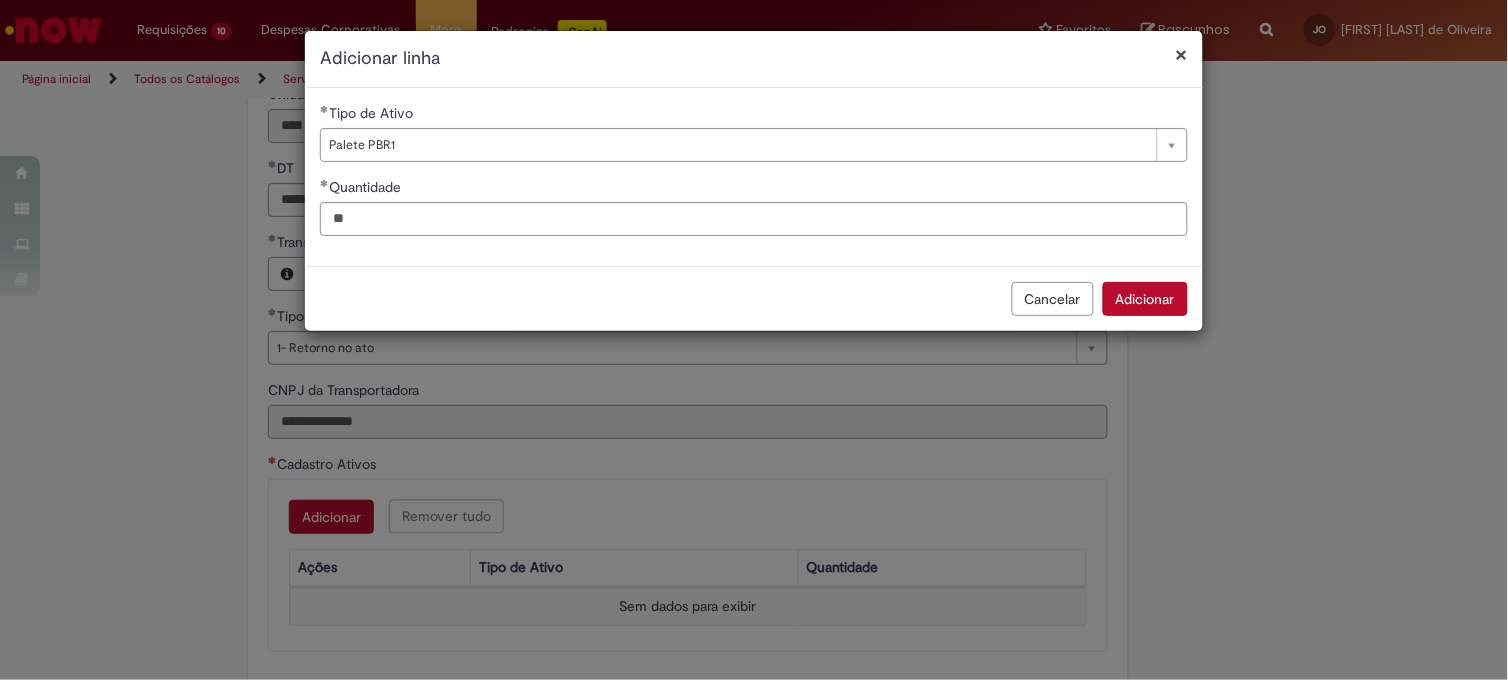 click on "Adicionar" at bounding box center [1145, 299] 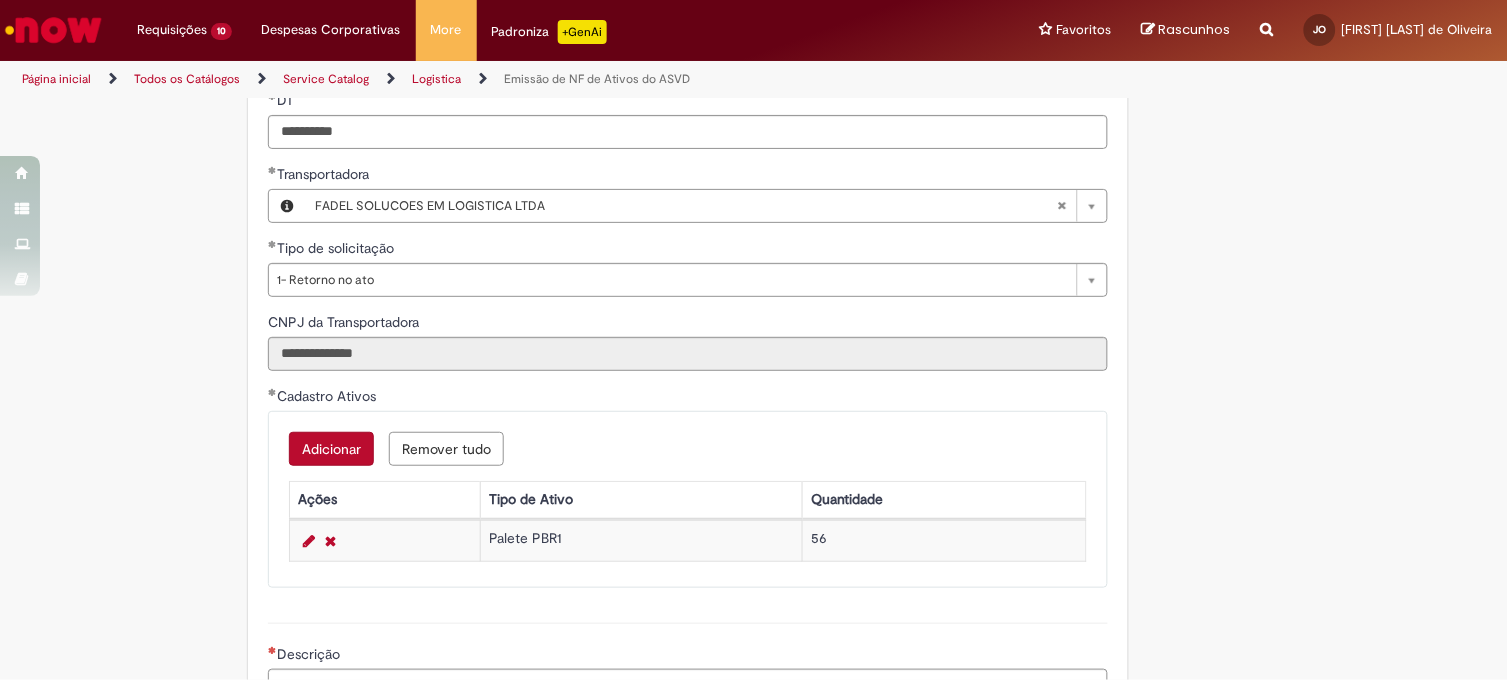 scroll, scrollTop: 1000, scrollLeft: 0, axis: vertical 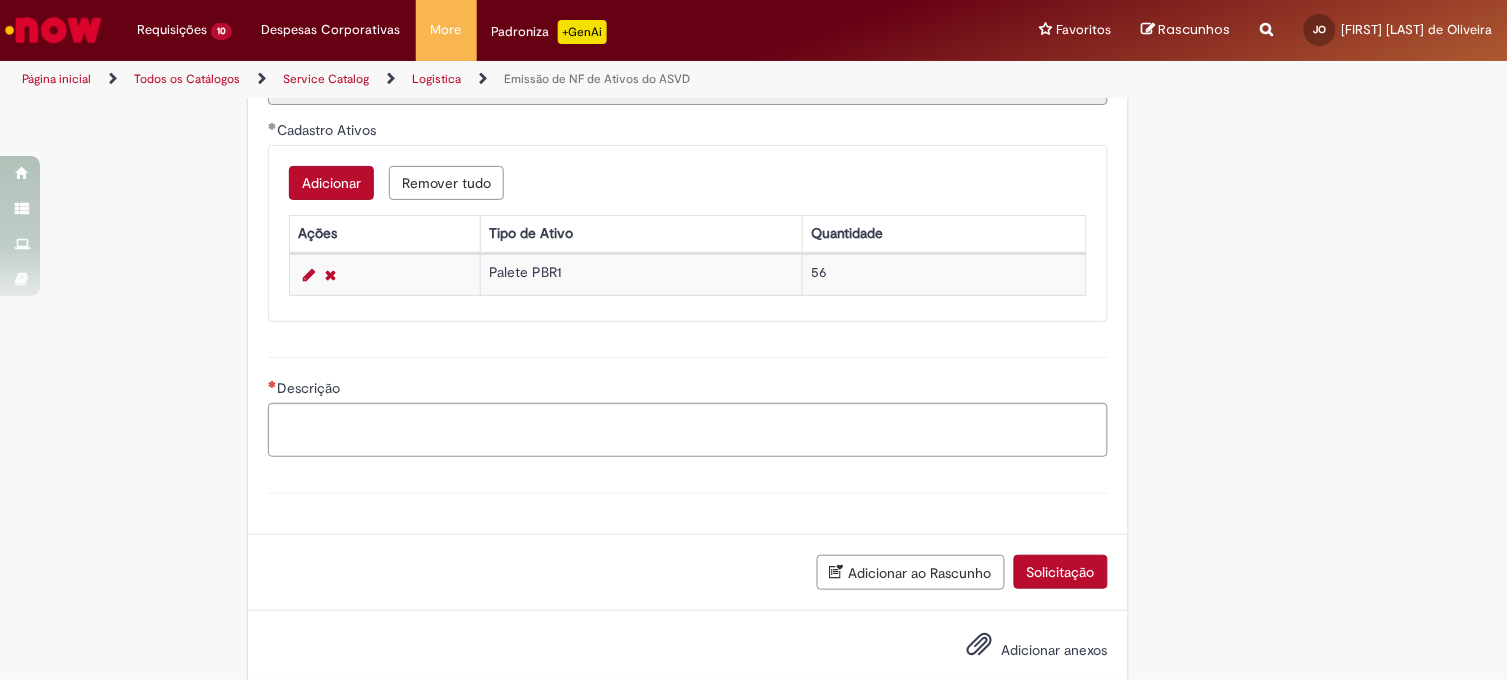 click on "Descrição" at bounding box center (688, 390) 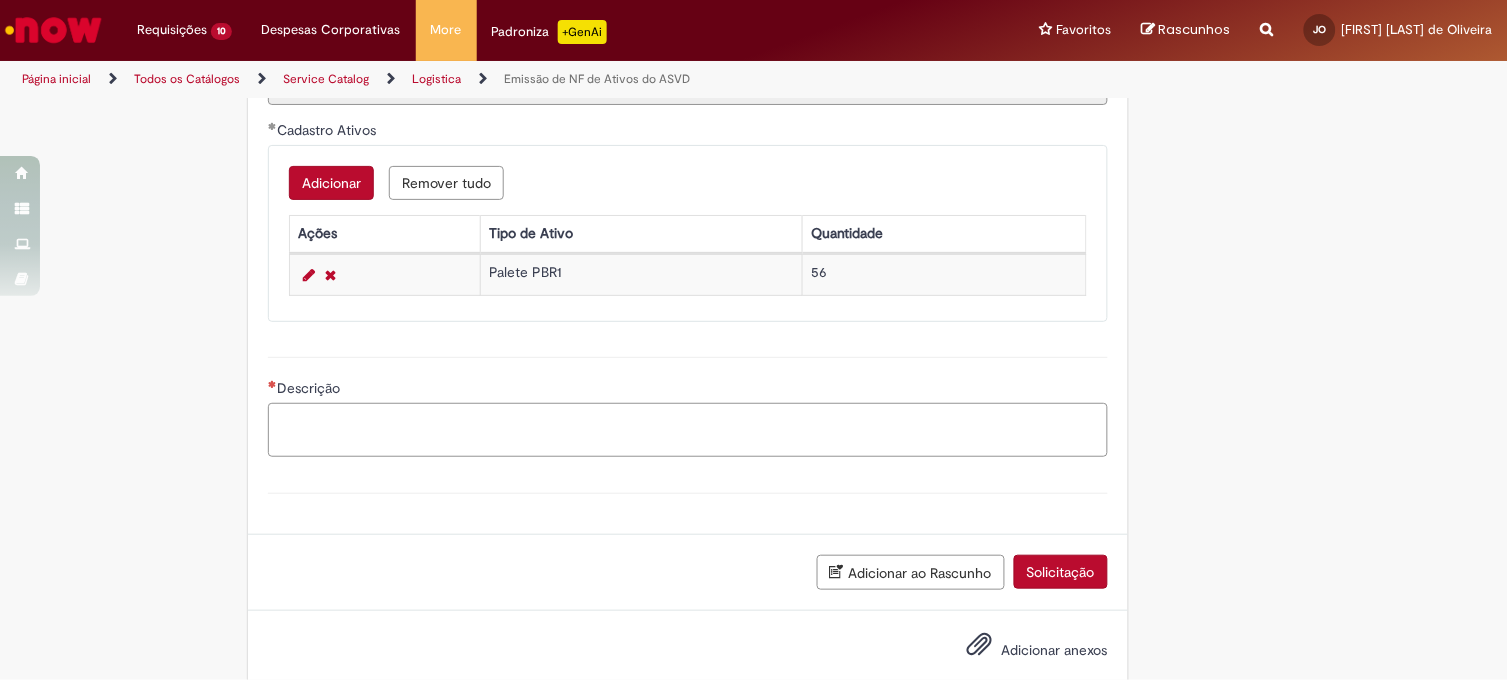 click on "Descrição" at bounding box center [688, 430] 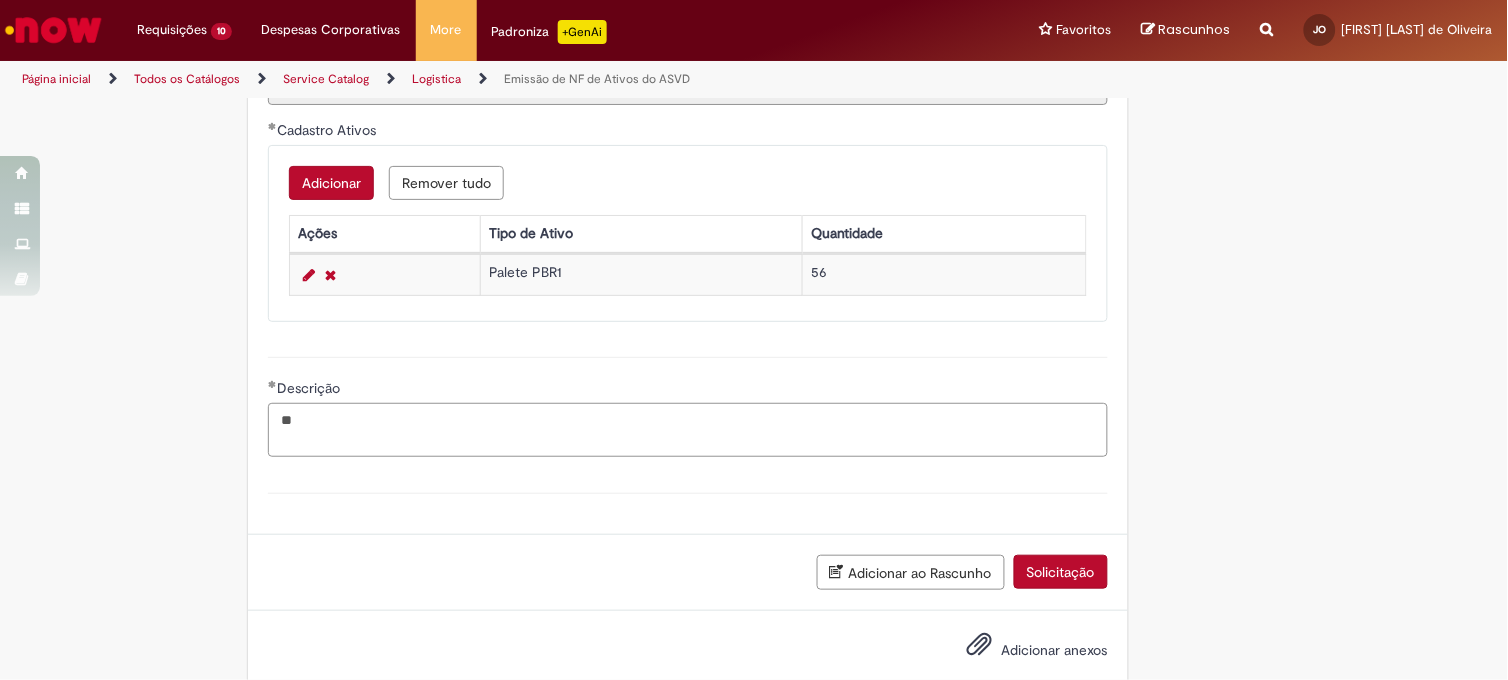 type on "*" 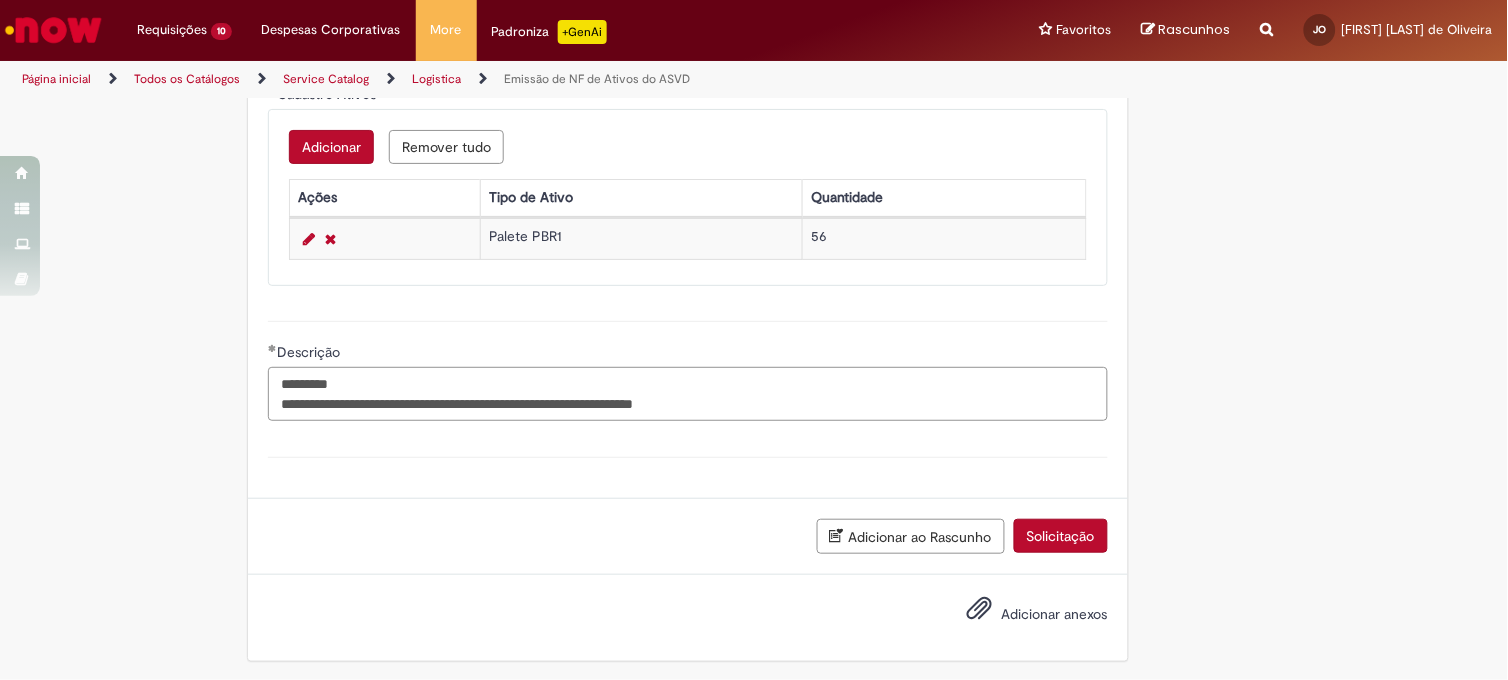 scroll, scrollTop: 1042, scrollLeft: 0, axis: vertical 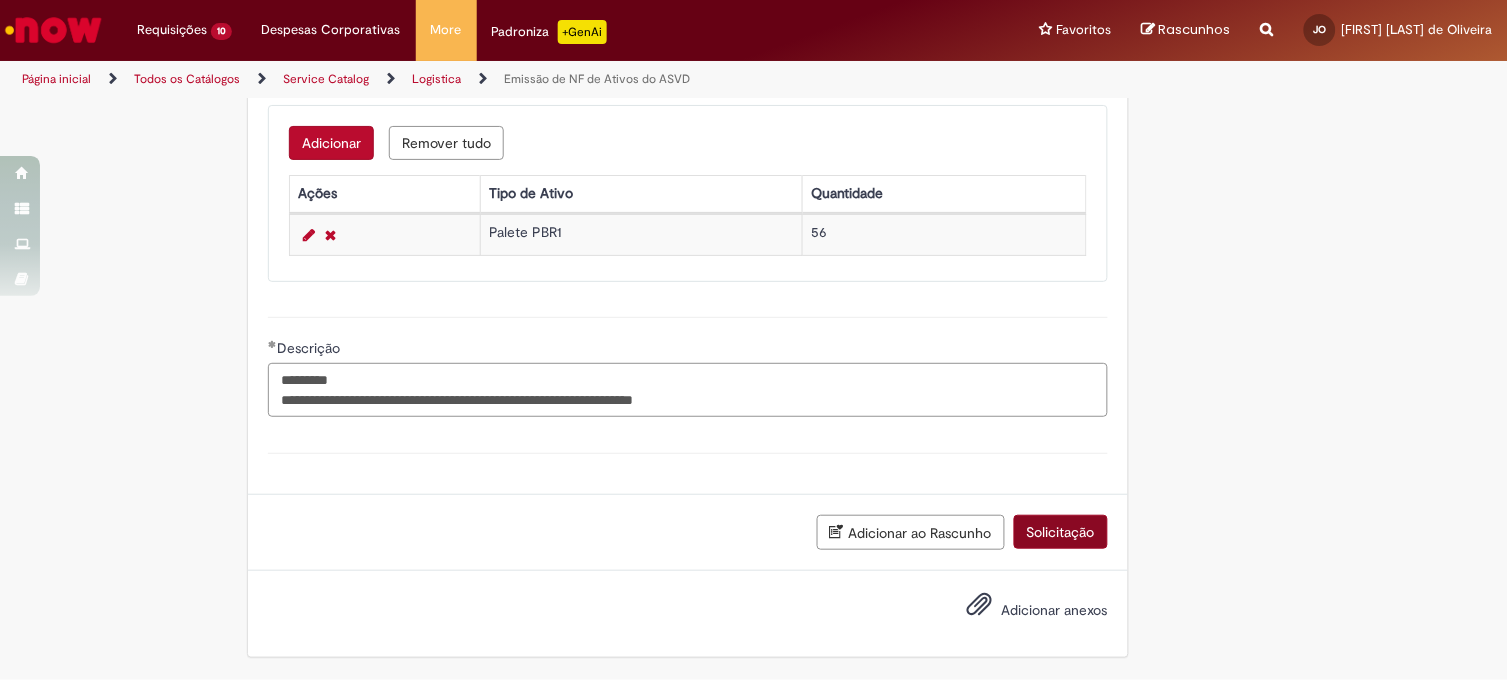 type on "**********" 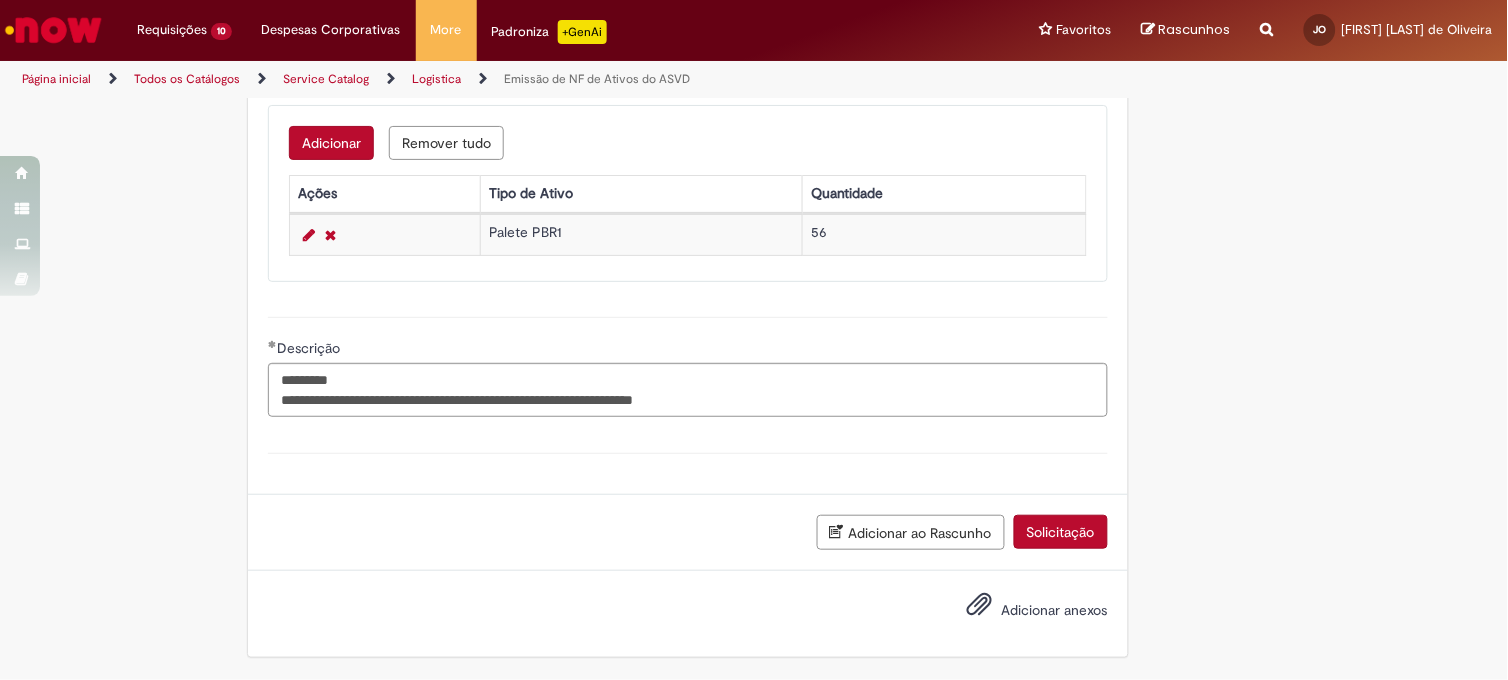 click on "Solicitação" at bounding box center (1061, 532) 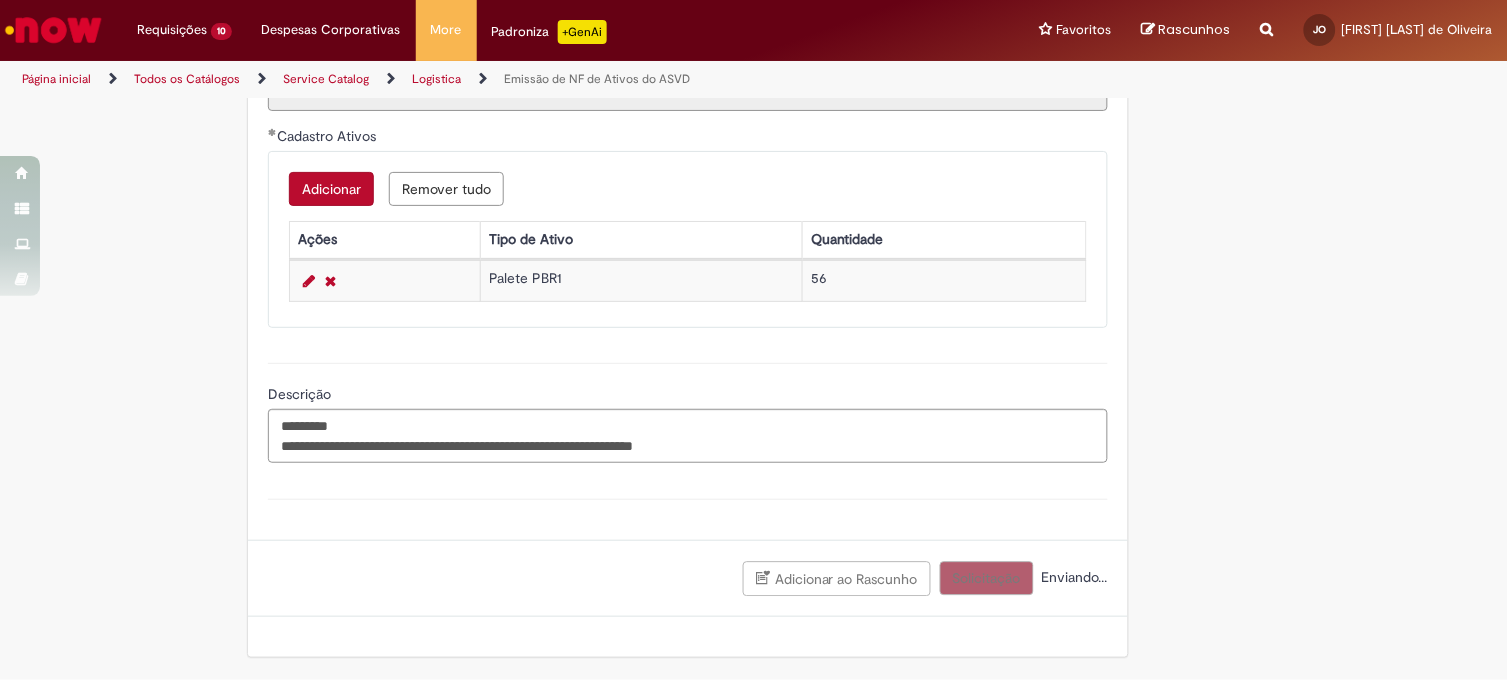 scroll, scrollTop: 996, scrollLeft: 0, axis: vertical 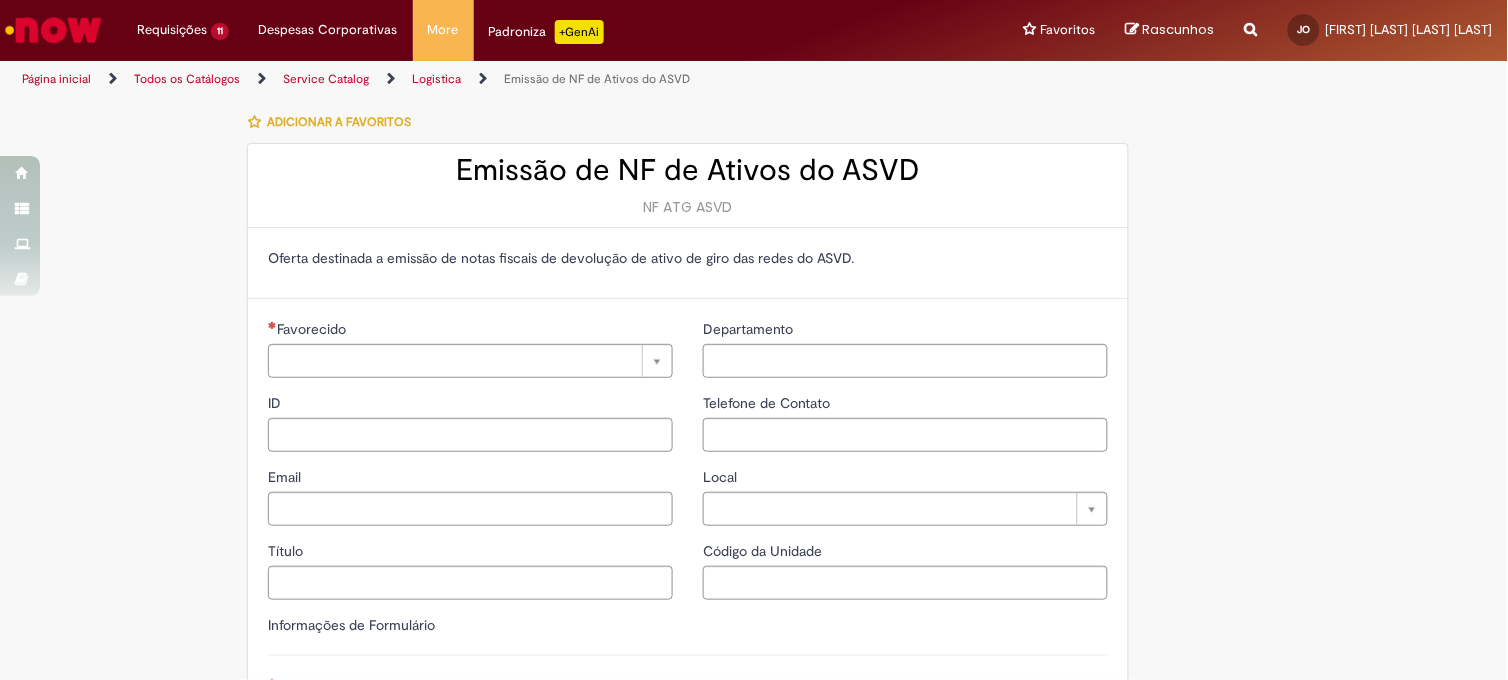 type on "**********" 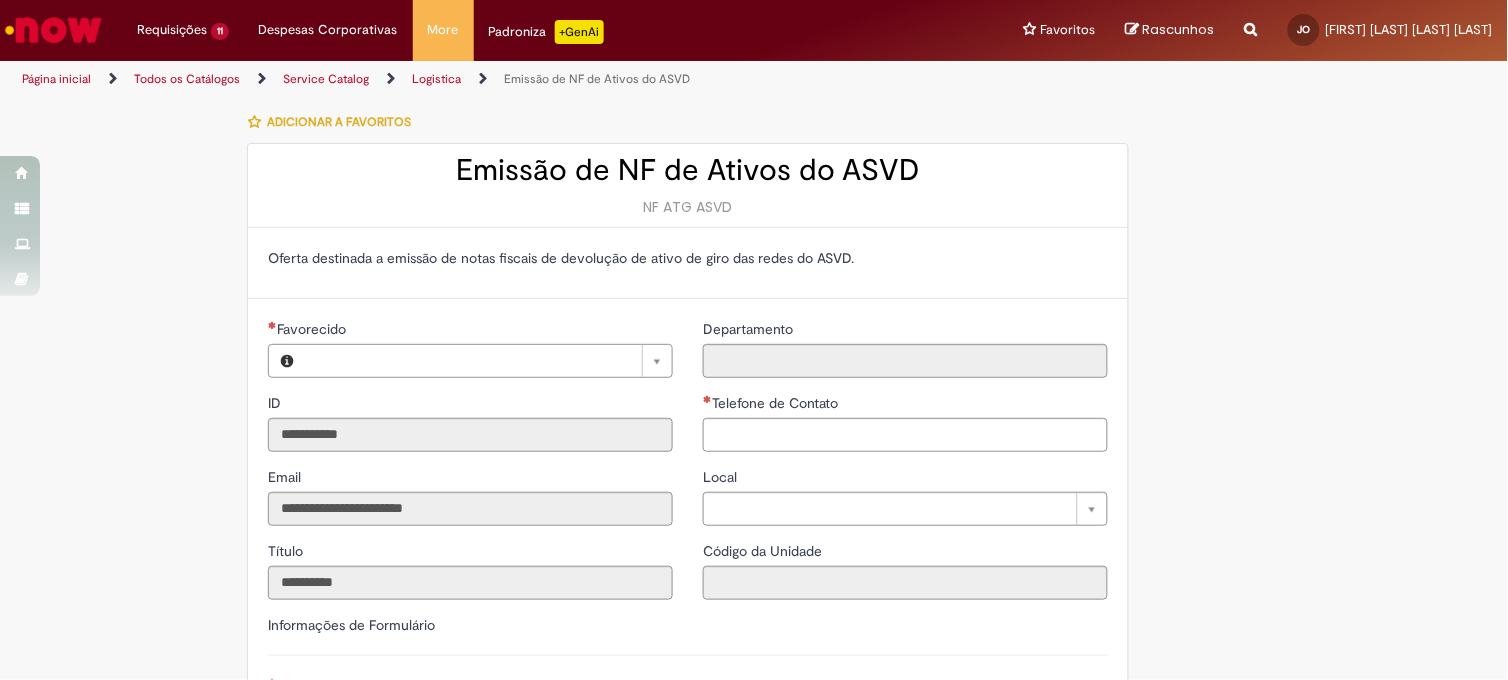 type on "**********" 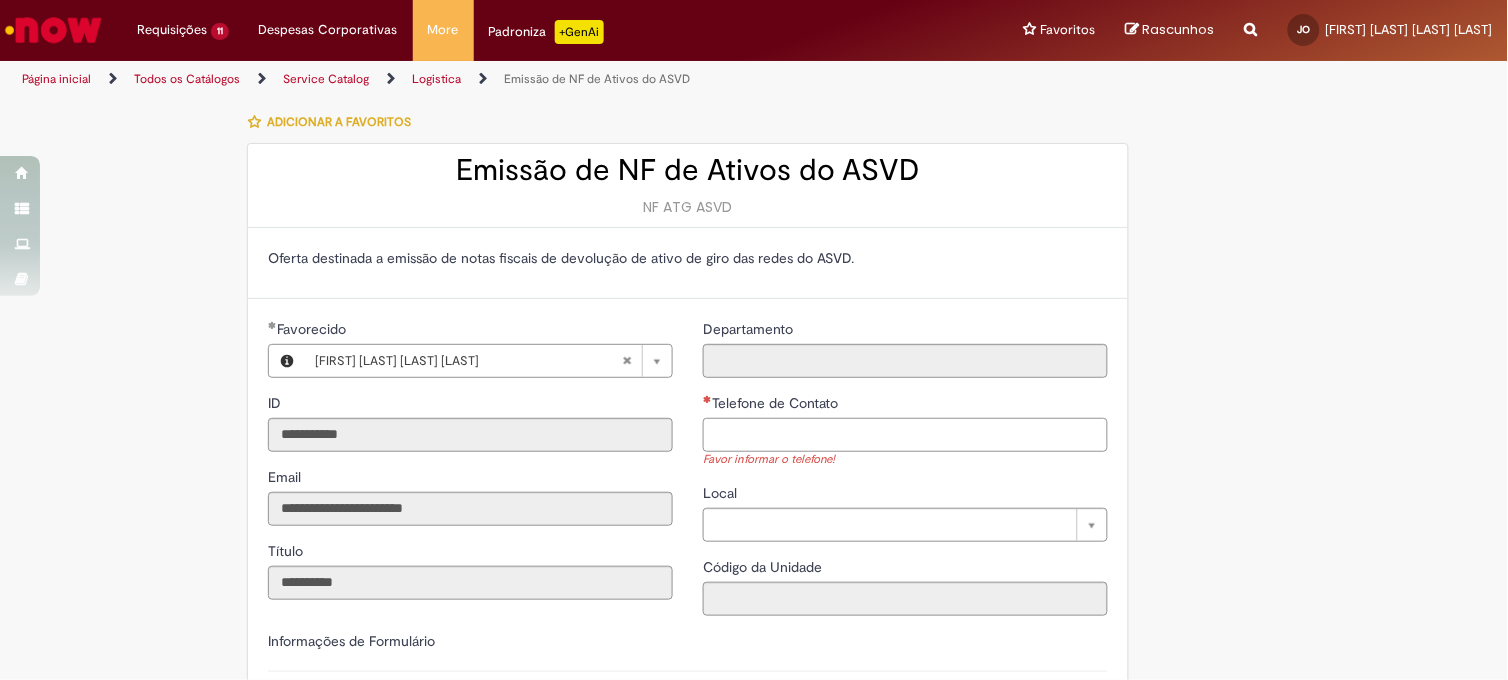 click on "Telefone de Contato" at bounding box center [905, 435] 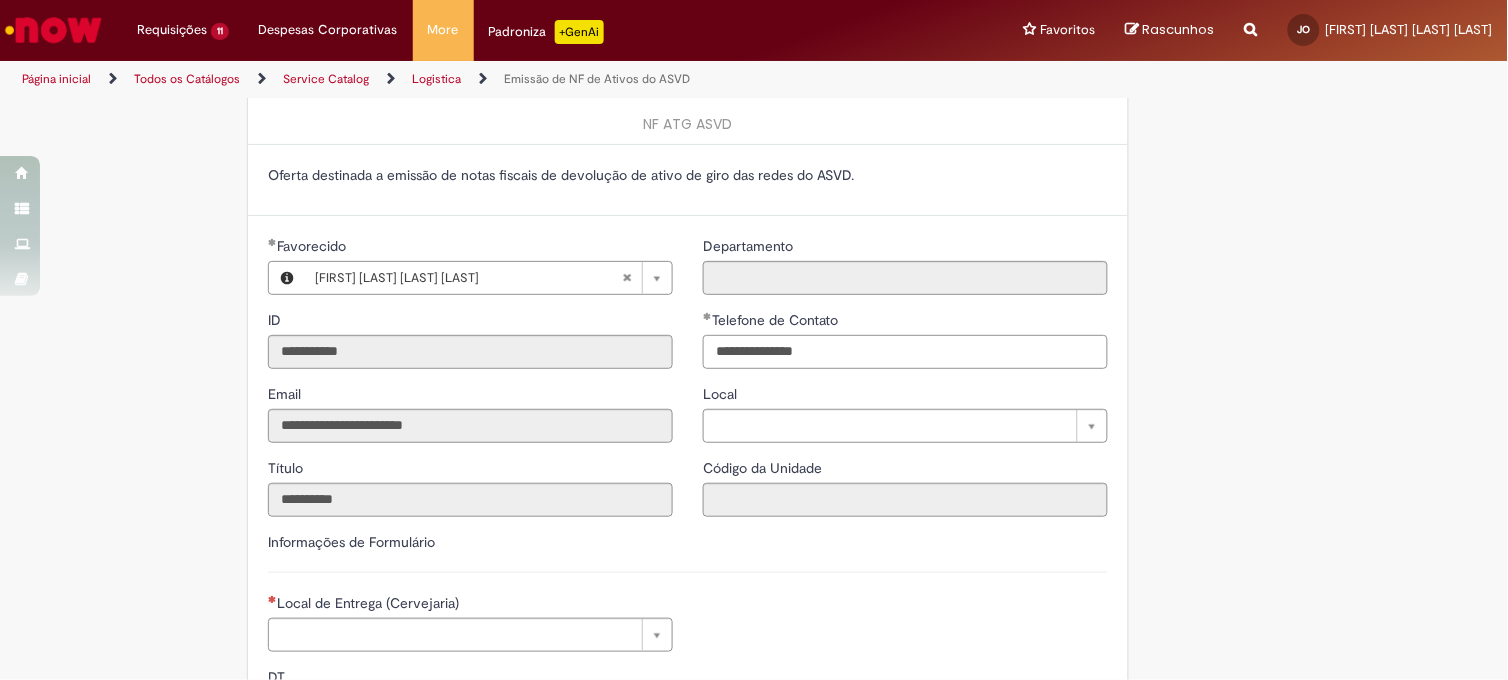 scroll, scrollTop: 222, scrollLeft: 0, axis: vertical 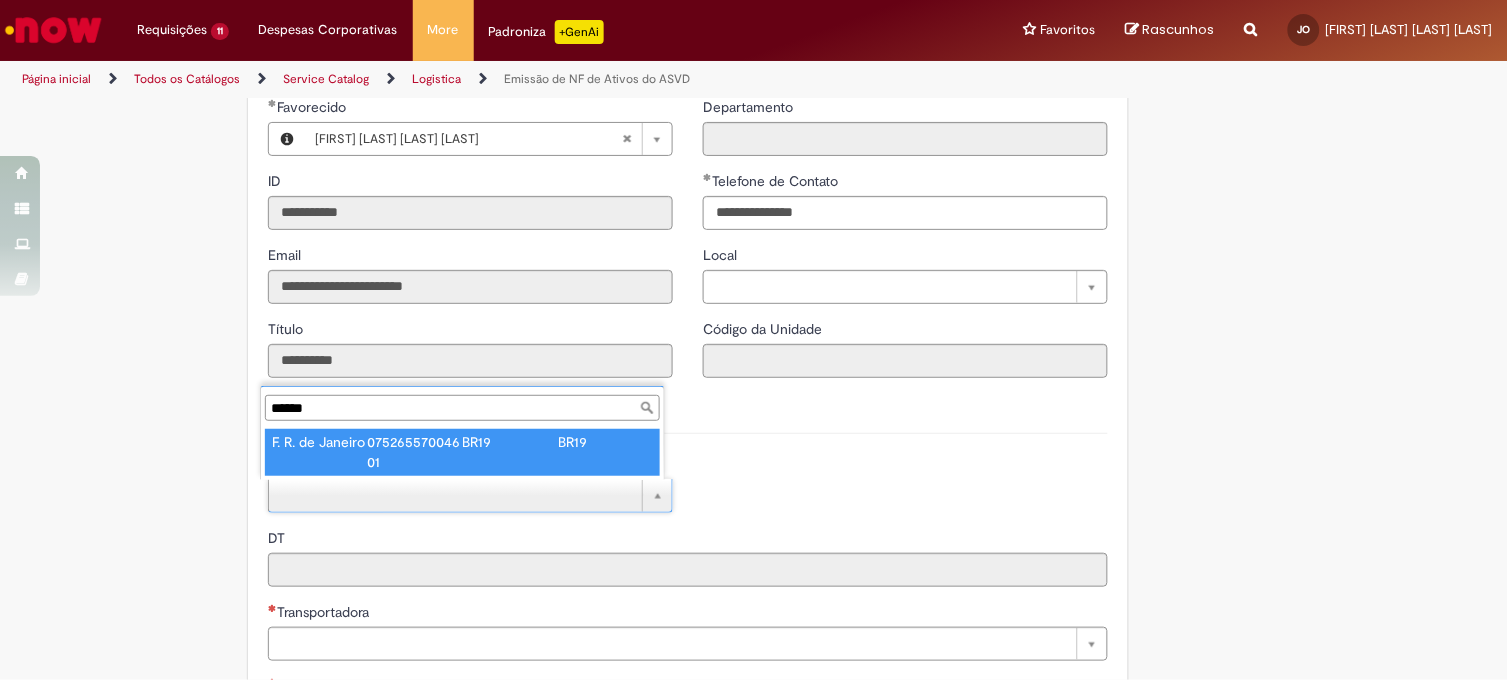 type on "******" 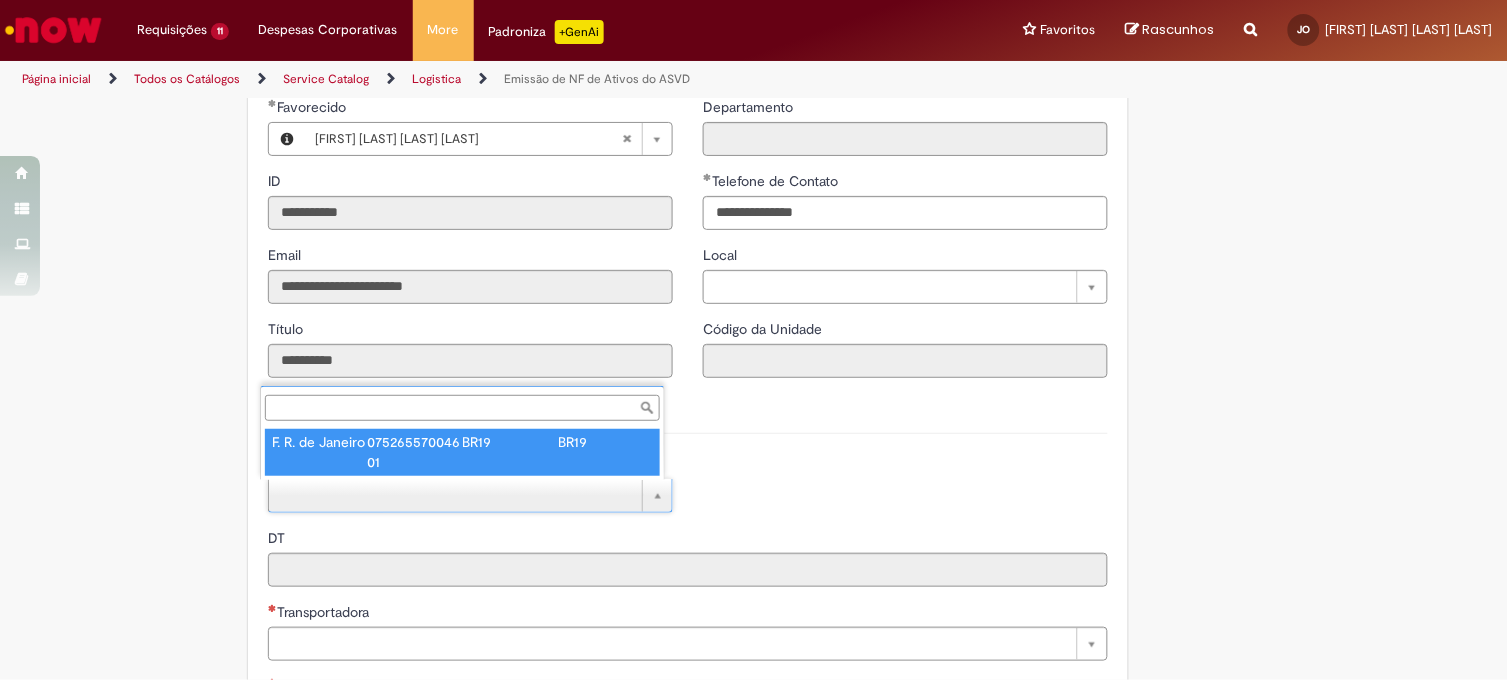 type on "****" 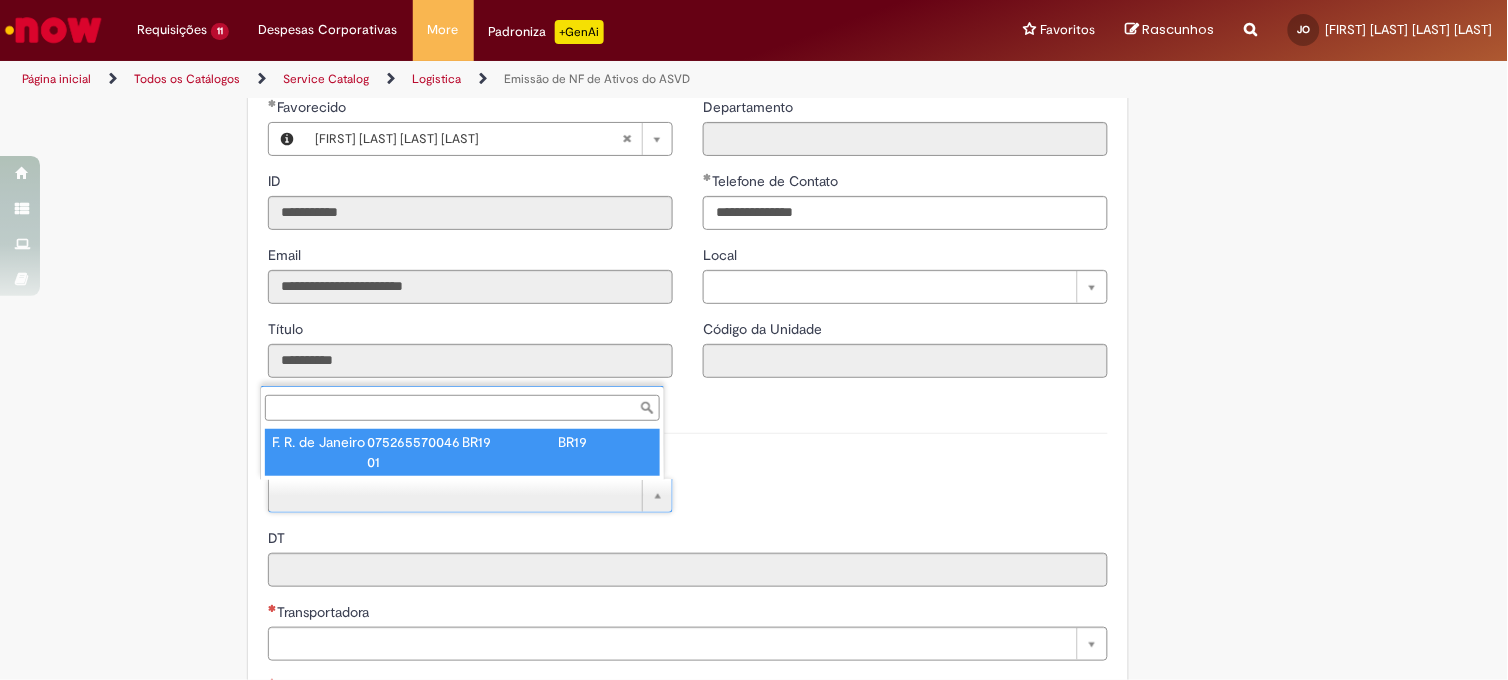 type on "**********" 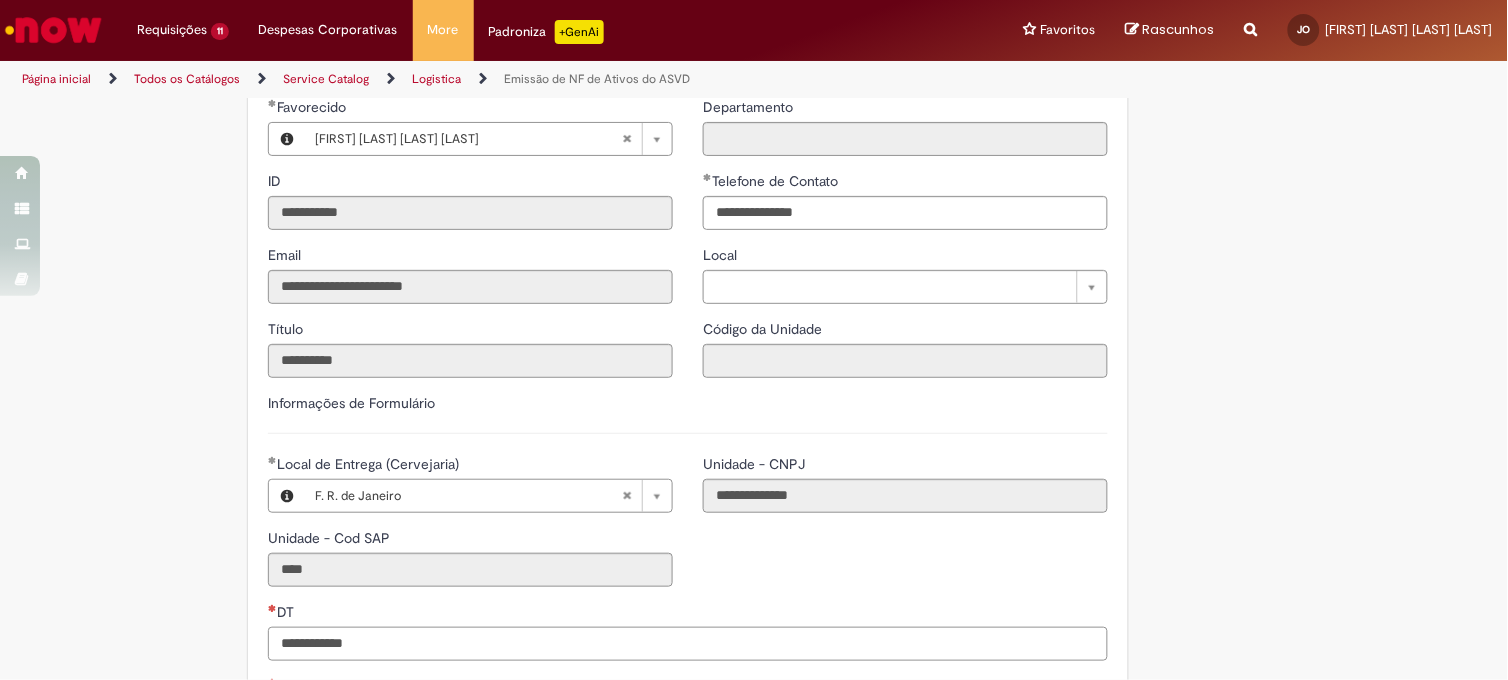 click on "DT" at bounding box center [688, 644] 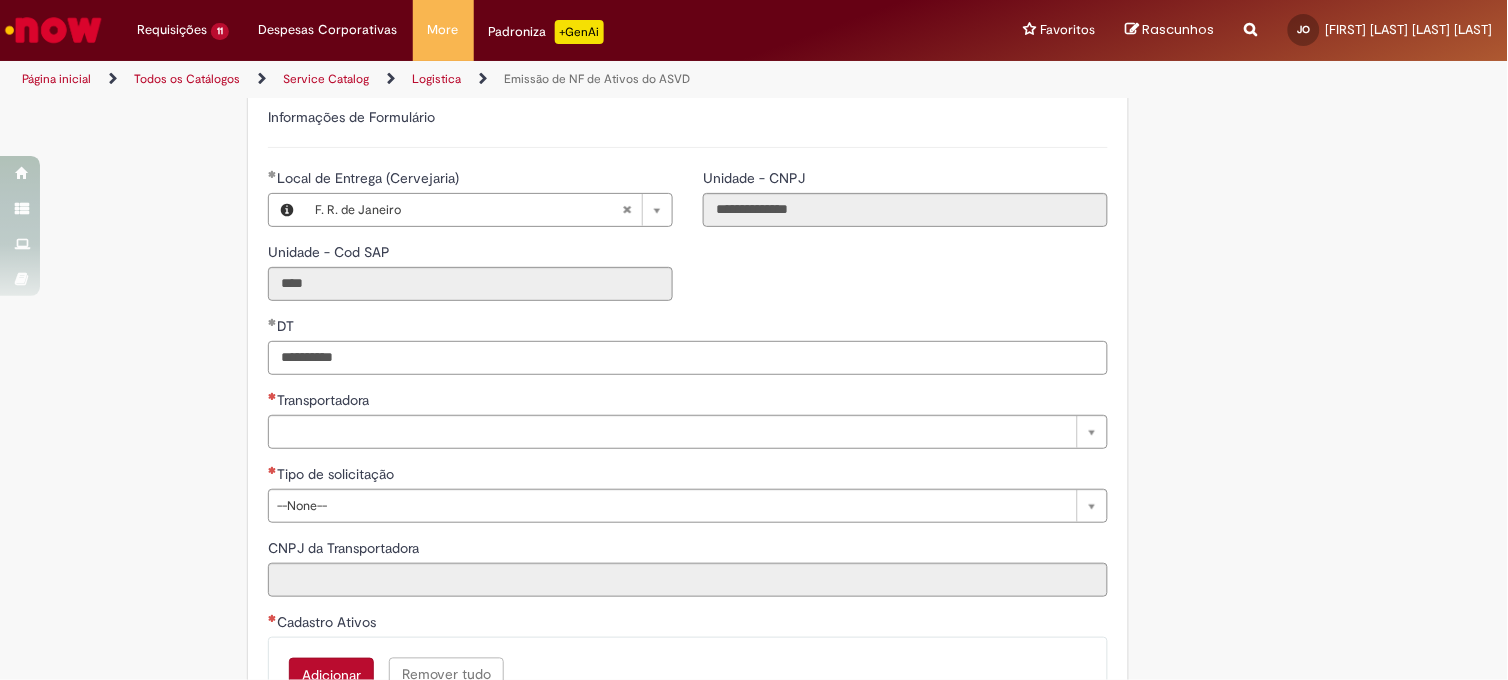 scroll, scrollTop: 555, scrollLeft: 0, axis: vertical 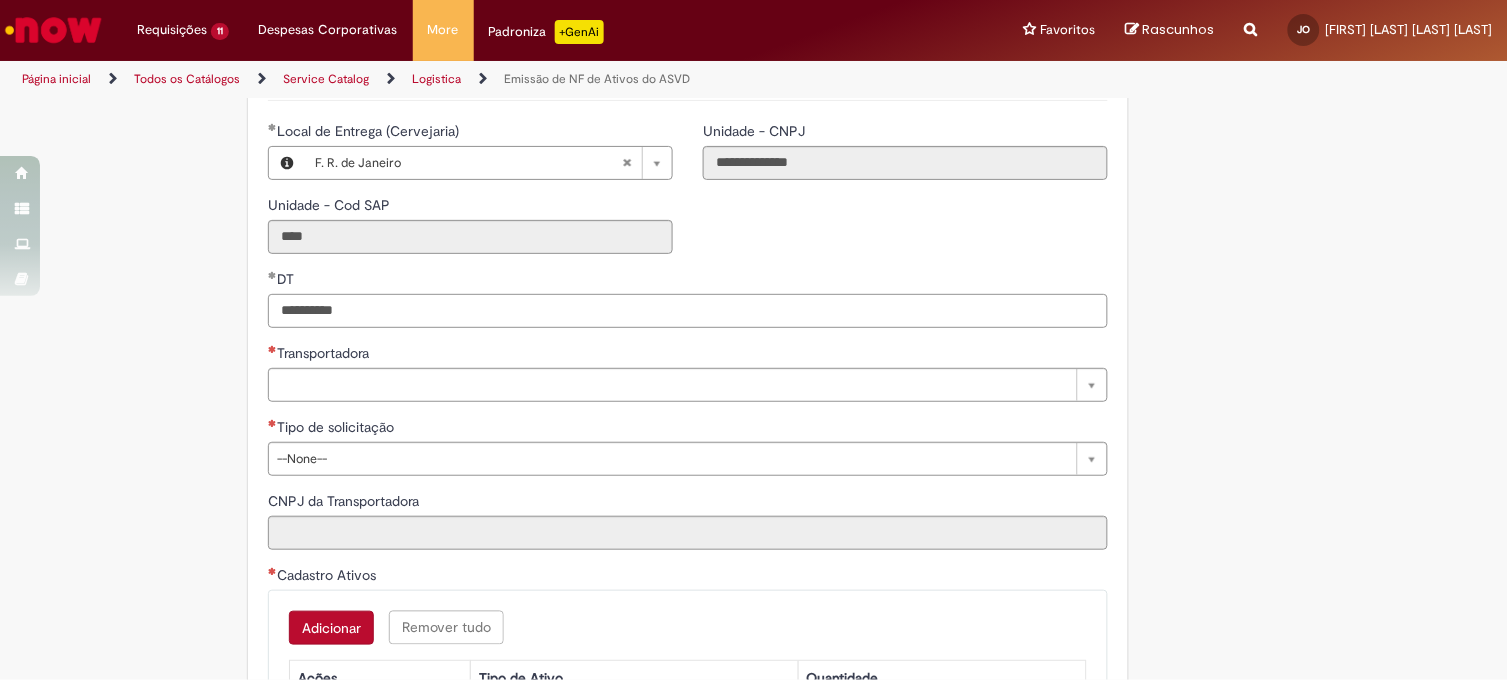 type on "**********" 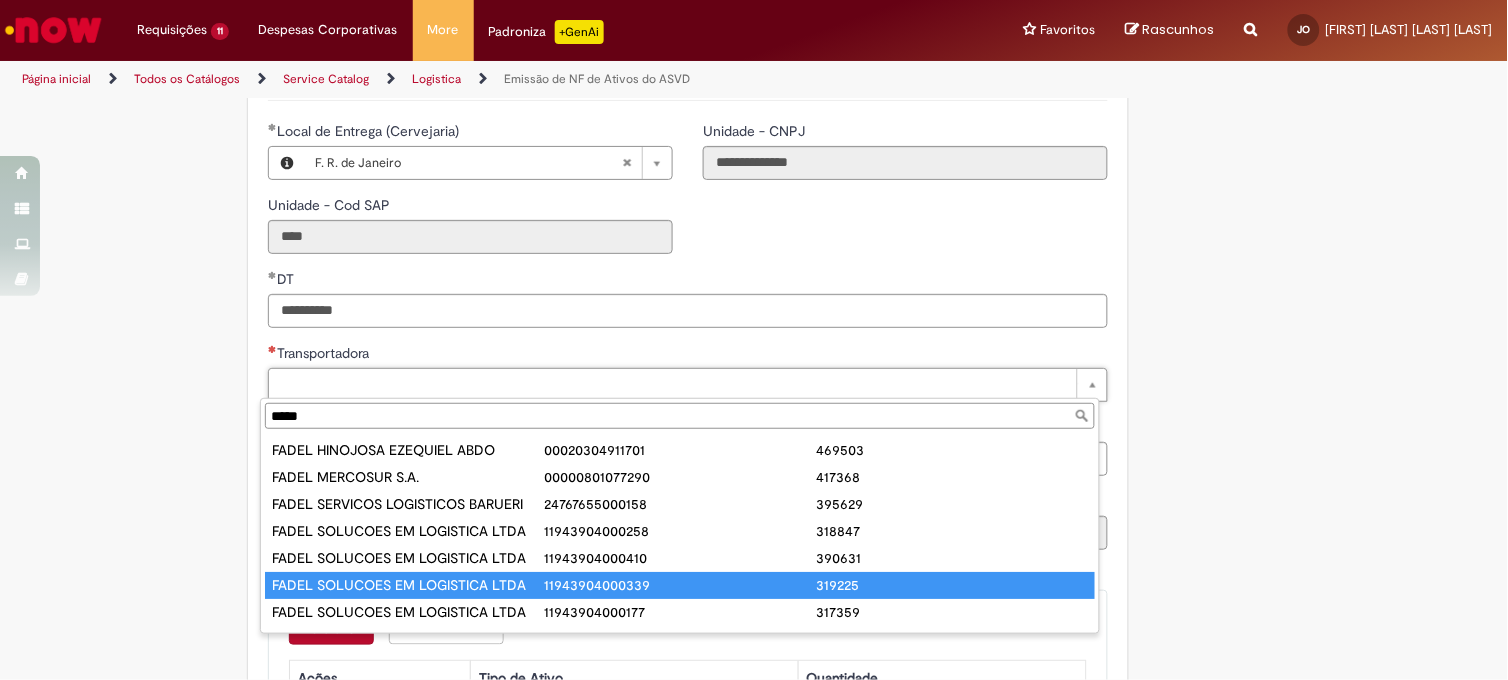 type on "*****" 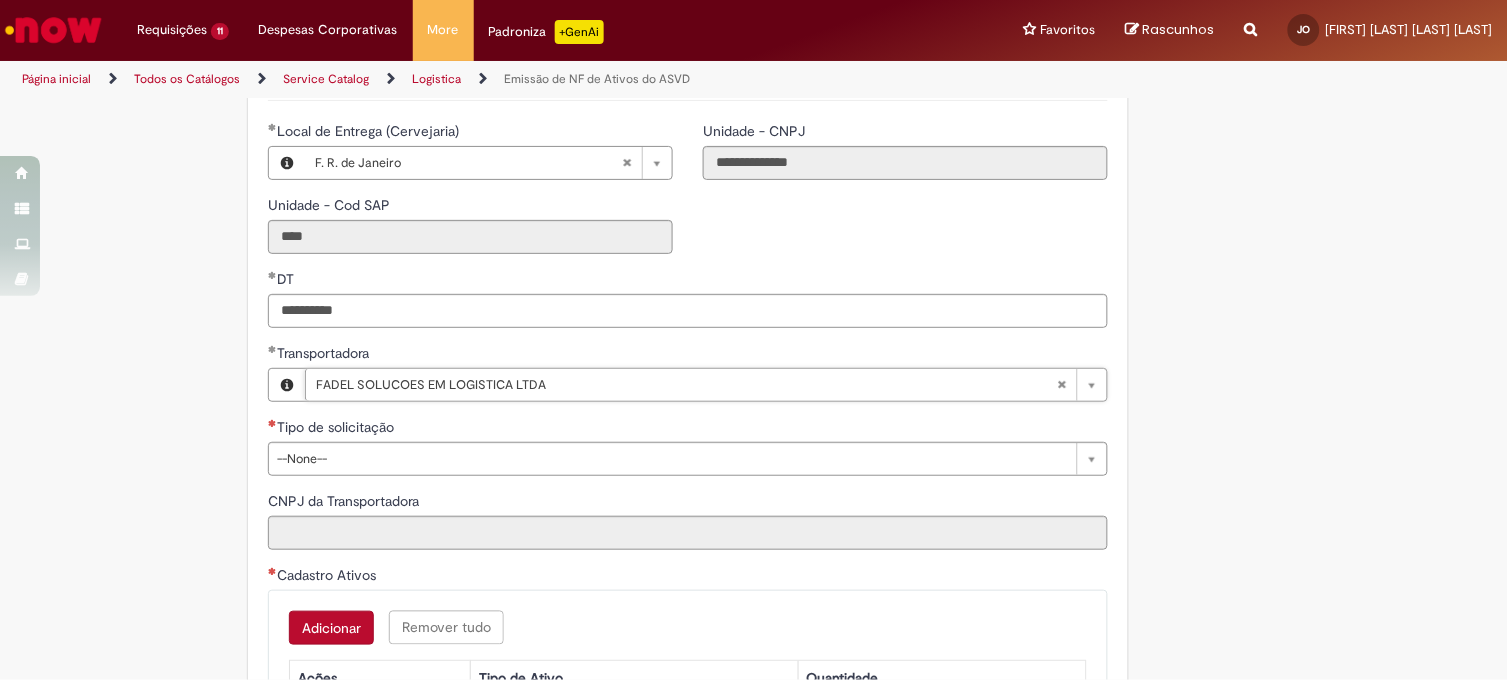 type on "**********" 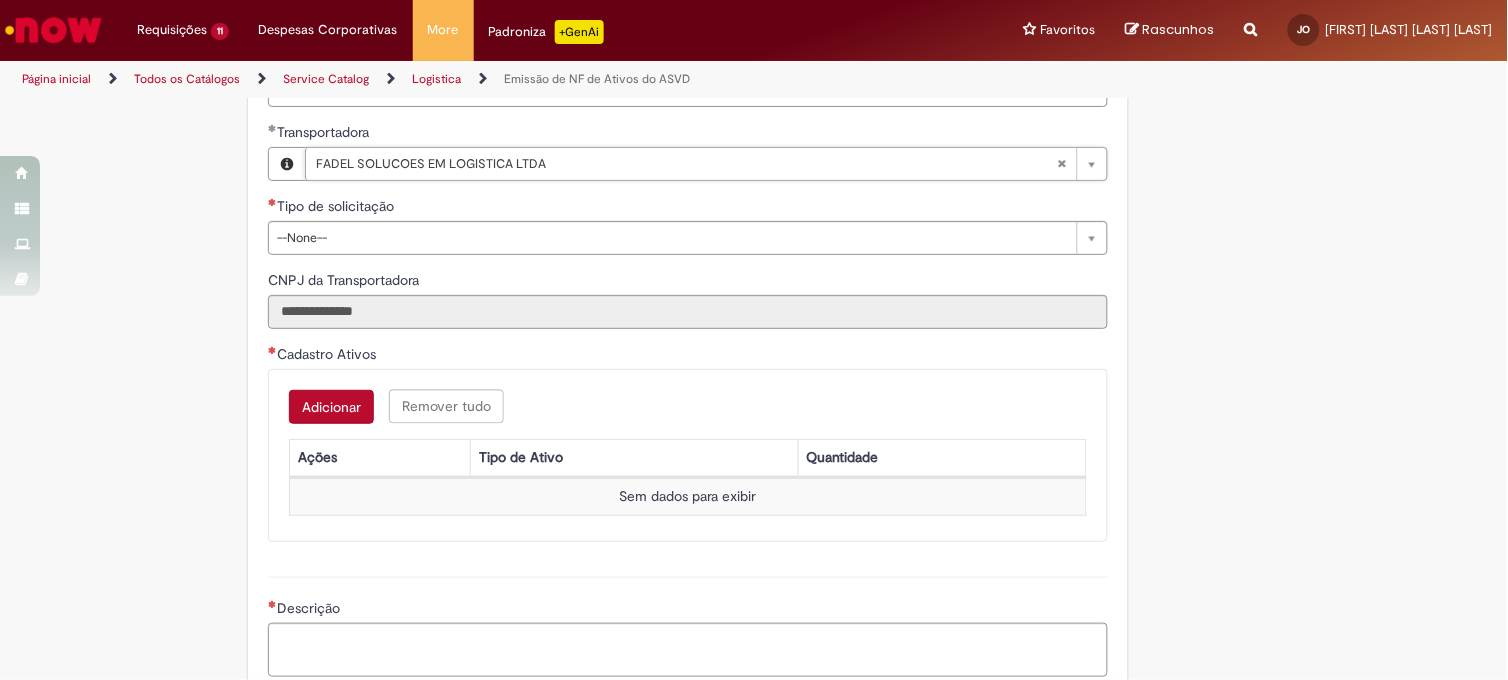 scroll, scrollTop: 777, scrollLeft: 0, axis: vertical 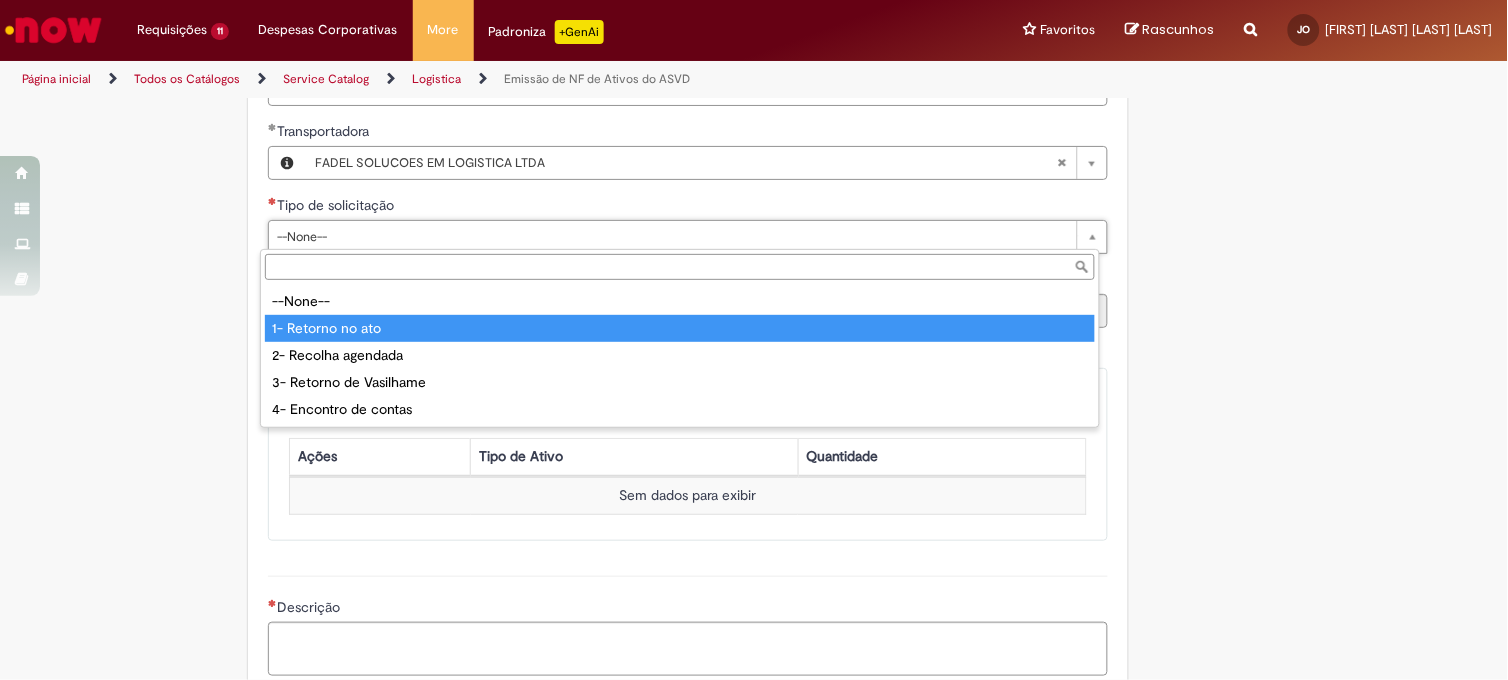type on "**********" 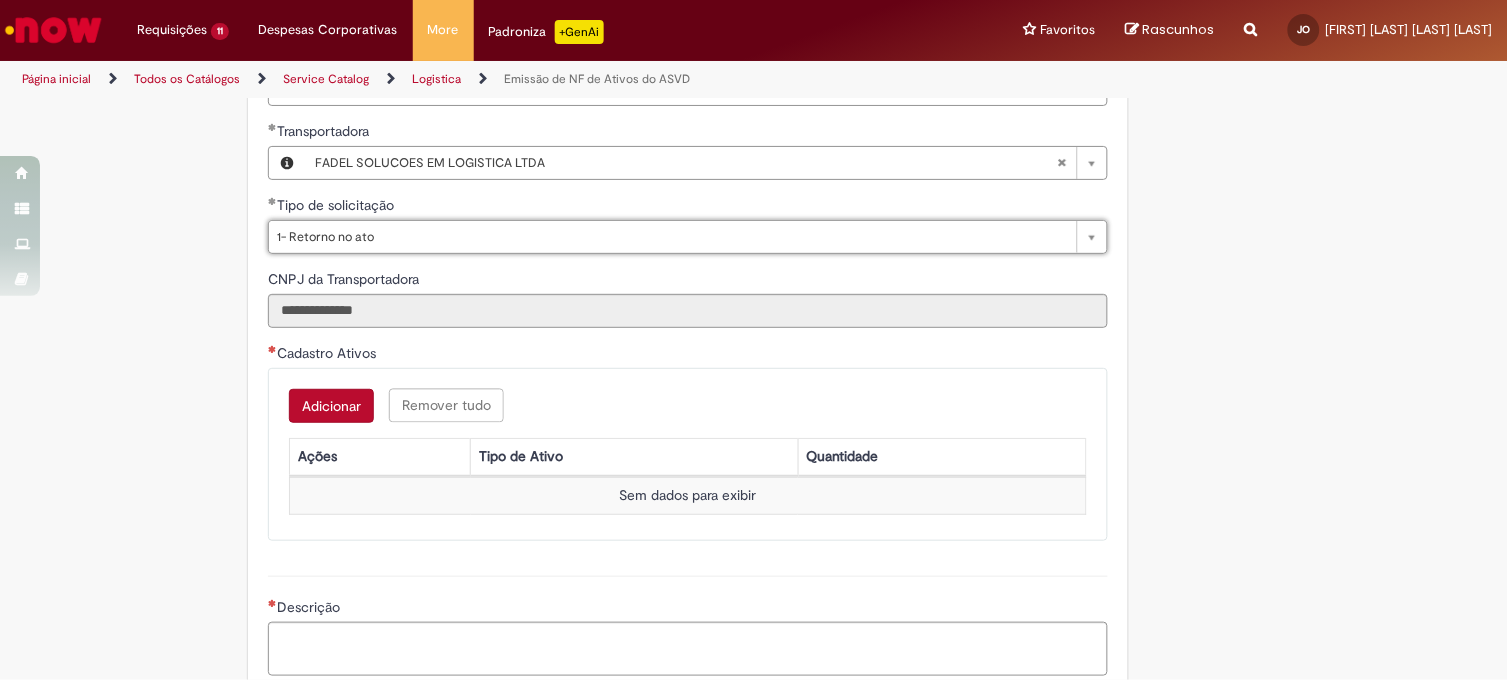 click on "Adicionar" at bounding box center (331, 406) 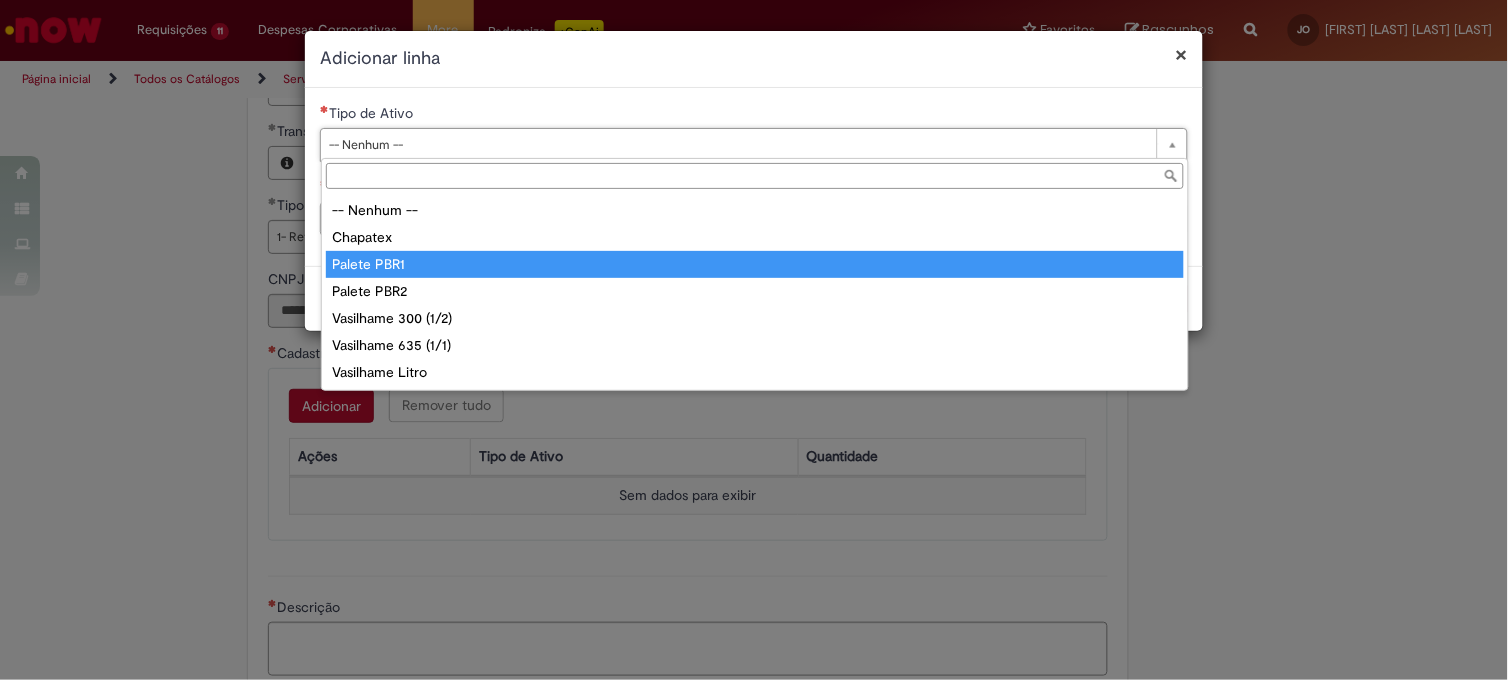 type on "**********" 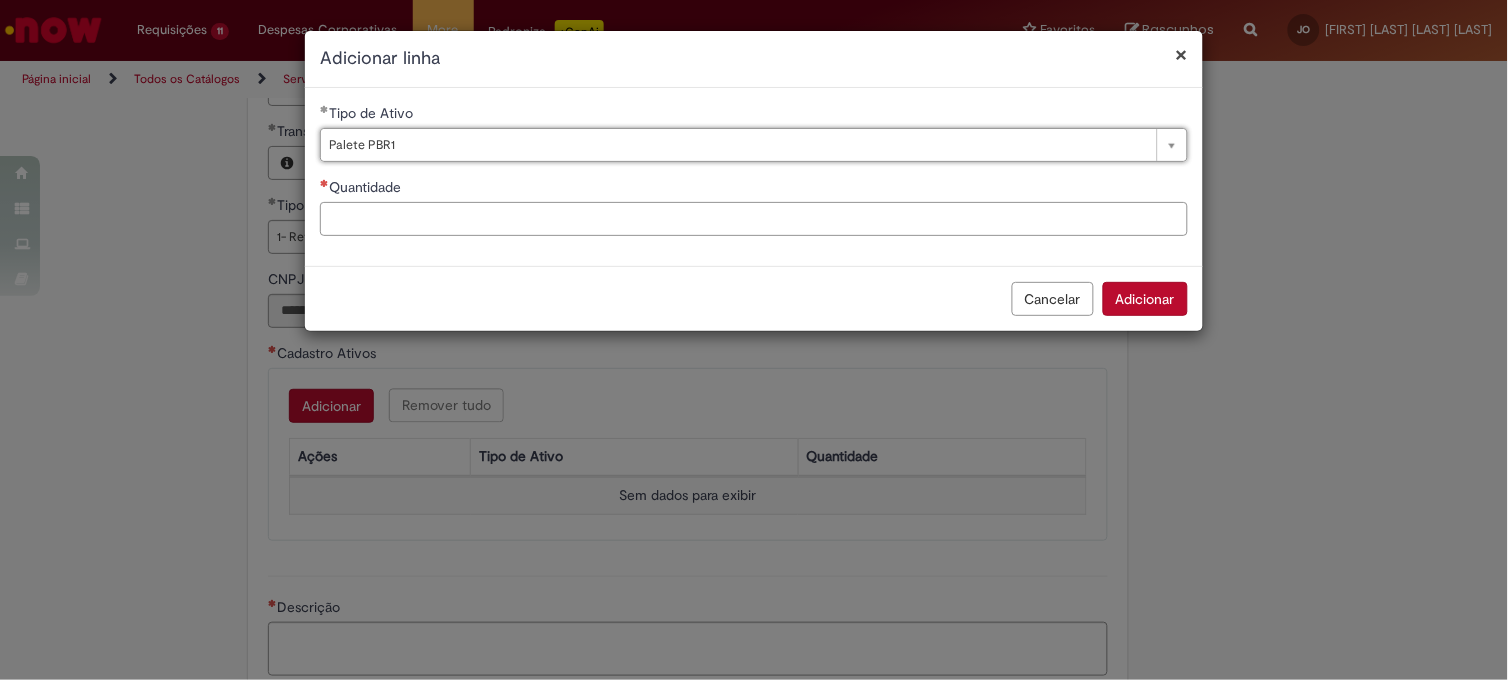 click on "Quantidade" at bounding box center [754, 219] 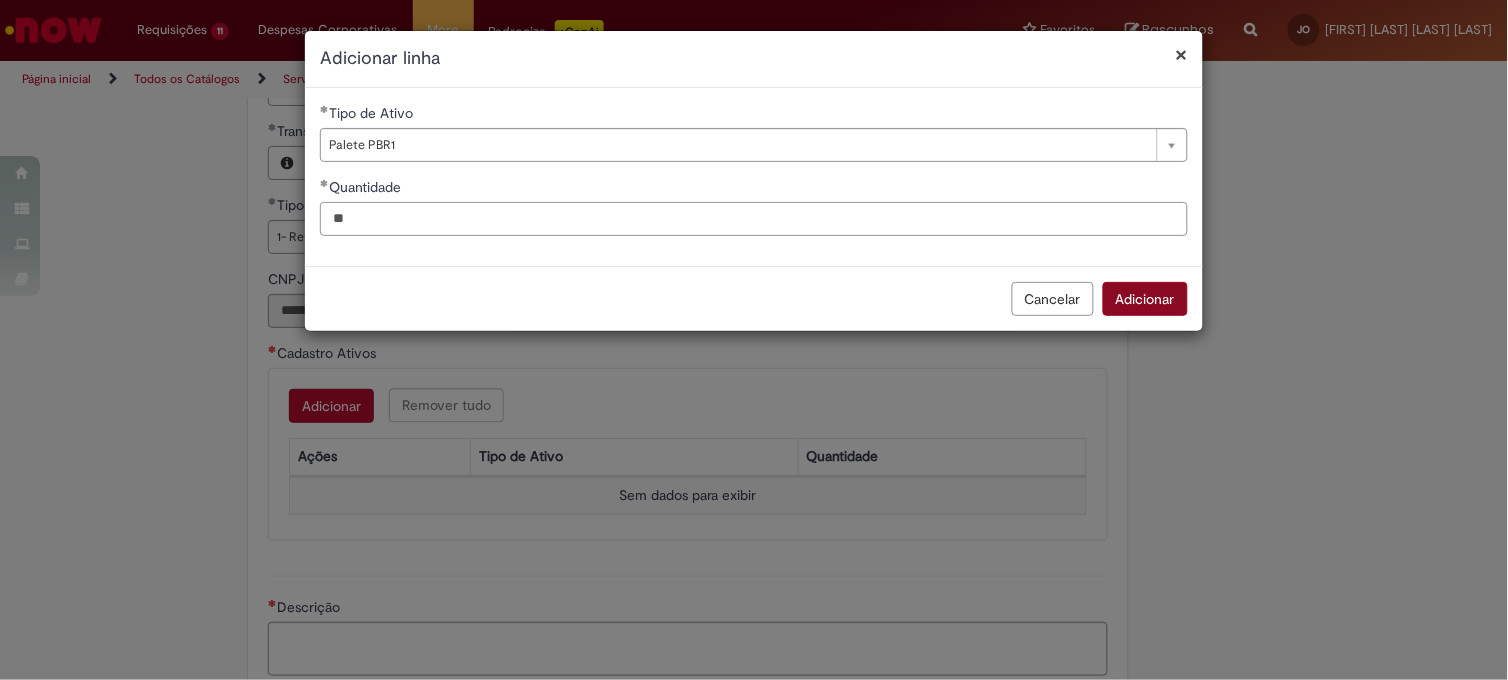type on "**" 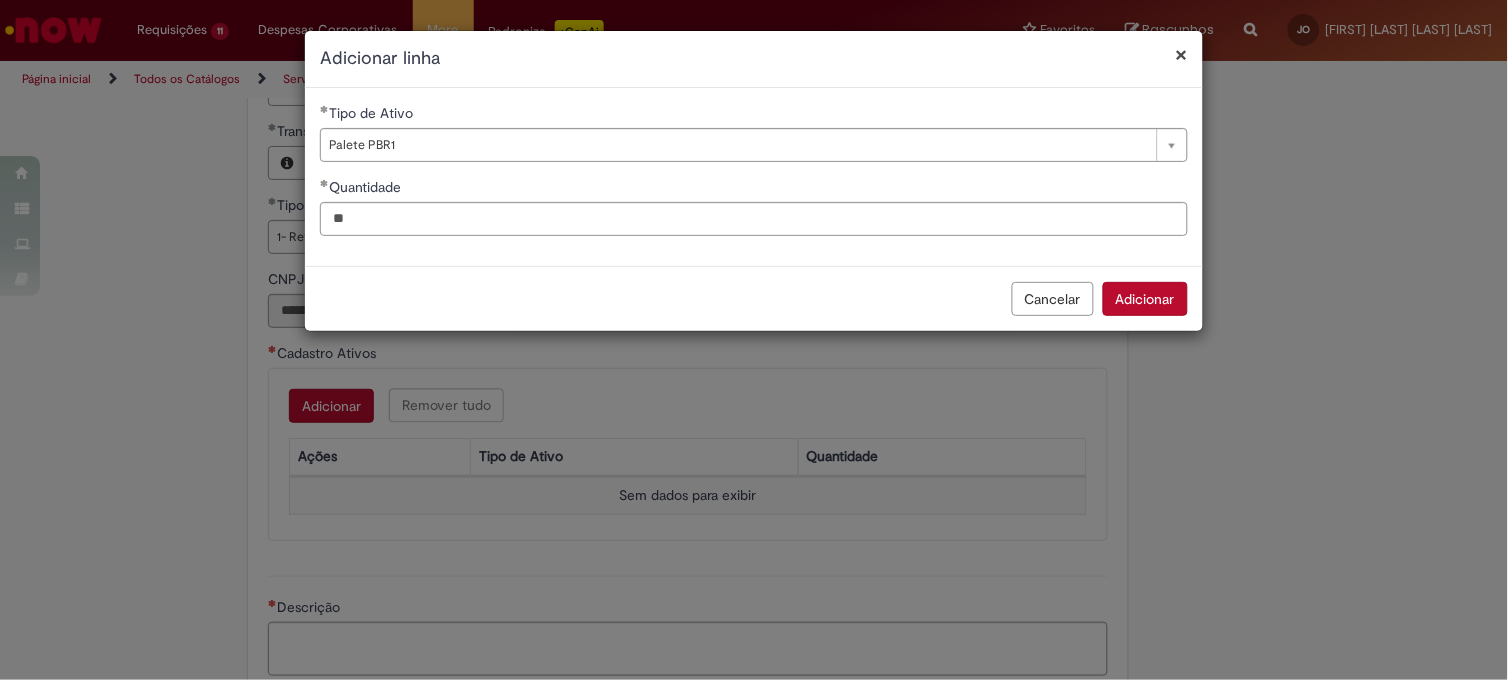 click on "Adicionar" at bounding box center [1145, 299] 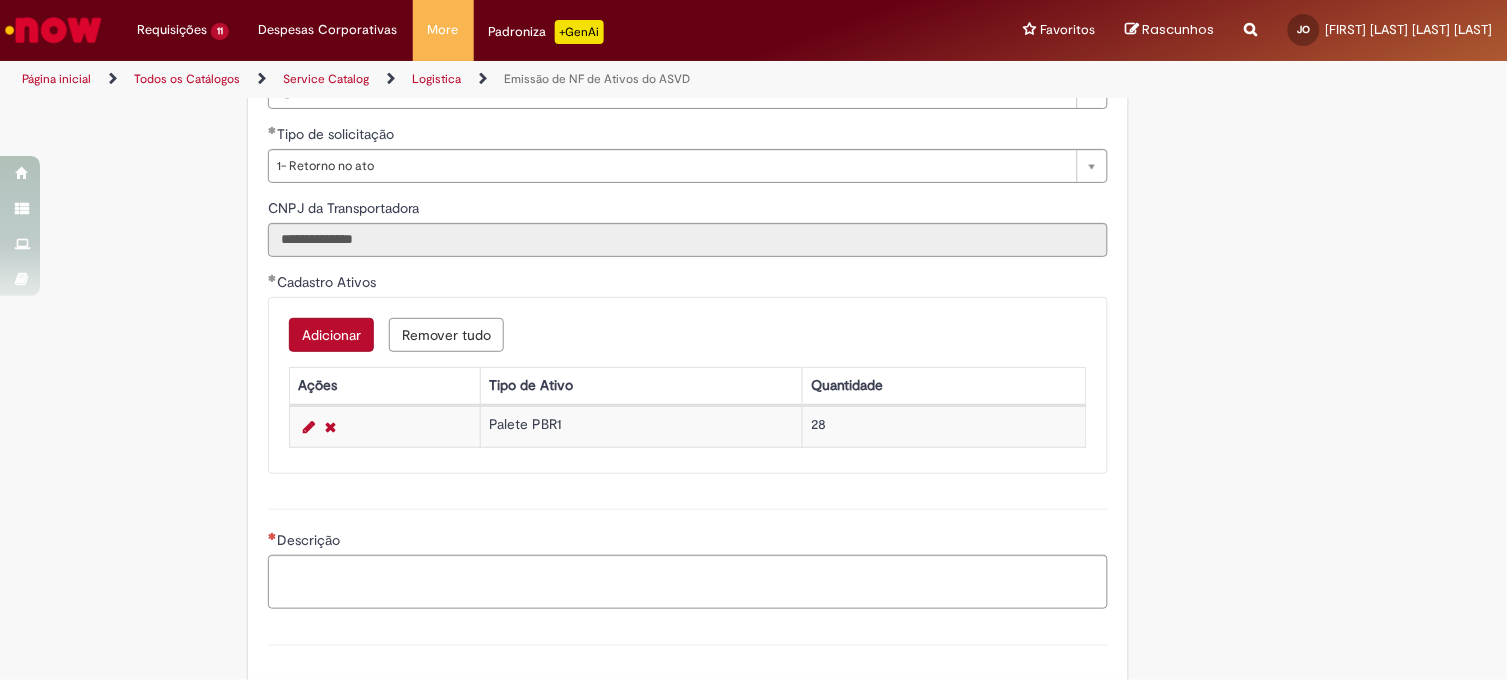 scroll, scrollTop: 888, scrollLeft: 0, axis: vertical 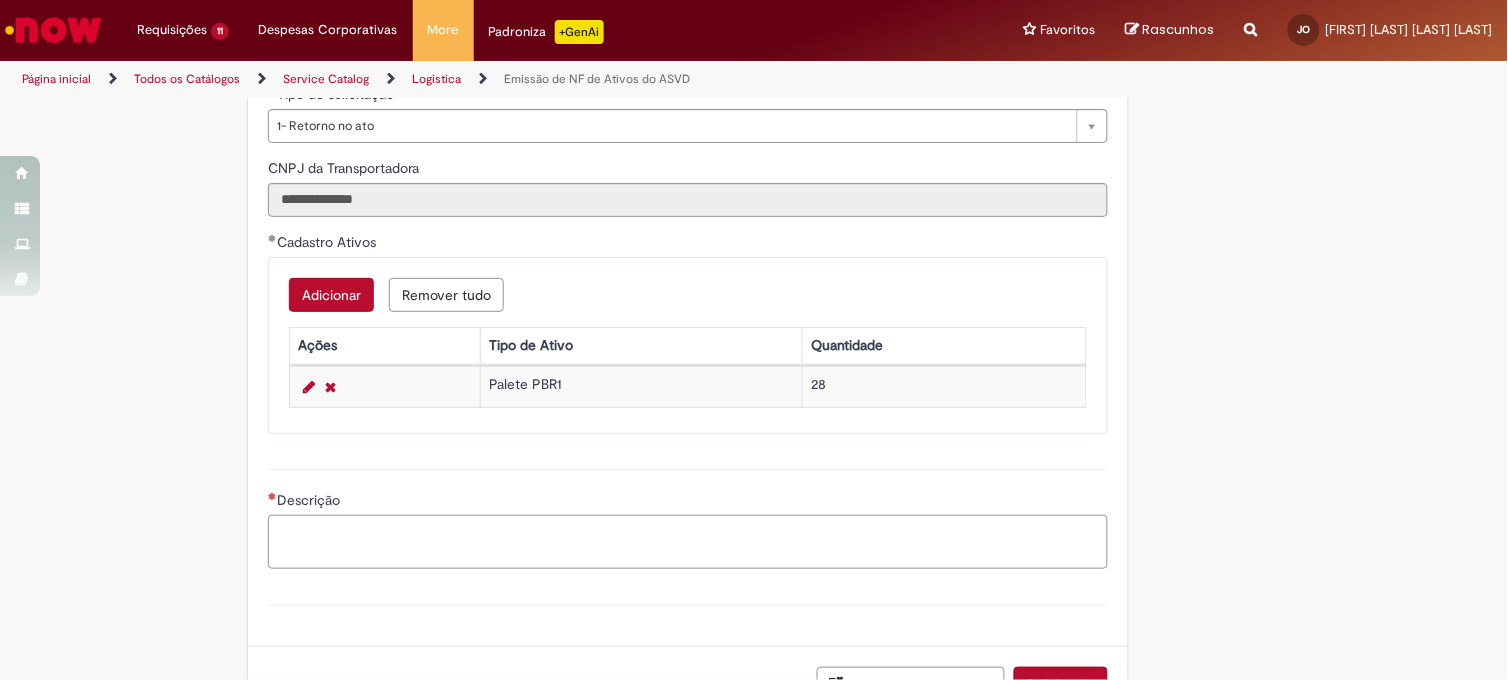 click on "Descrição" at bounding box center [688, 542] 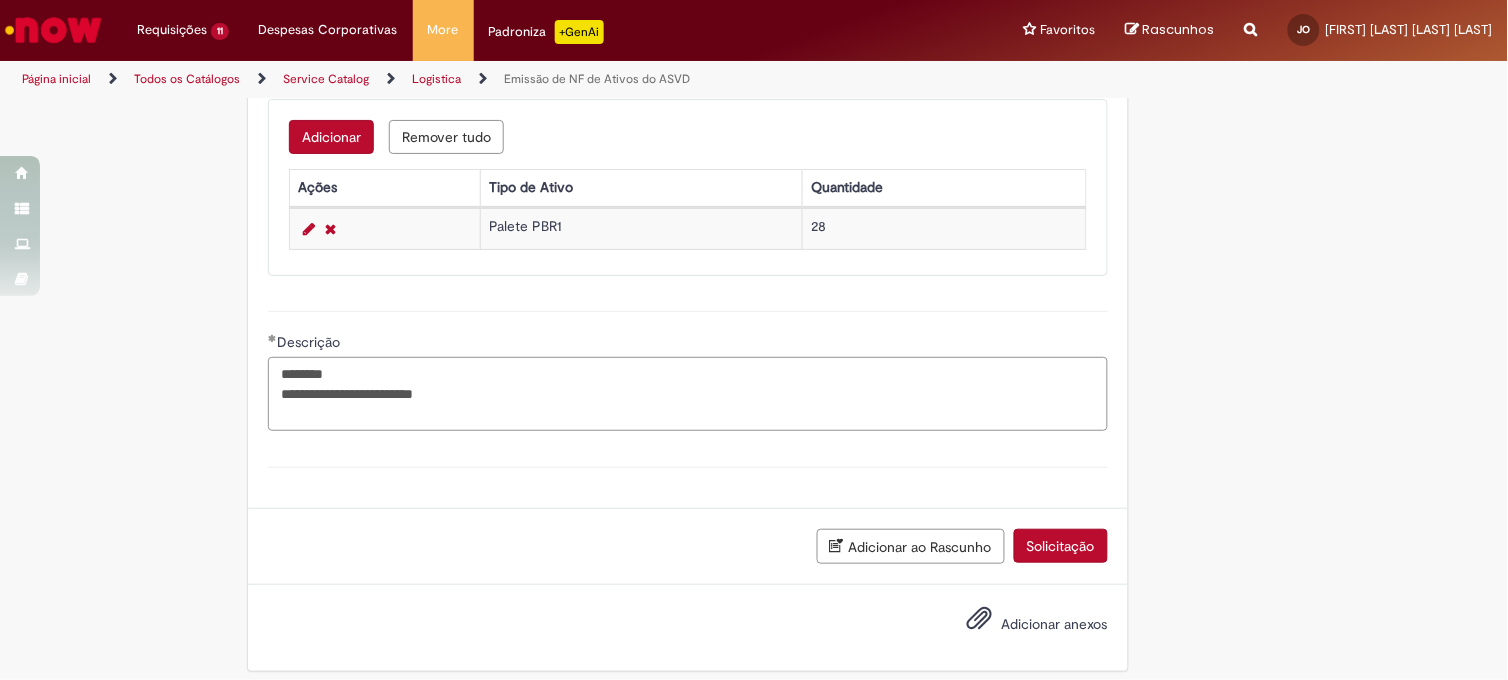 scroll, scrollTop: 1062, scrollLeft: 0, axis: vertical 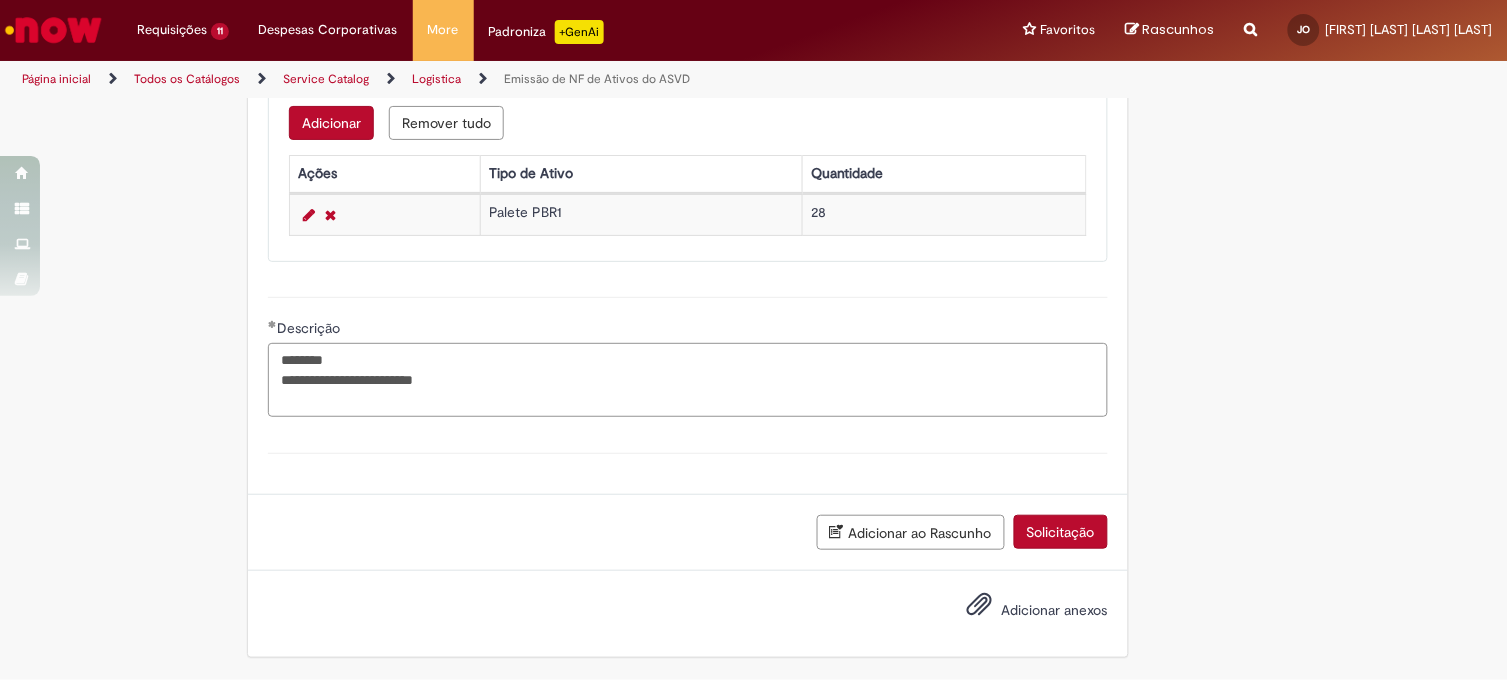 type on "**********" 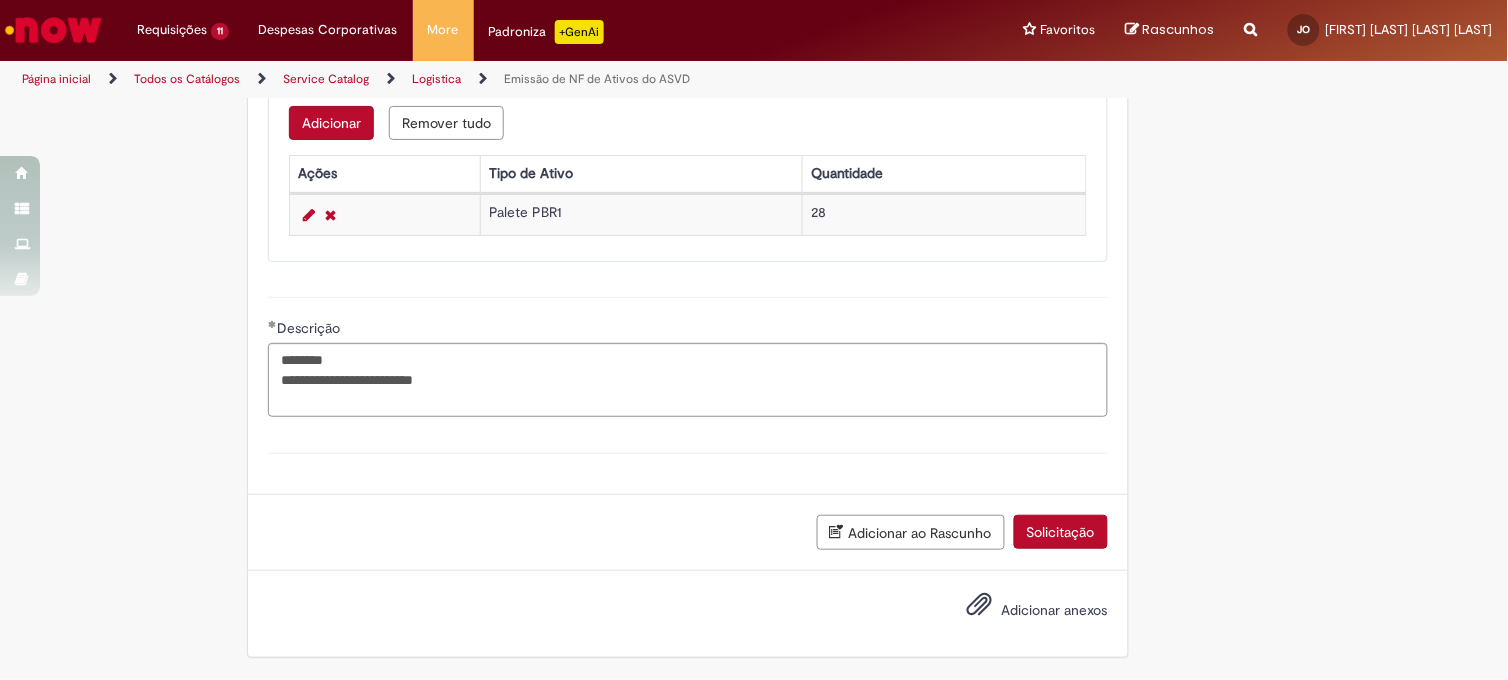 click on "Anexo(s)" at bounding box center [688, 453] 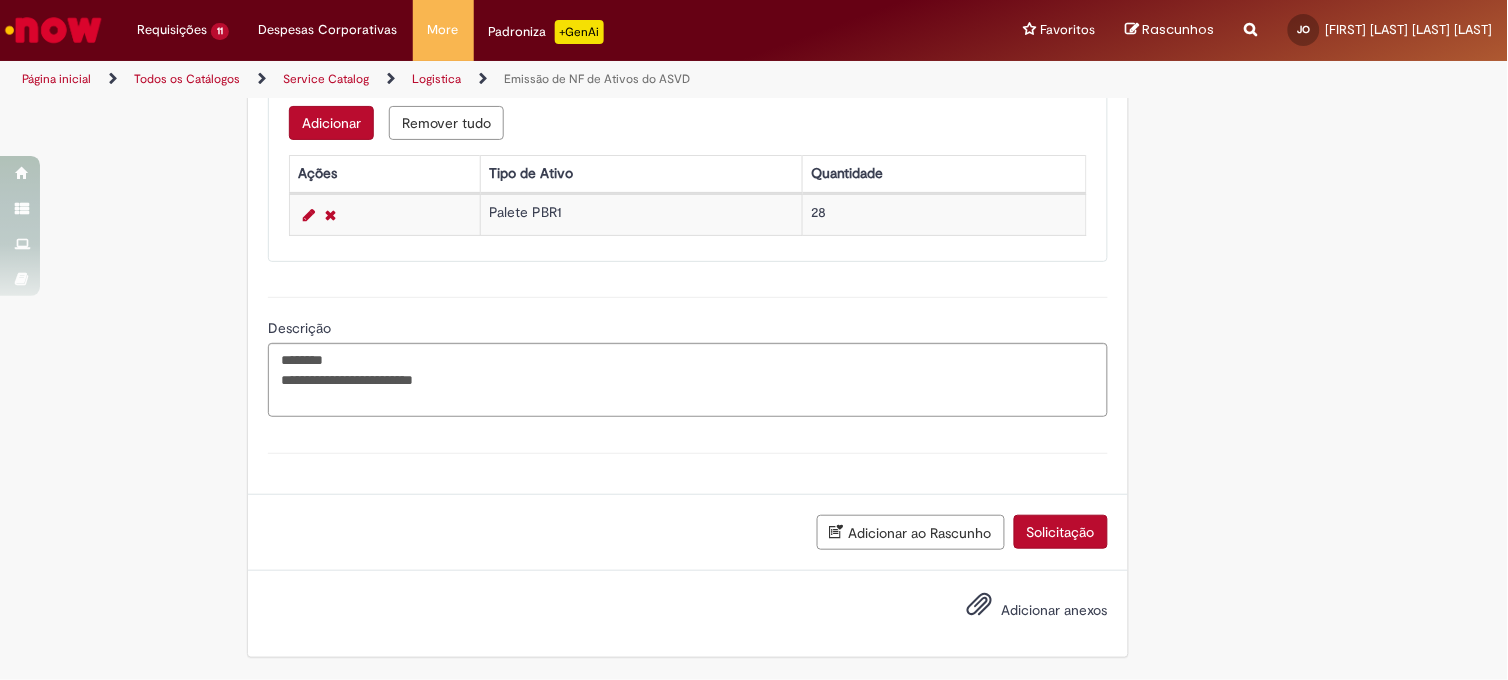 click on "Anexo(s)" at bounding box center [688, 453] 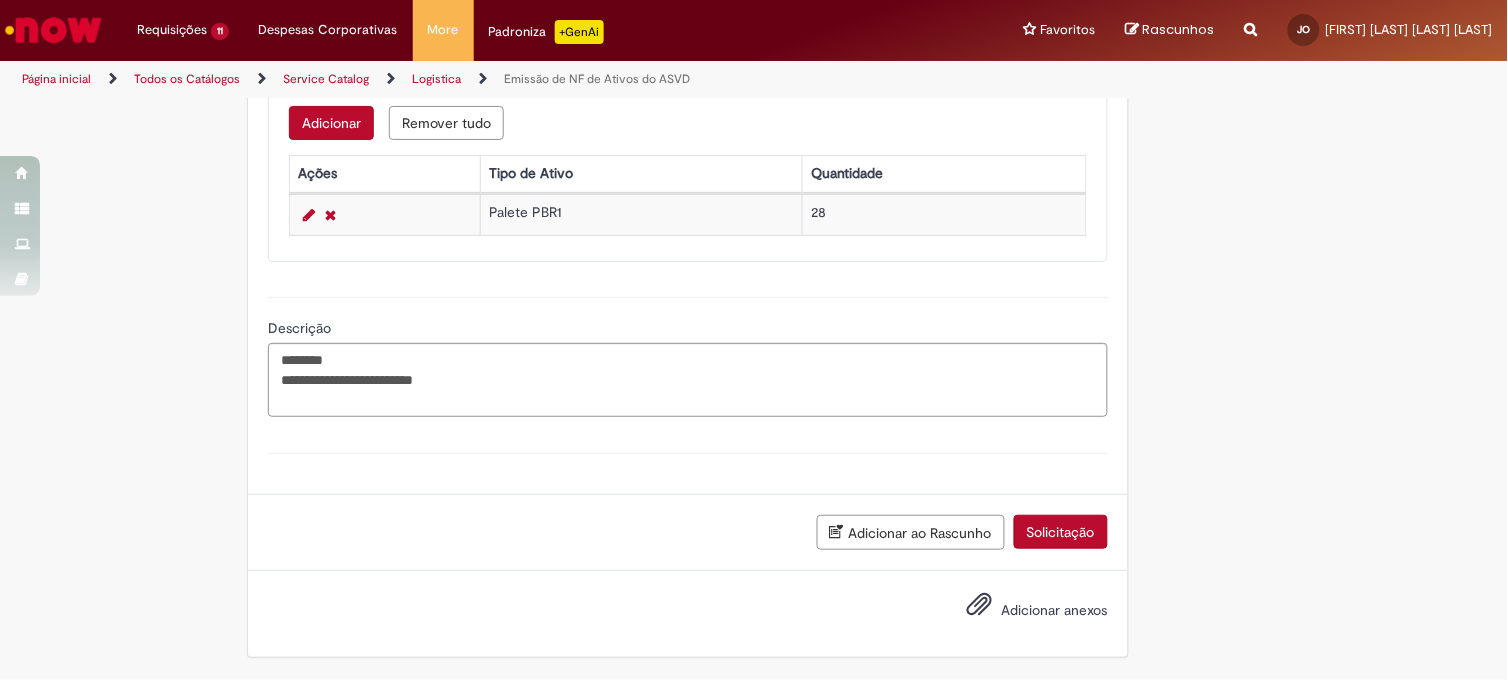 click on "Solicitação" at bounding box center (1061, 532) 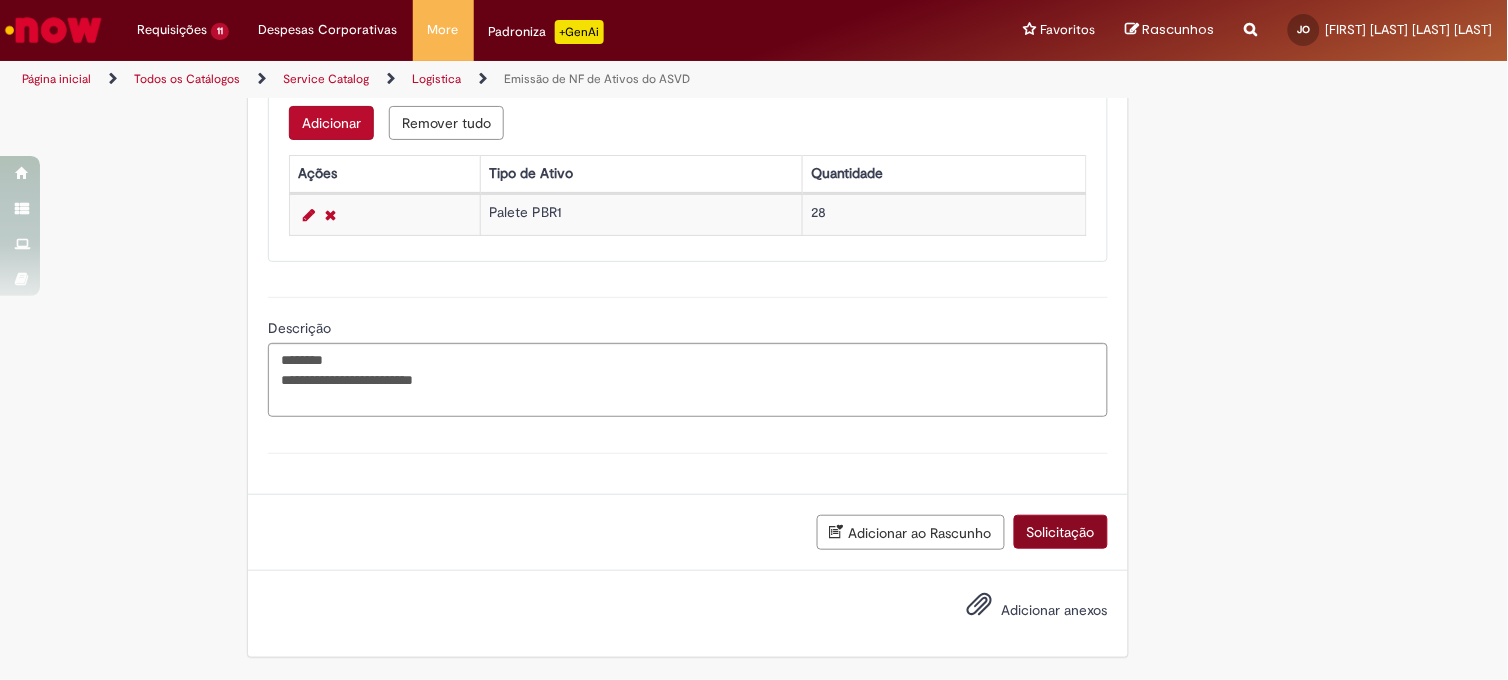 scroll, scrollTop: 1016, scrollLeft: 0, axis: vertical 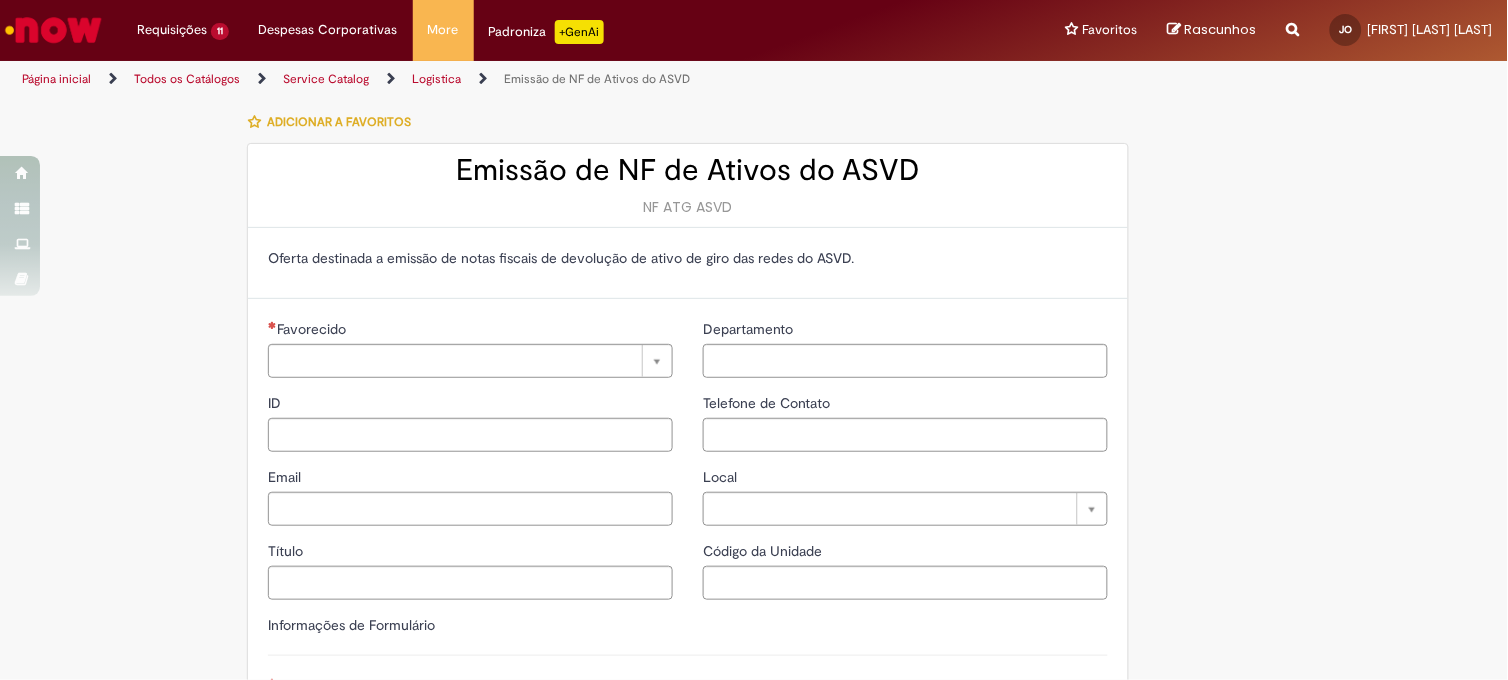 type on "**********" 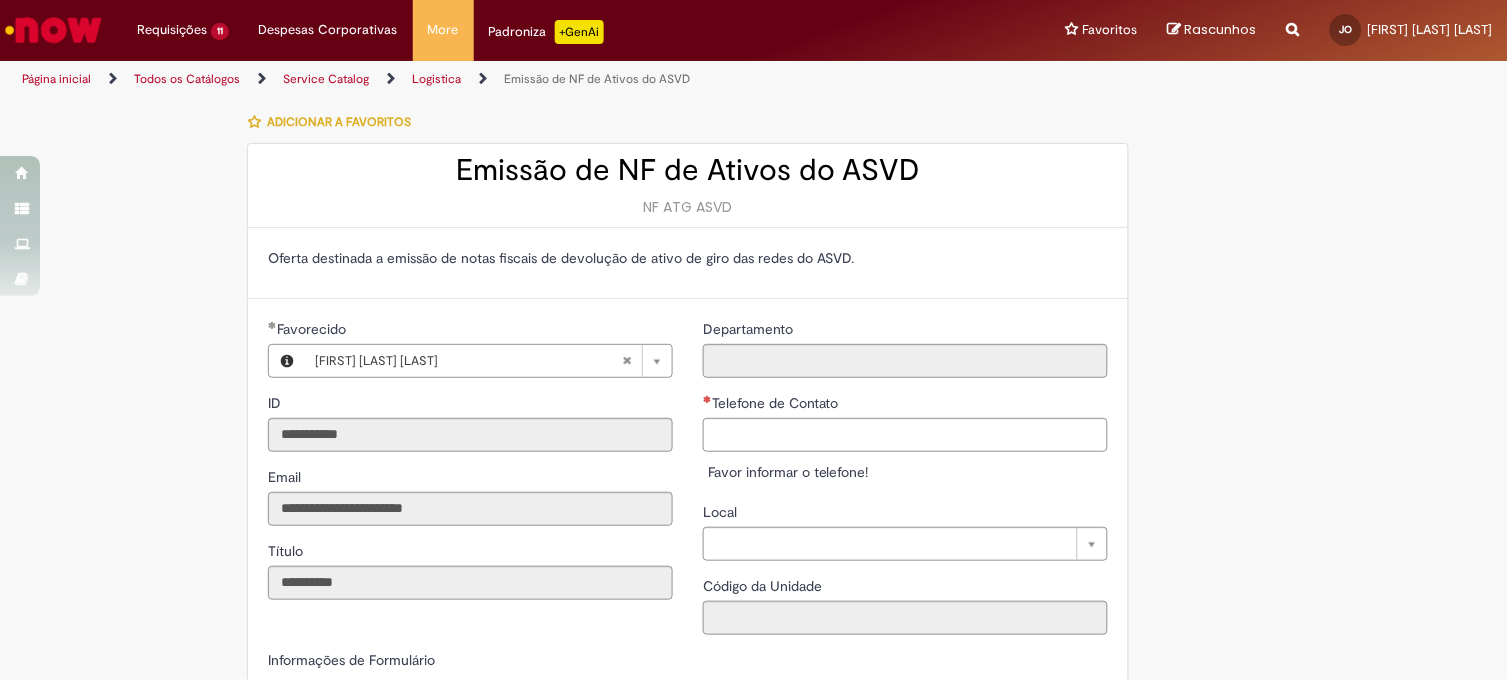 type on "**********" 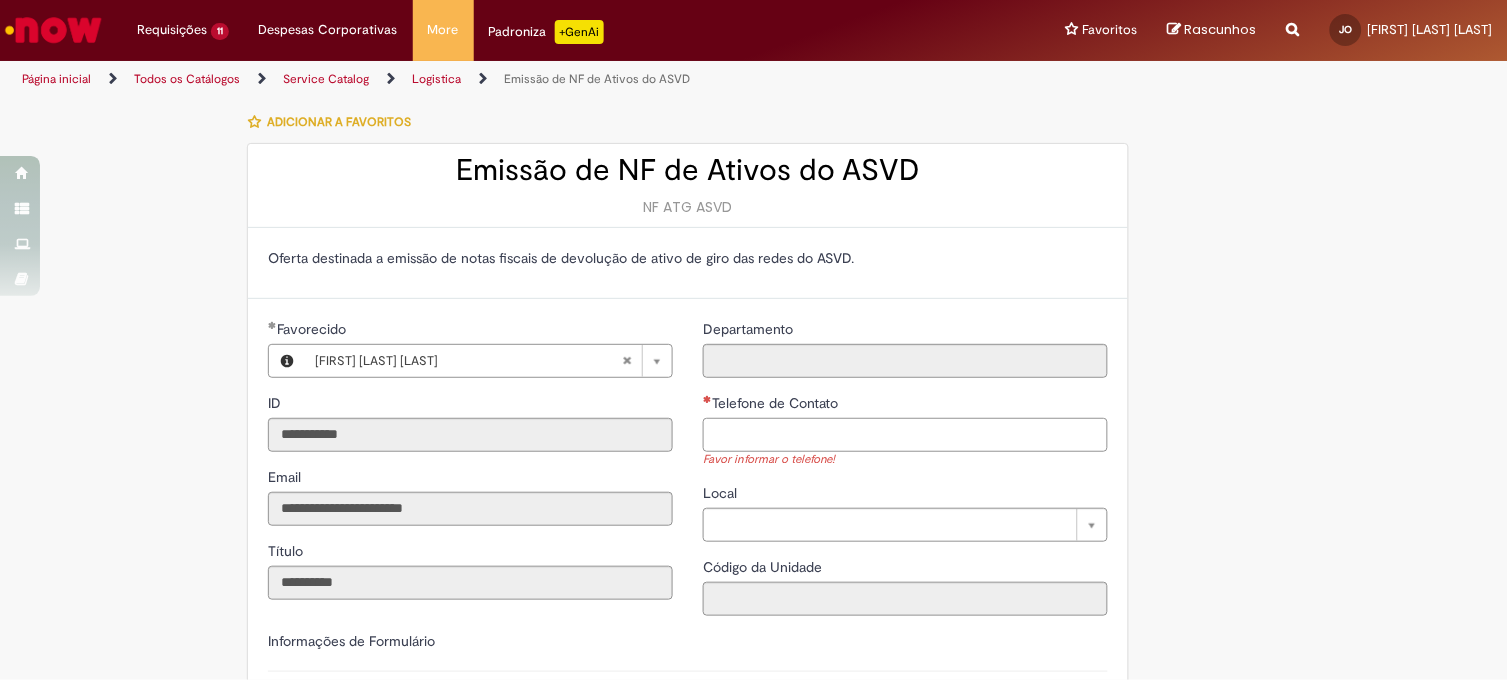 click on "Telefone de Contato" at bounding box center (905, 435) 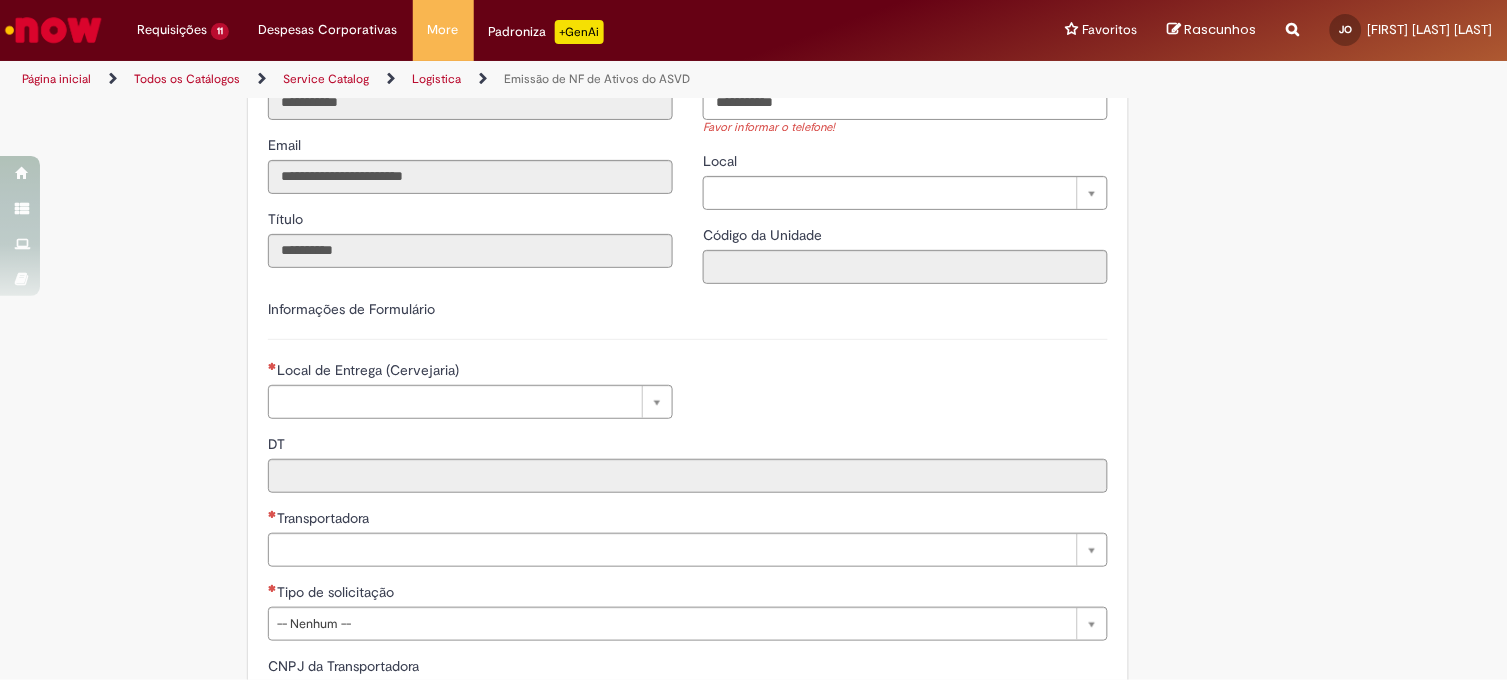 scroll, scrollTop: 333, scrollLeft: 0, axis: vertical 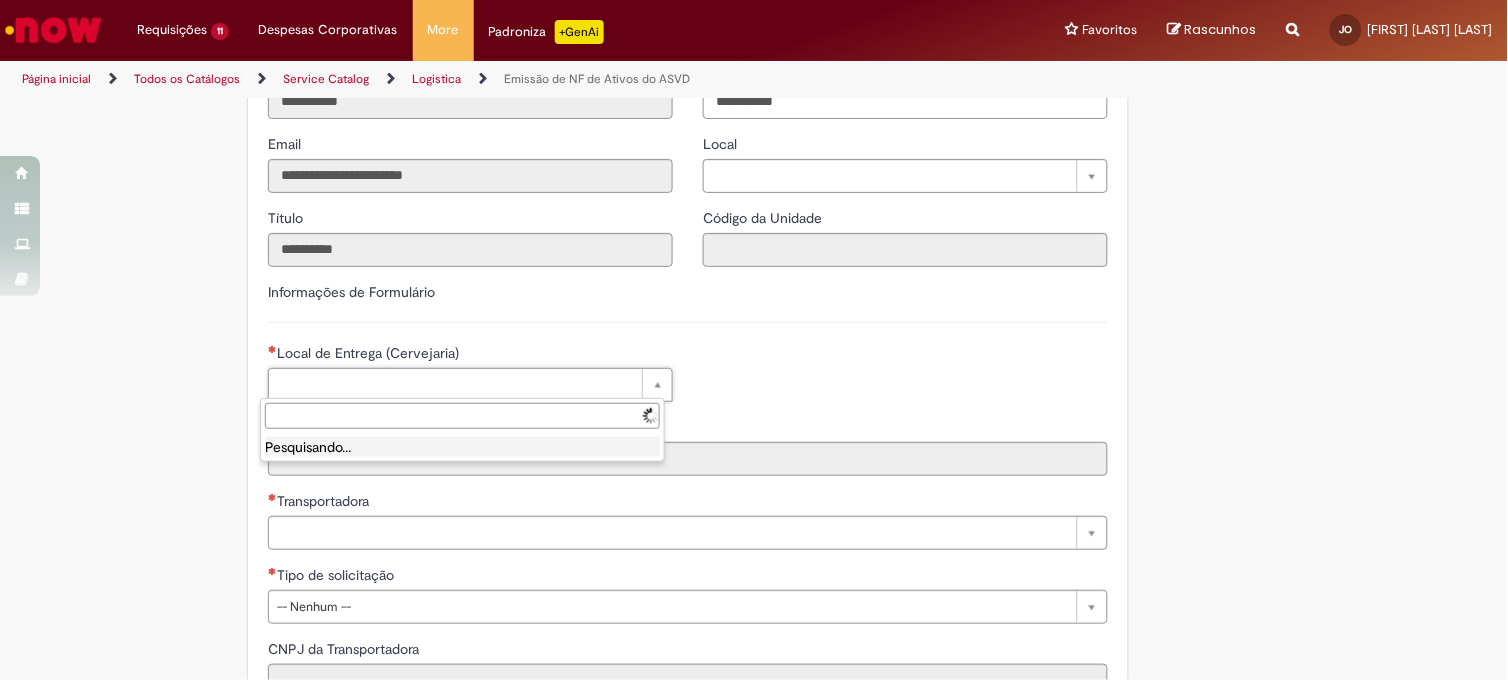 type on "**********" 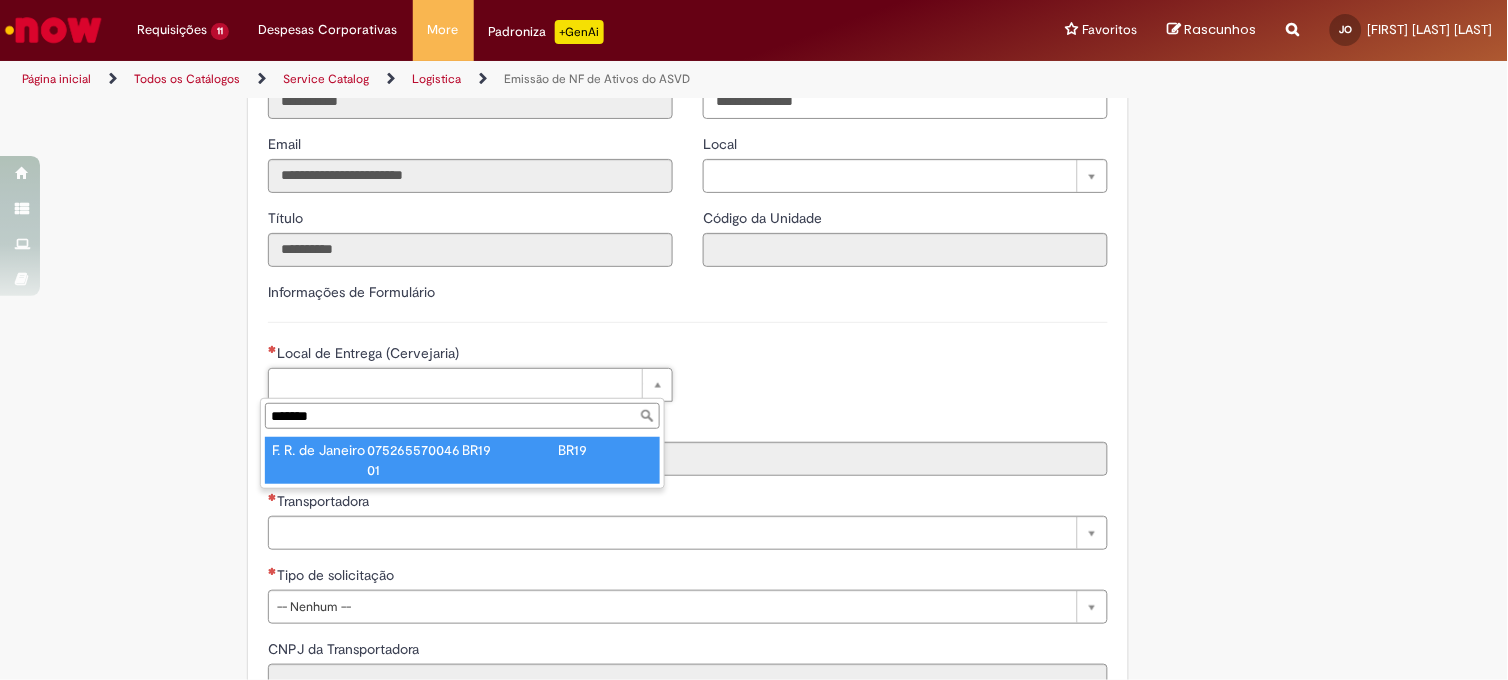 type on "*******" 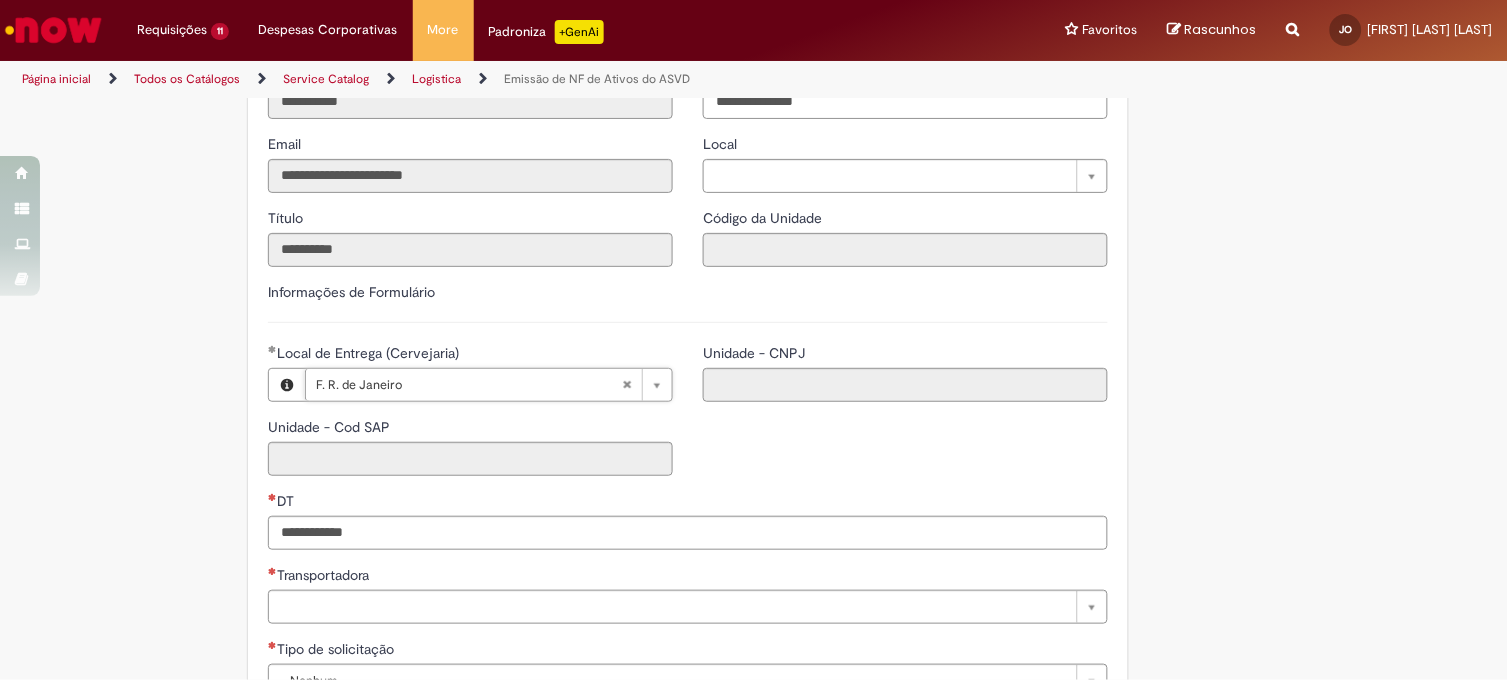 type on "****" 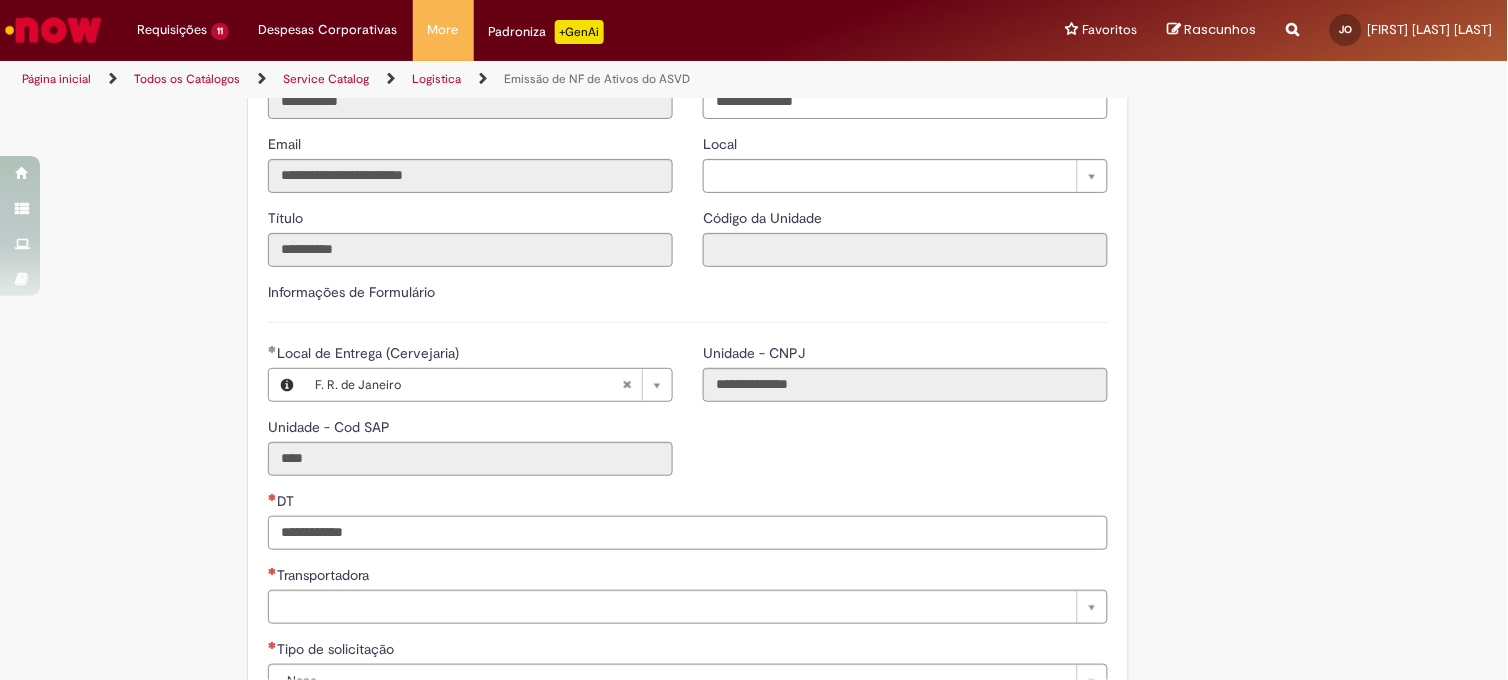 click on "DT" at bounding box center (688, 533) 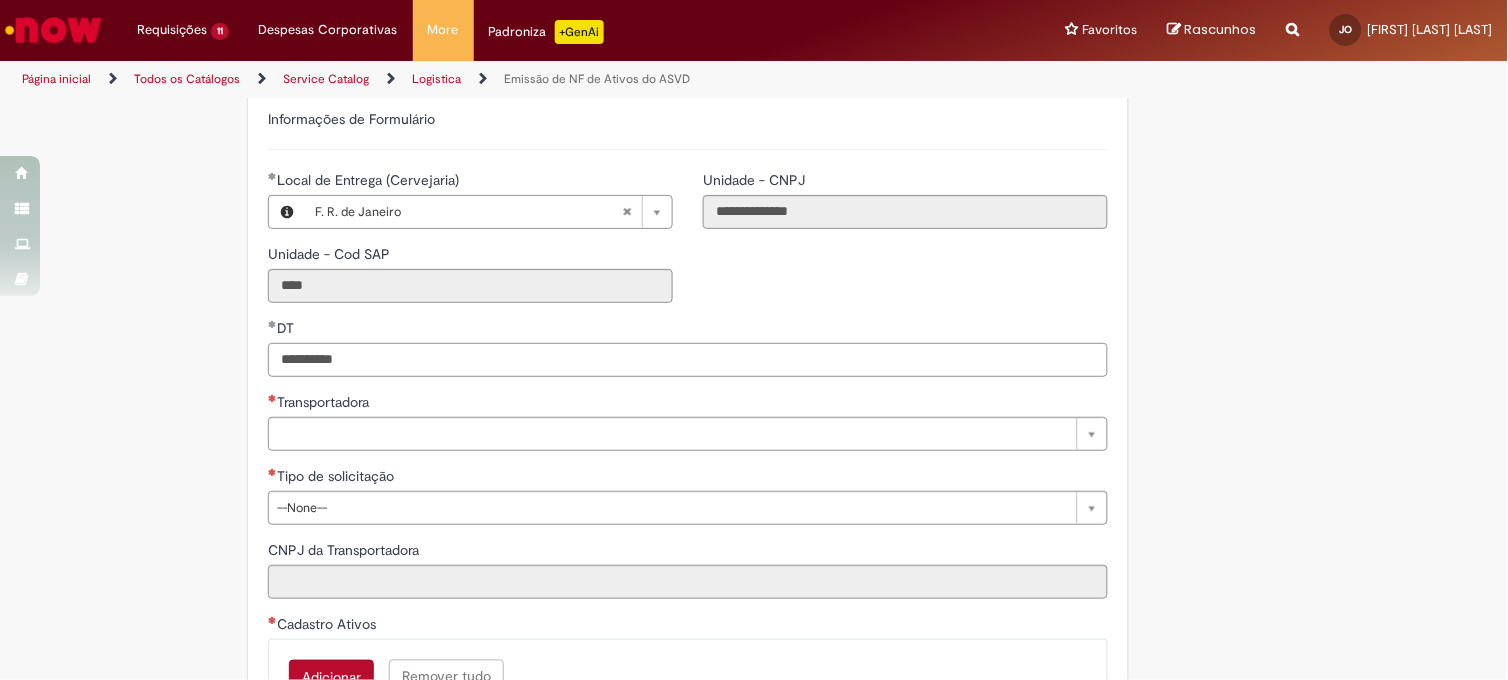 scroll, scrollTop: 555, scrollLeft: 0, axis: vertical 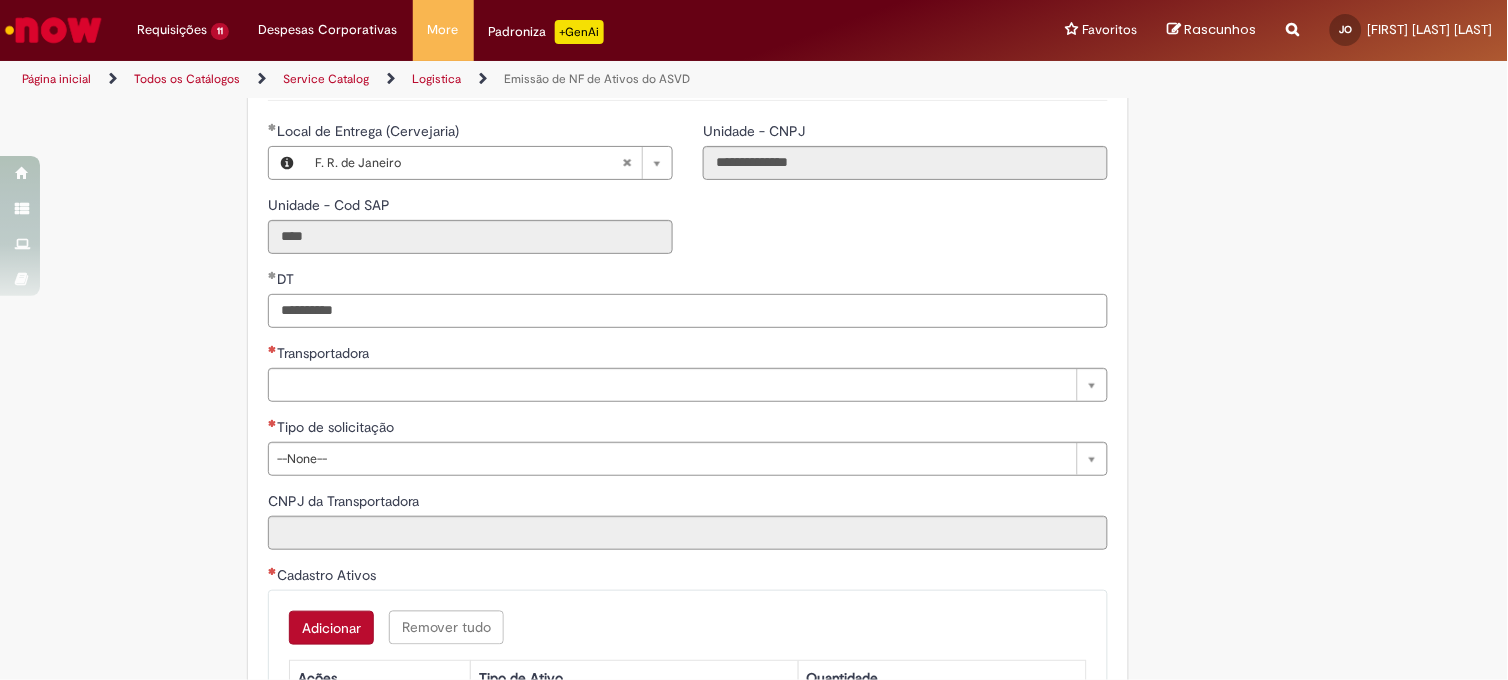 type on "**********" 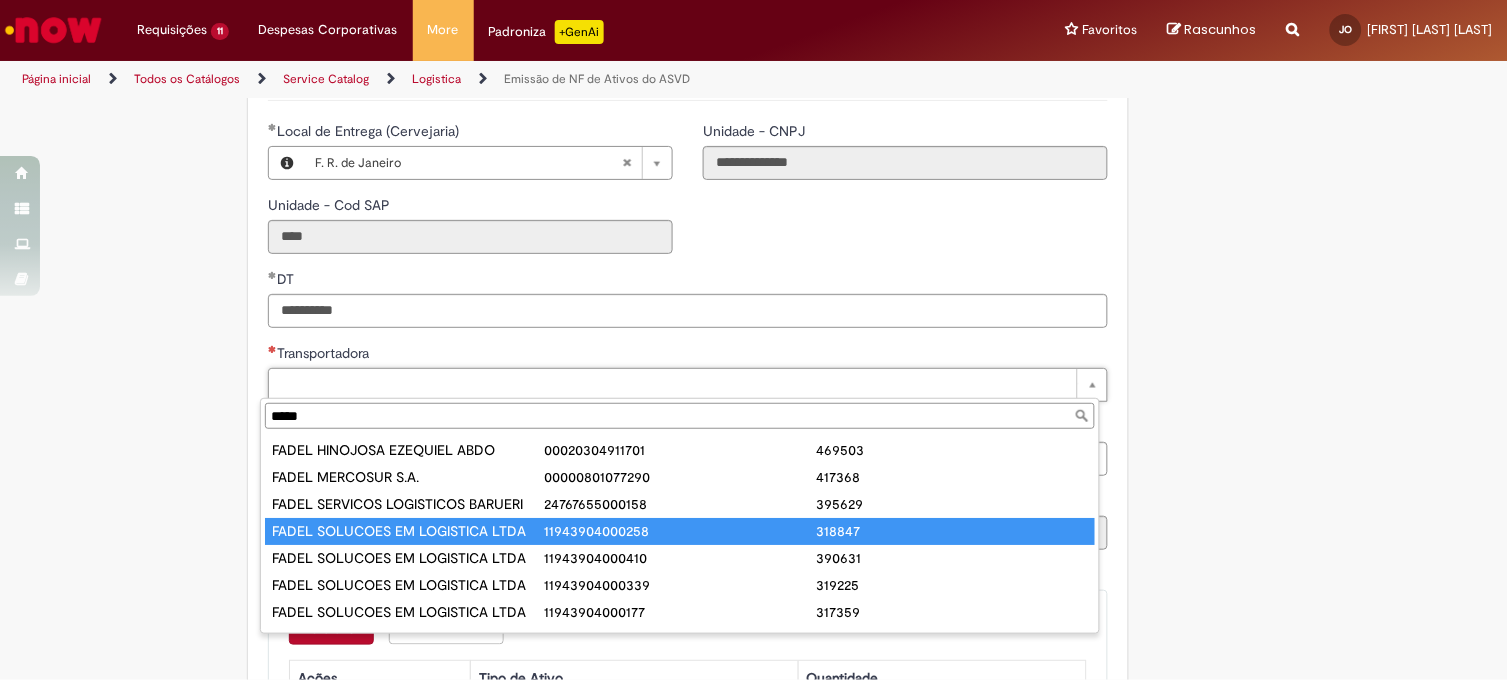 type on "*****" 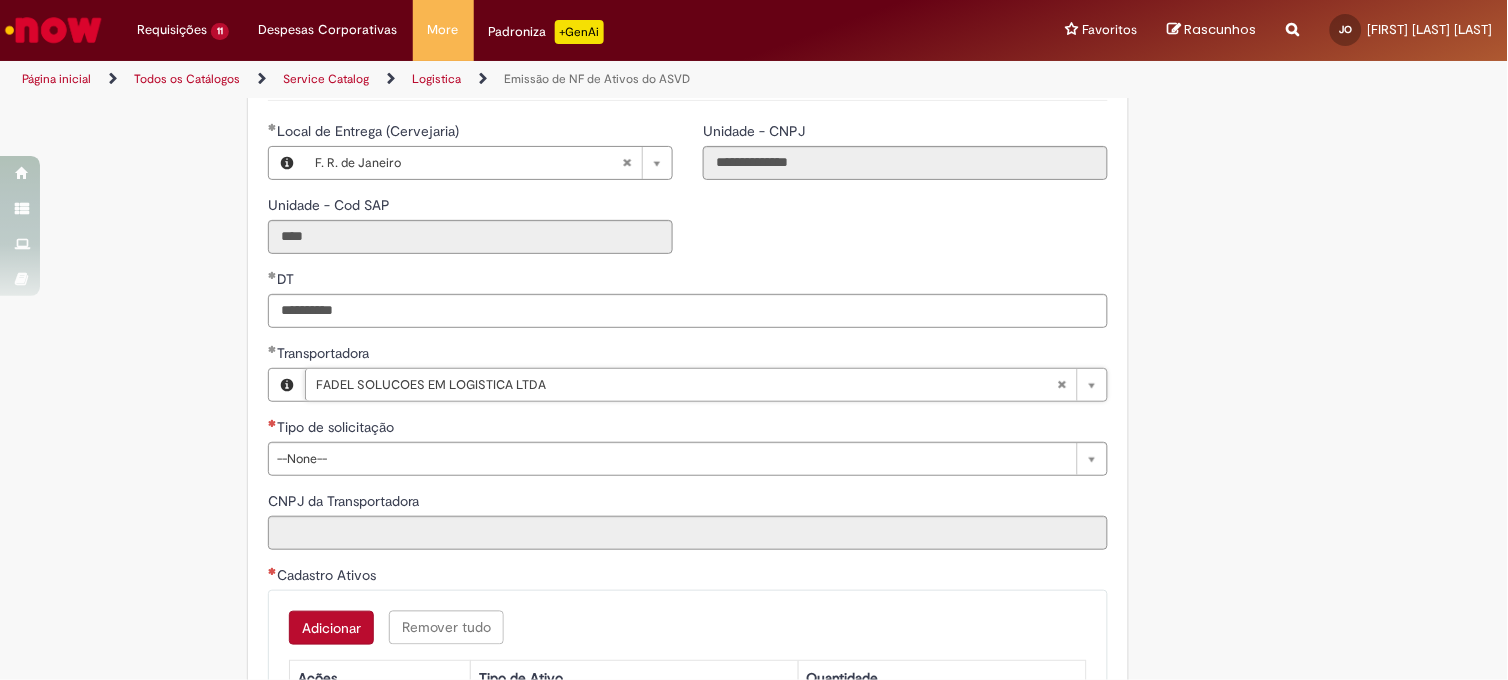type on "**********" 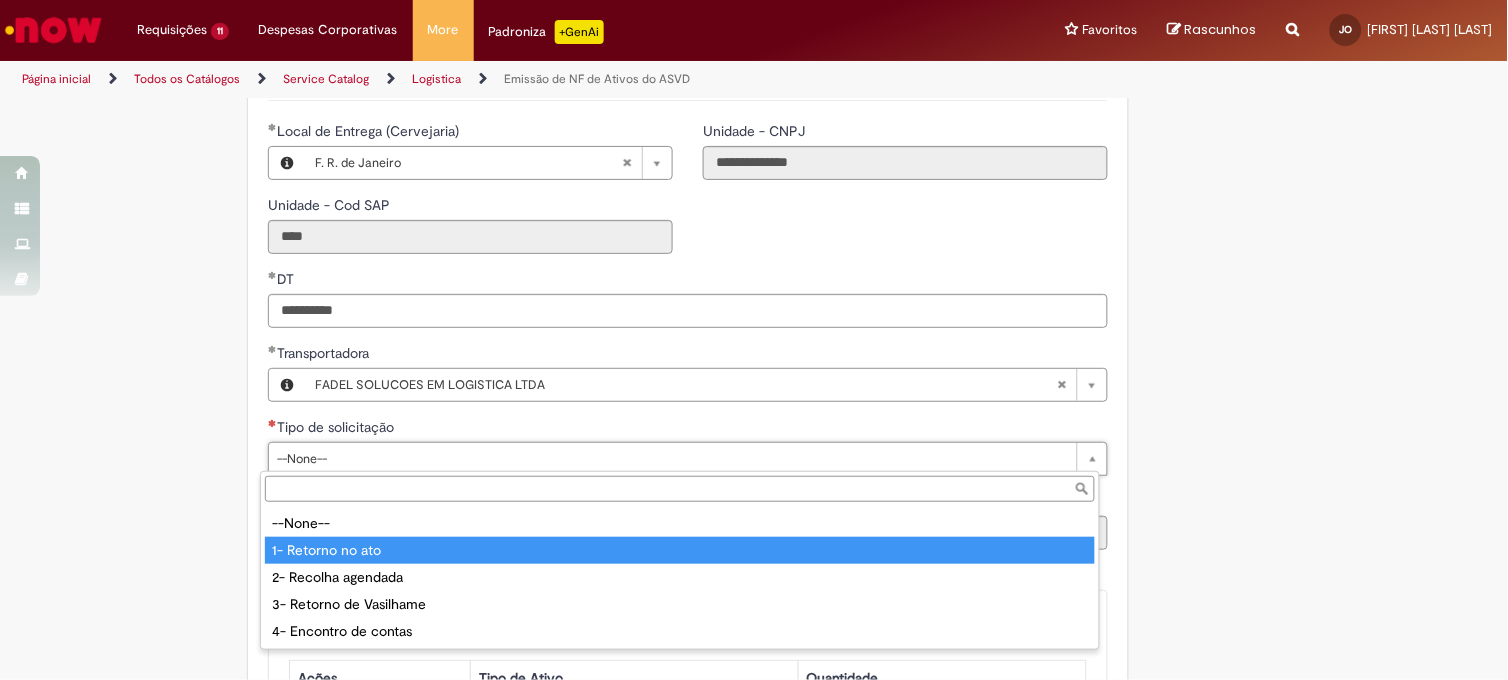 type on "**********" 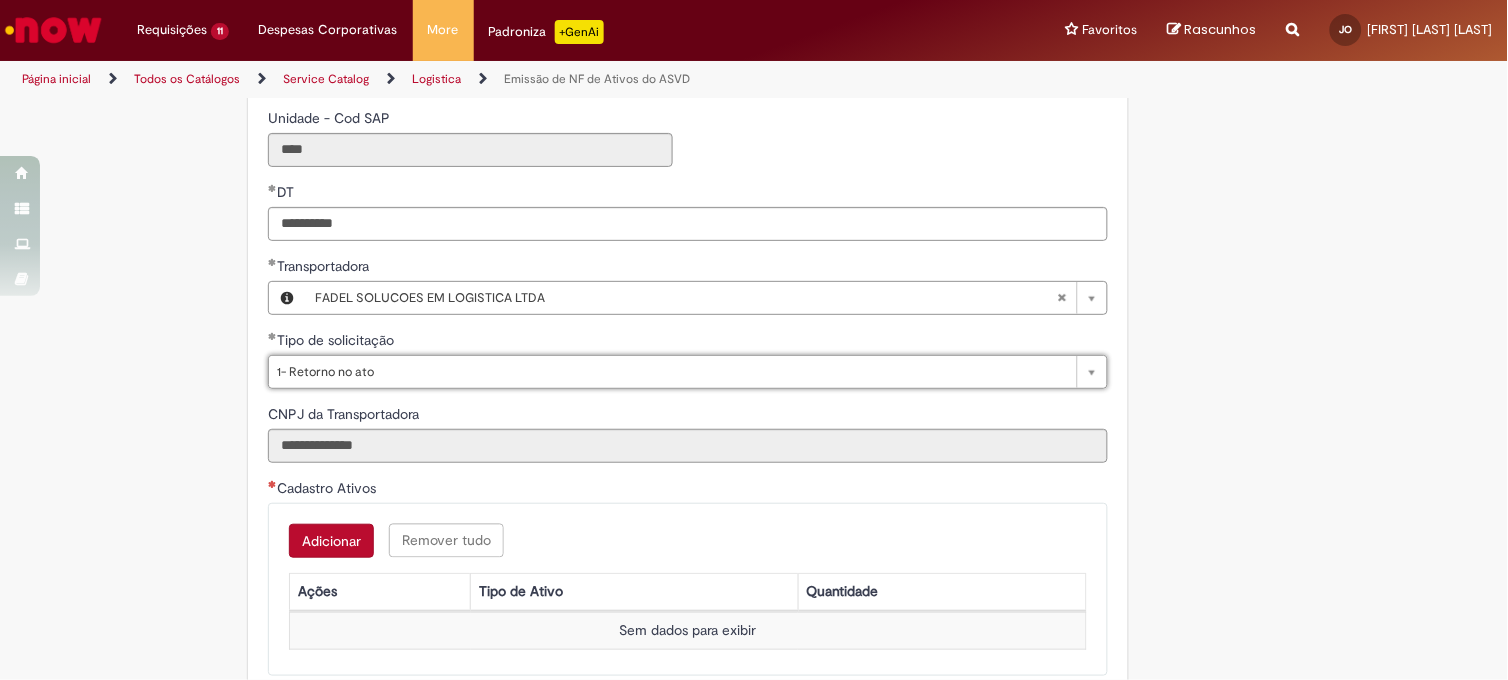 scroll, scrollTop: 777, scrollLeft: 0, axis: vertical 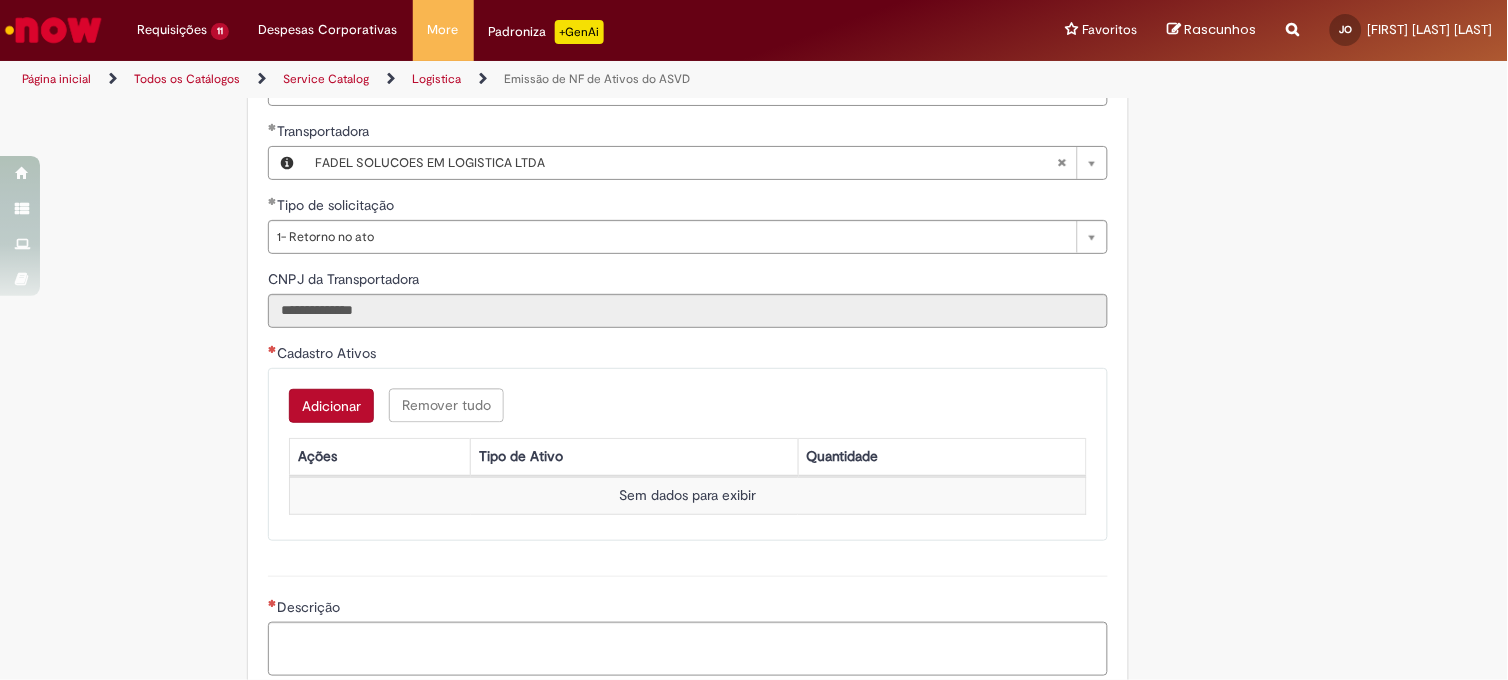 click on "Adicionar" at bounding box center (331, 406) 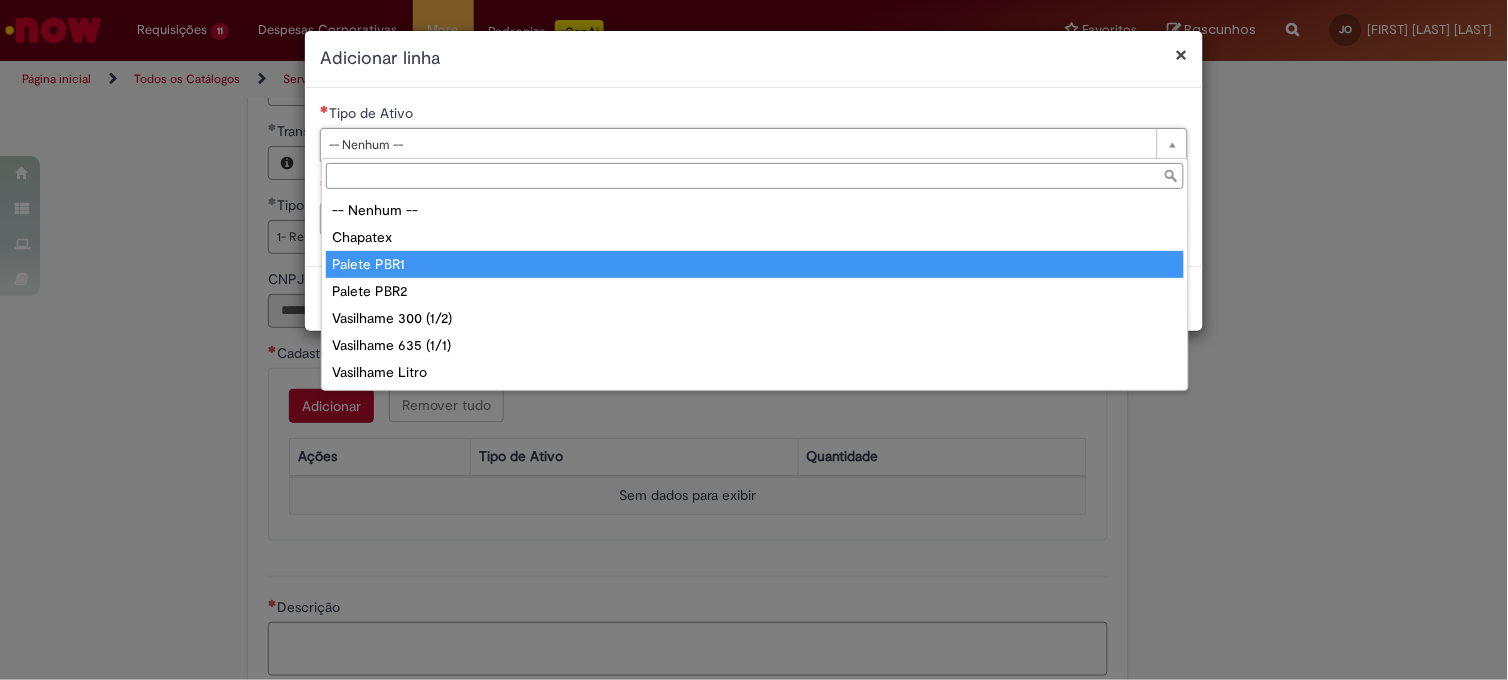 type on "**********" 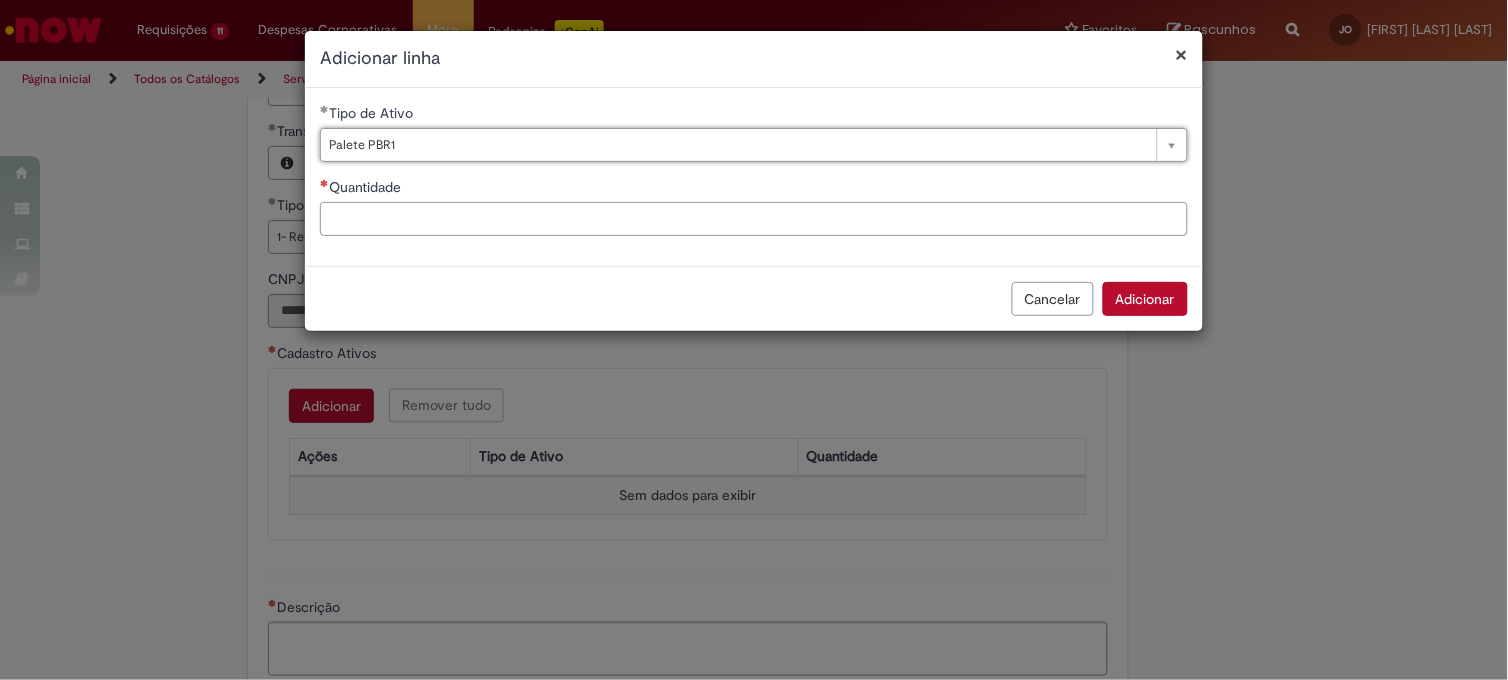click on "Quantidade" at bounding box center (754, 219) 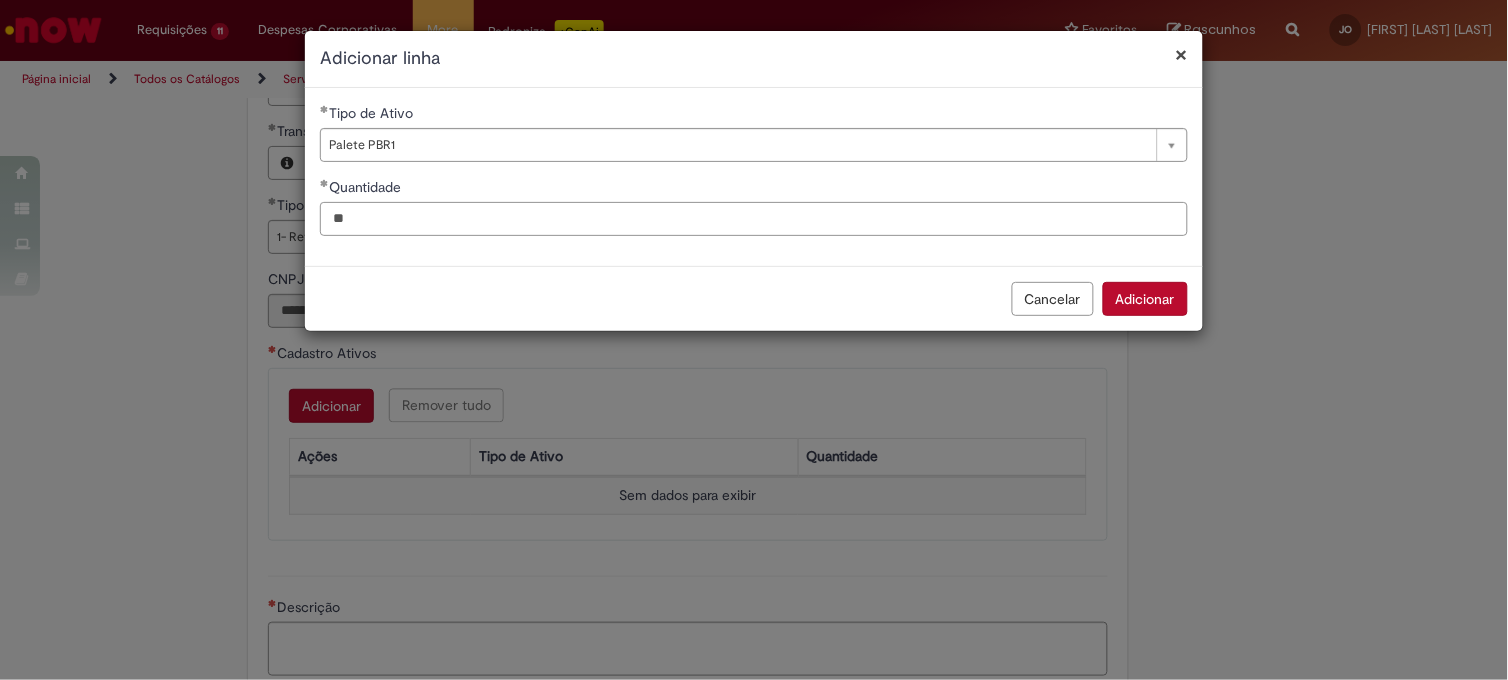 type on "**" 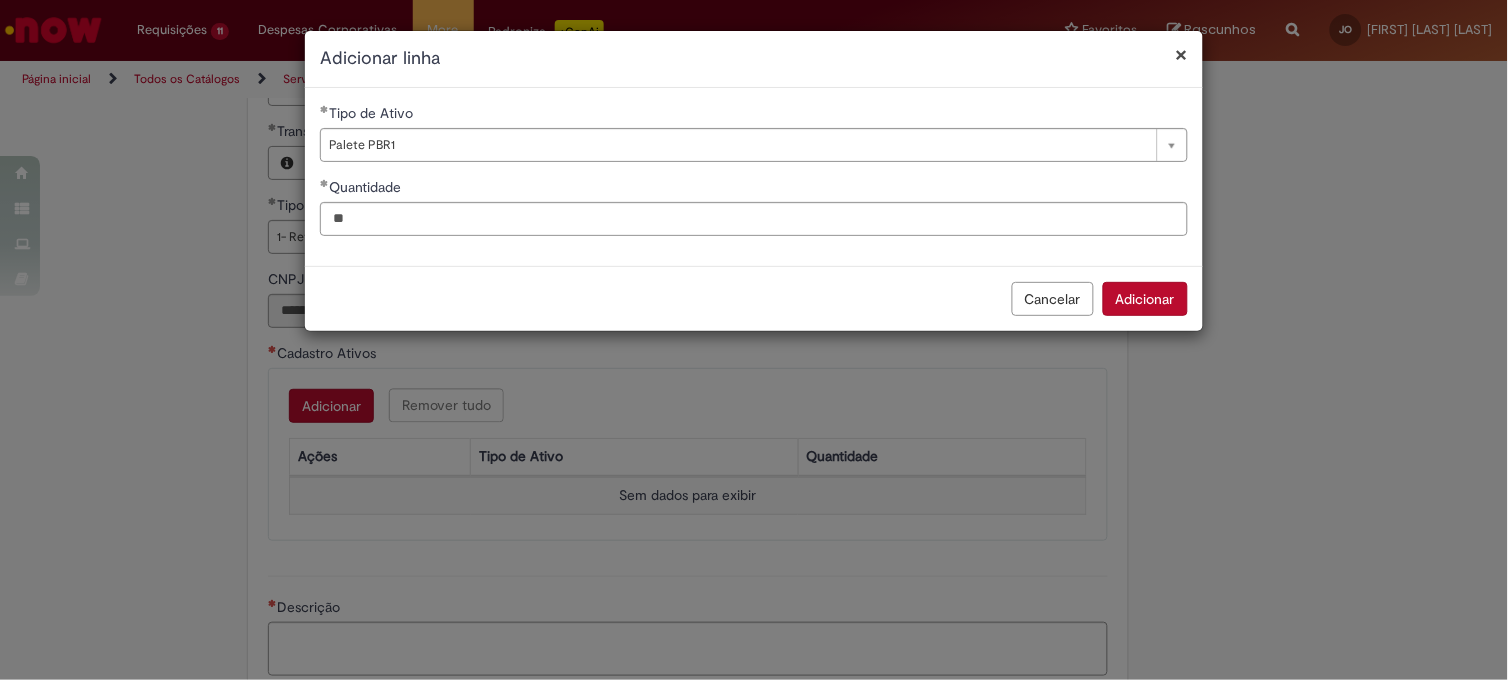 click on "**********" at bounding box center [754, 340] 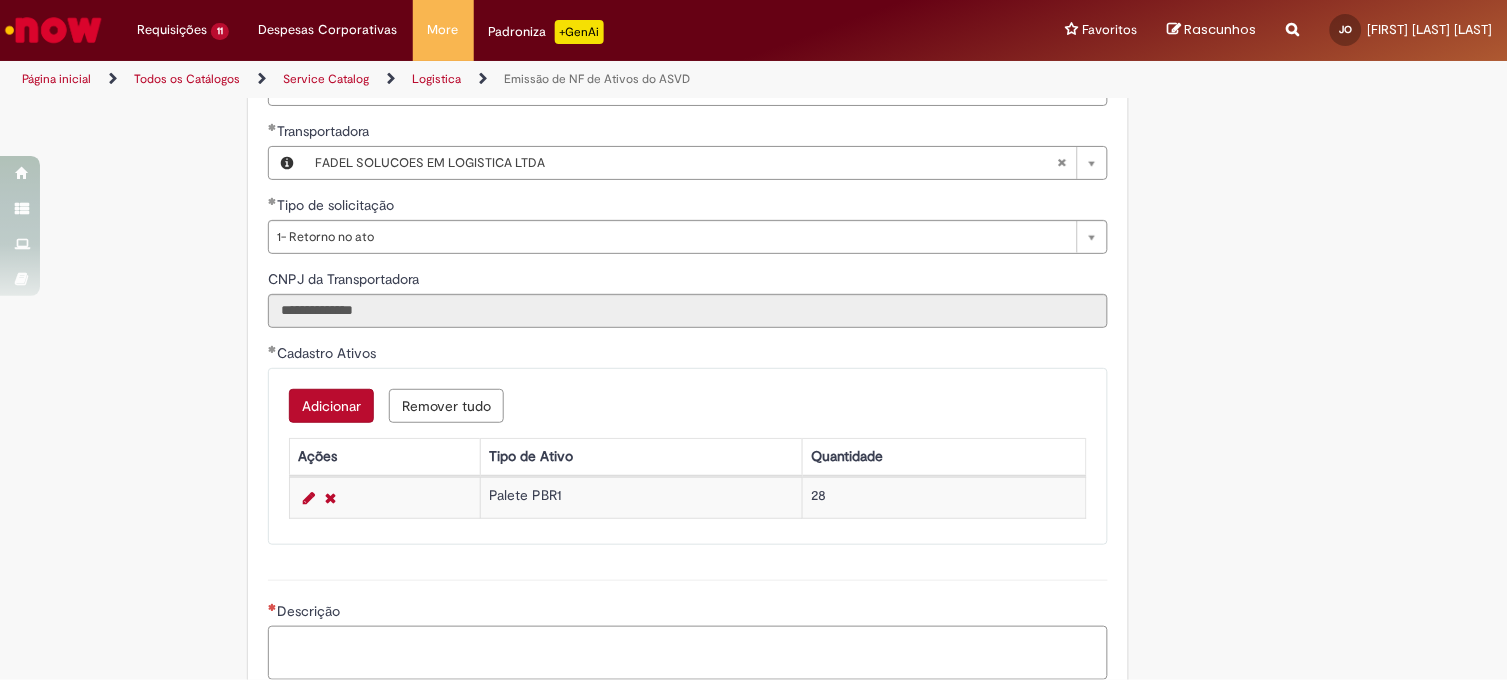 click on "Descrição" at bounding box center [688, 653] 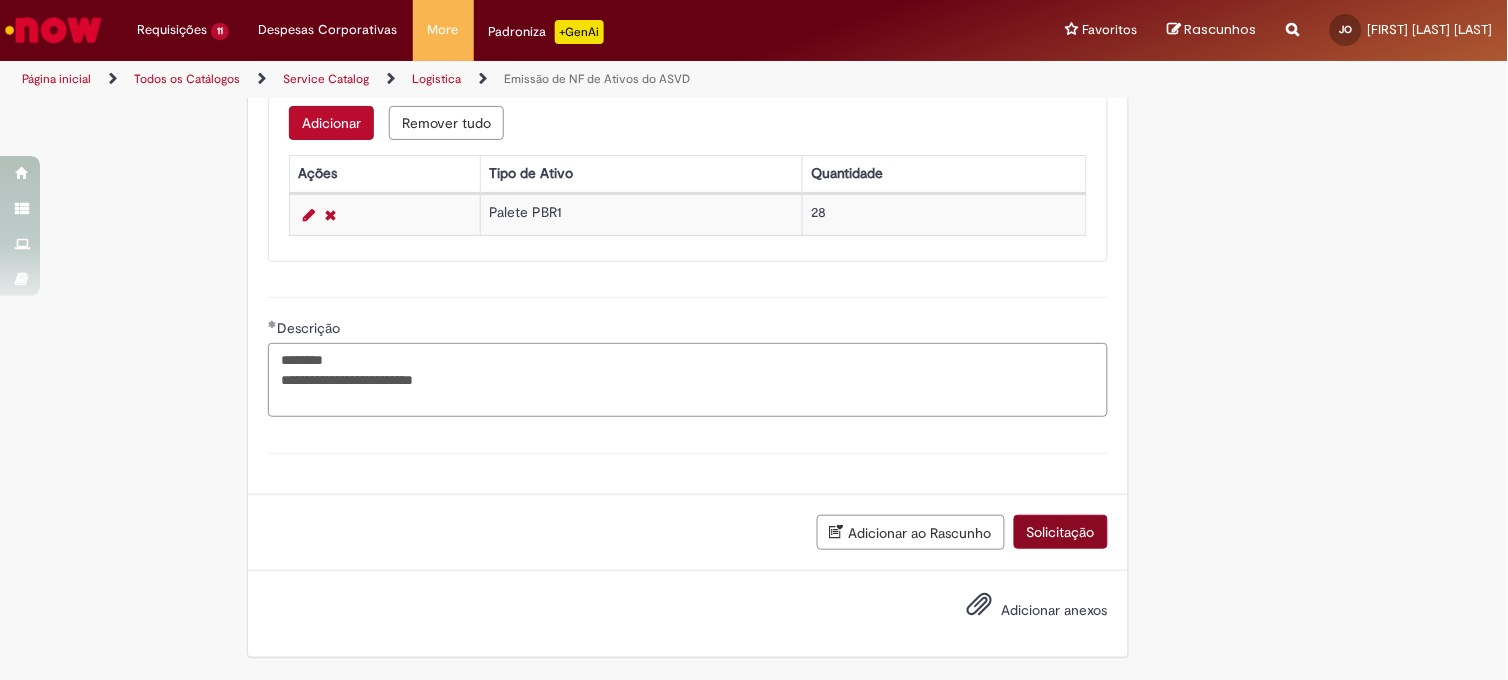 type on "**********" 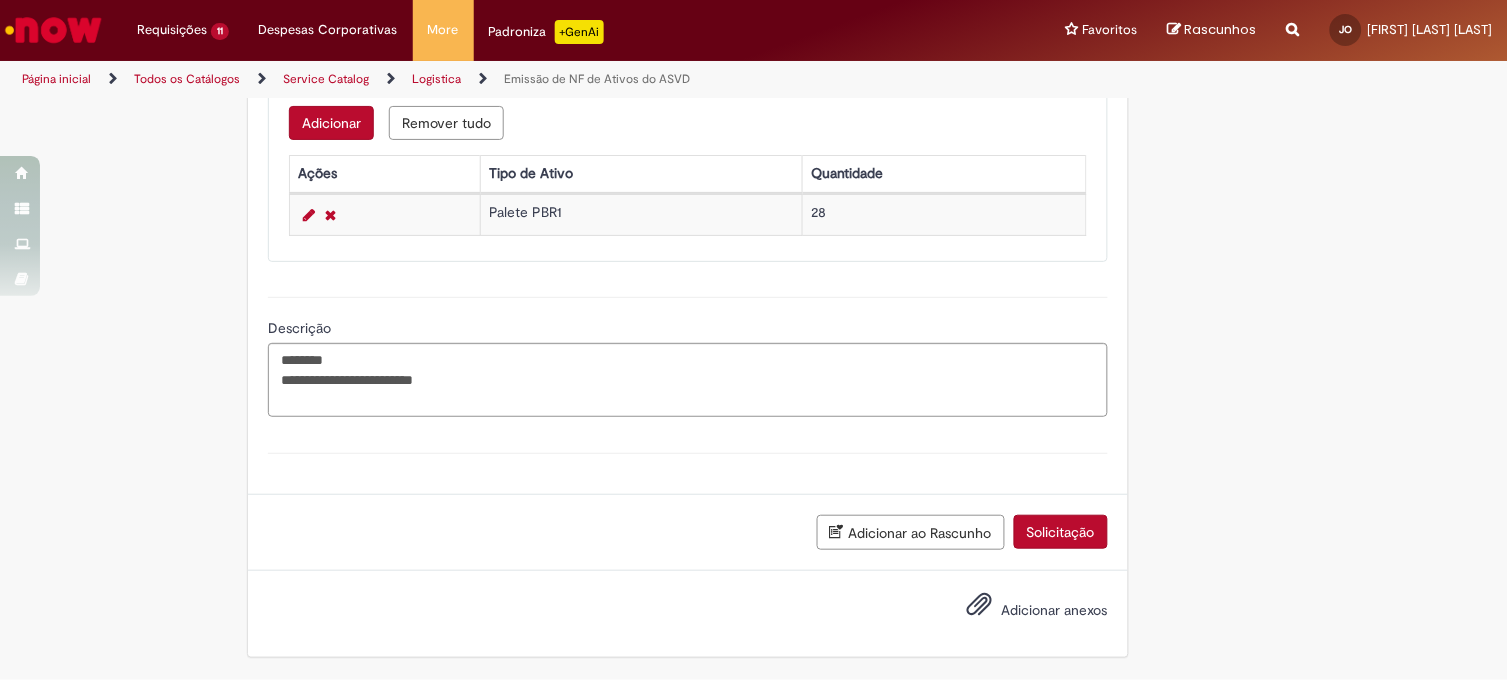 click on "Solicitação" at bounding box center (1061, 532) 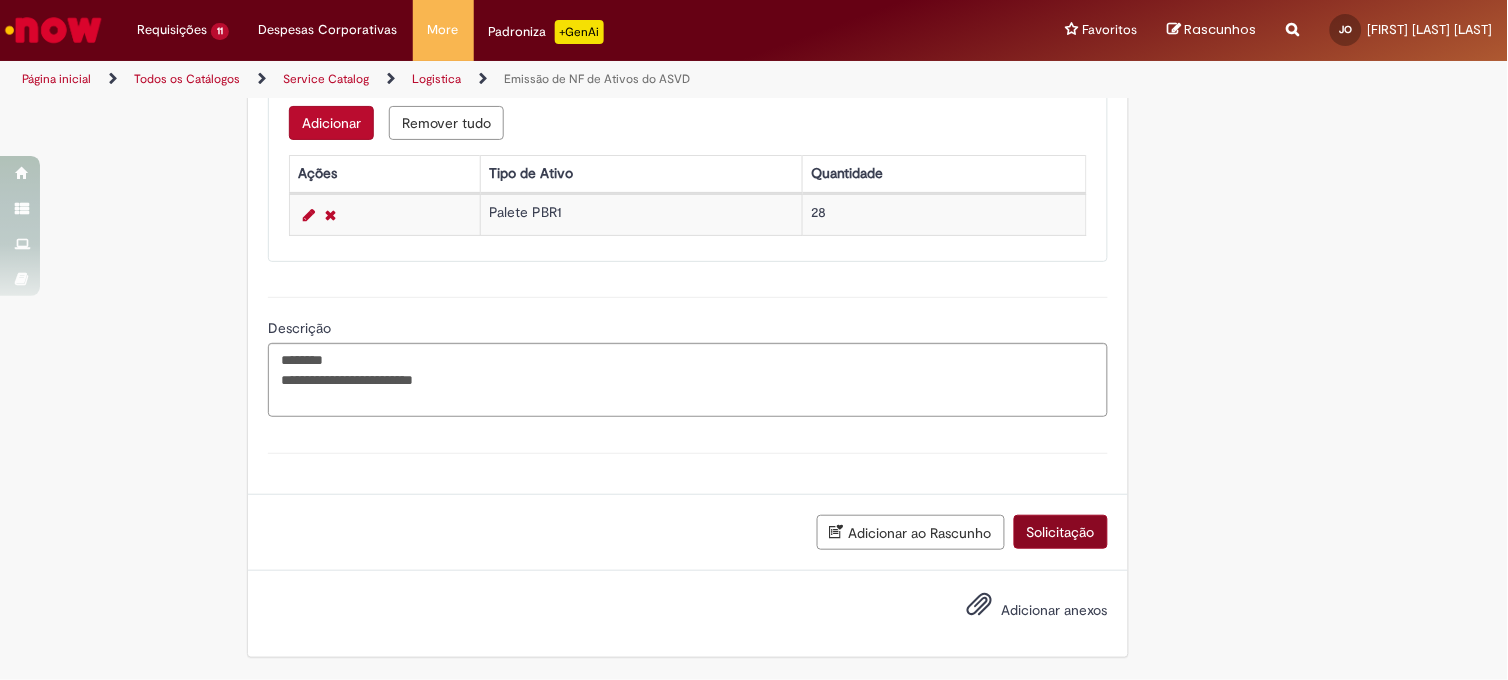 scroll, scrollTop: 1016, scrollLeft: 0, axis: vertical 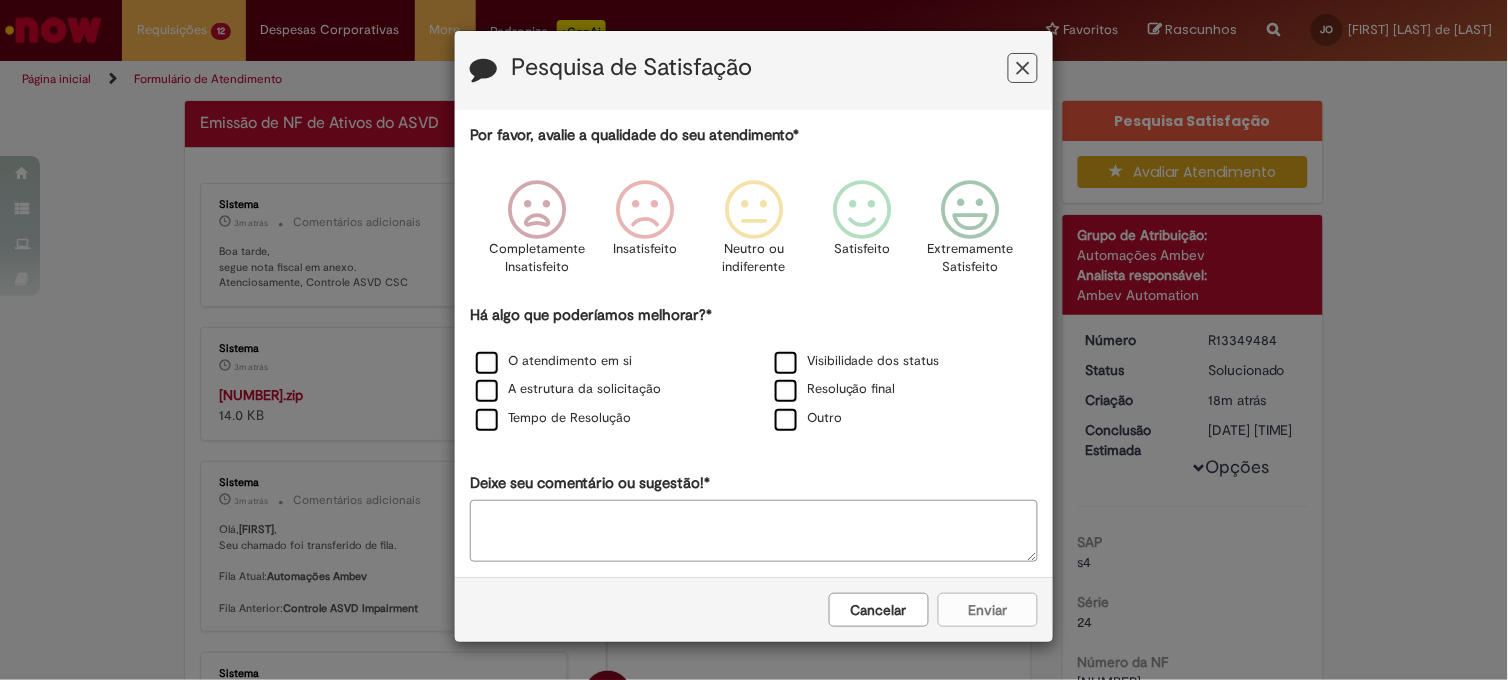 click at bounding box center (1023, 68) 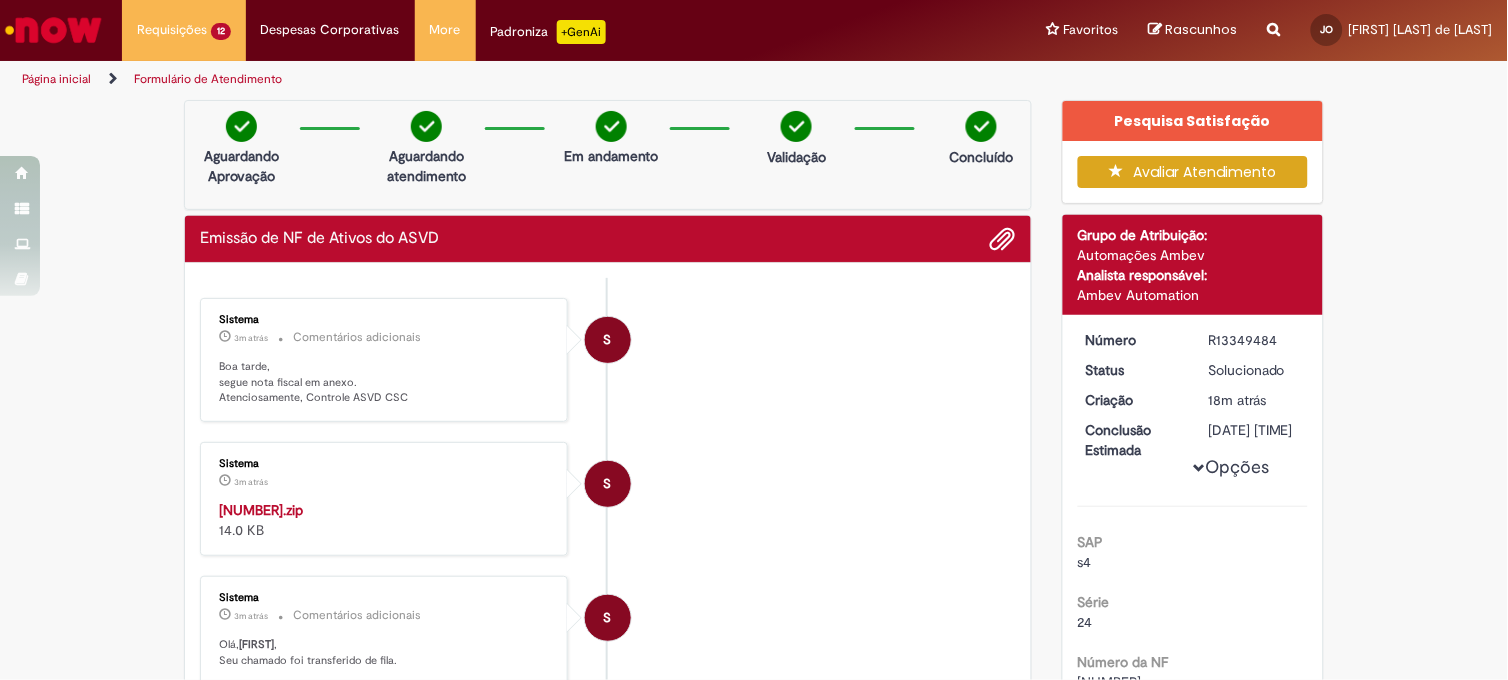click on "[NUMBER].zip" at bounding box center (261, 510) 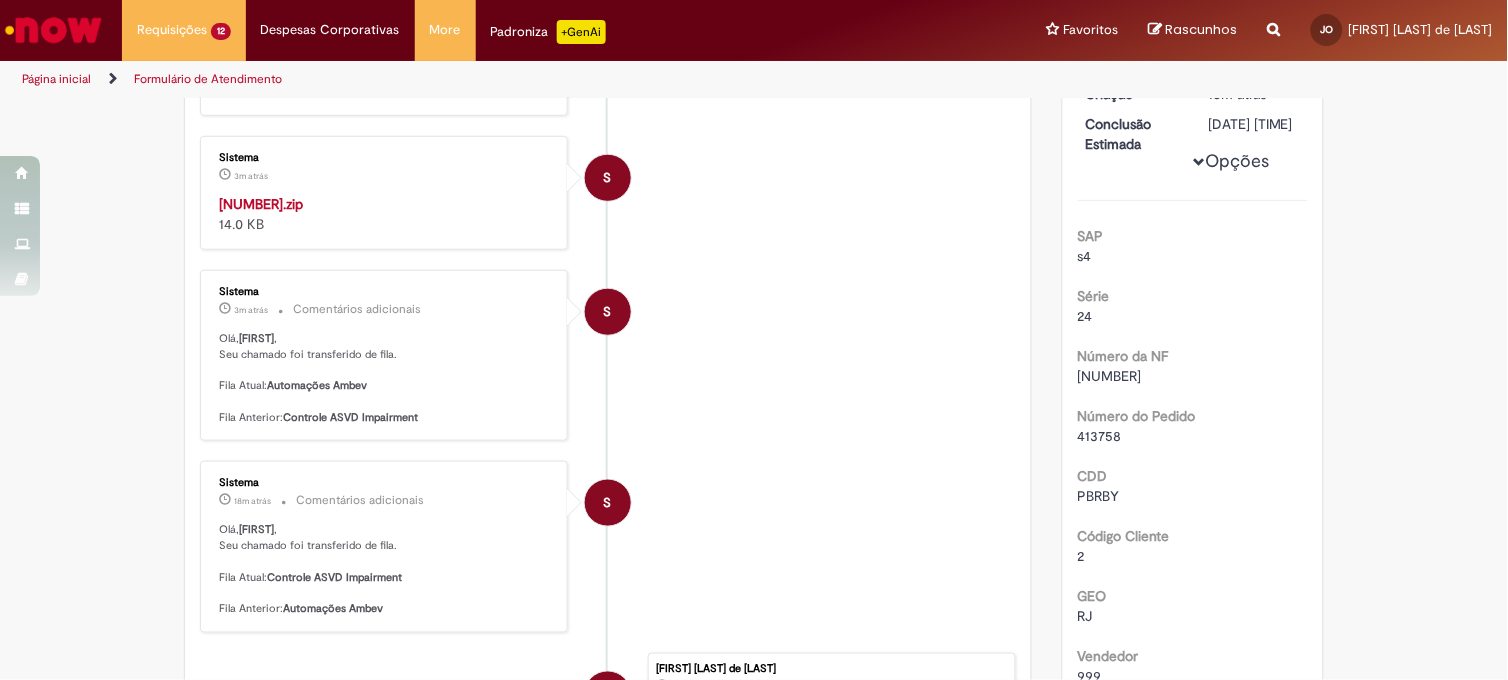 scroll, scrollTop: 333, scrollLeft: 0, axis: vertical 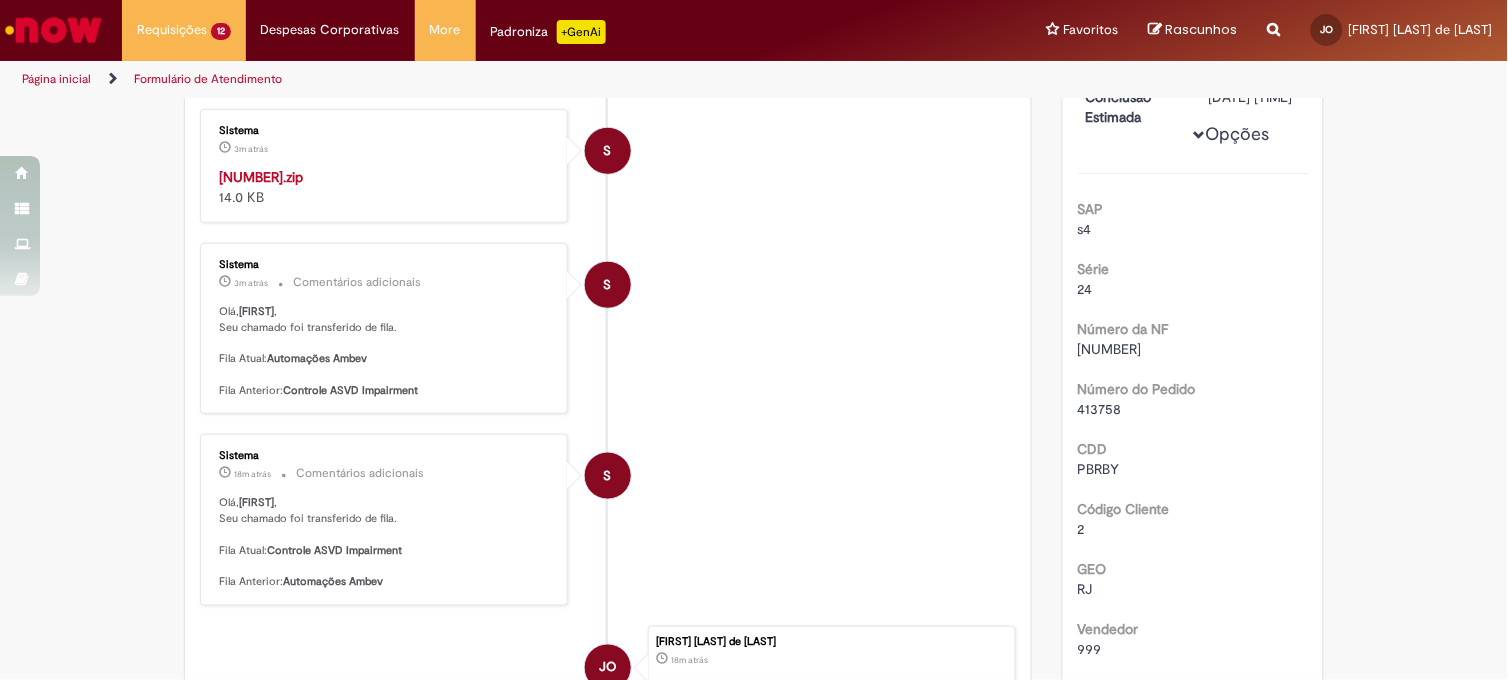 click on "S
Sistema
18m atrás 18 minutos atrás     Comentários adicionais
Olá,  Joao ,  Seu chamado foi transferido de fila. Fila Atual:  Controle ASVD Impairment Fila Anterior:  Automações Ambev" at bounding box center (608, 519) 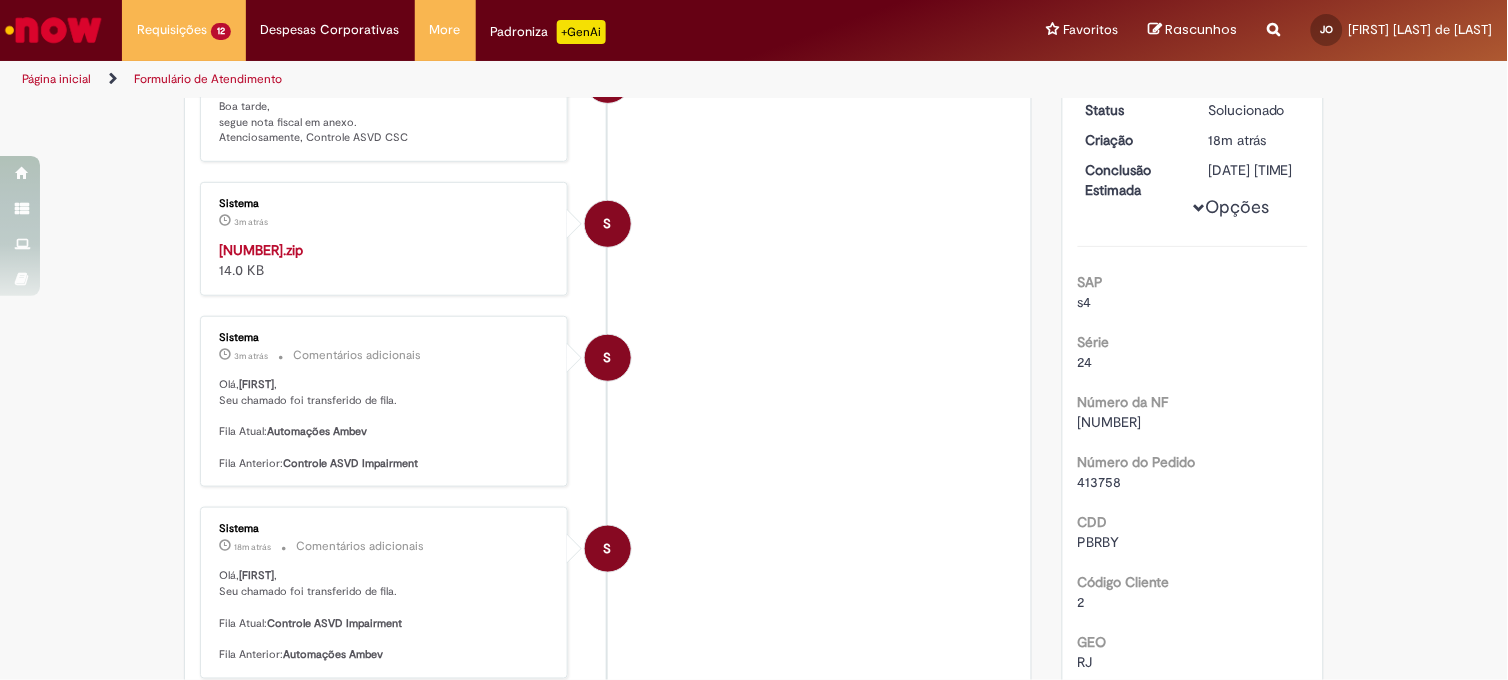 scroll, scrollTop: 0, scrollLeft: 0, axis: both 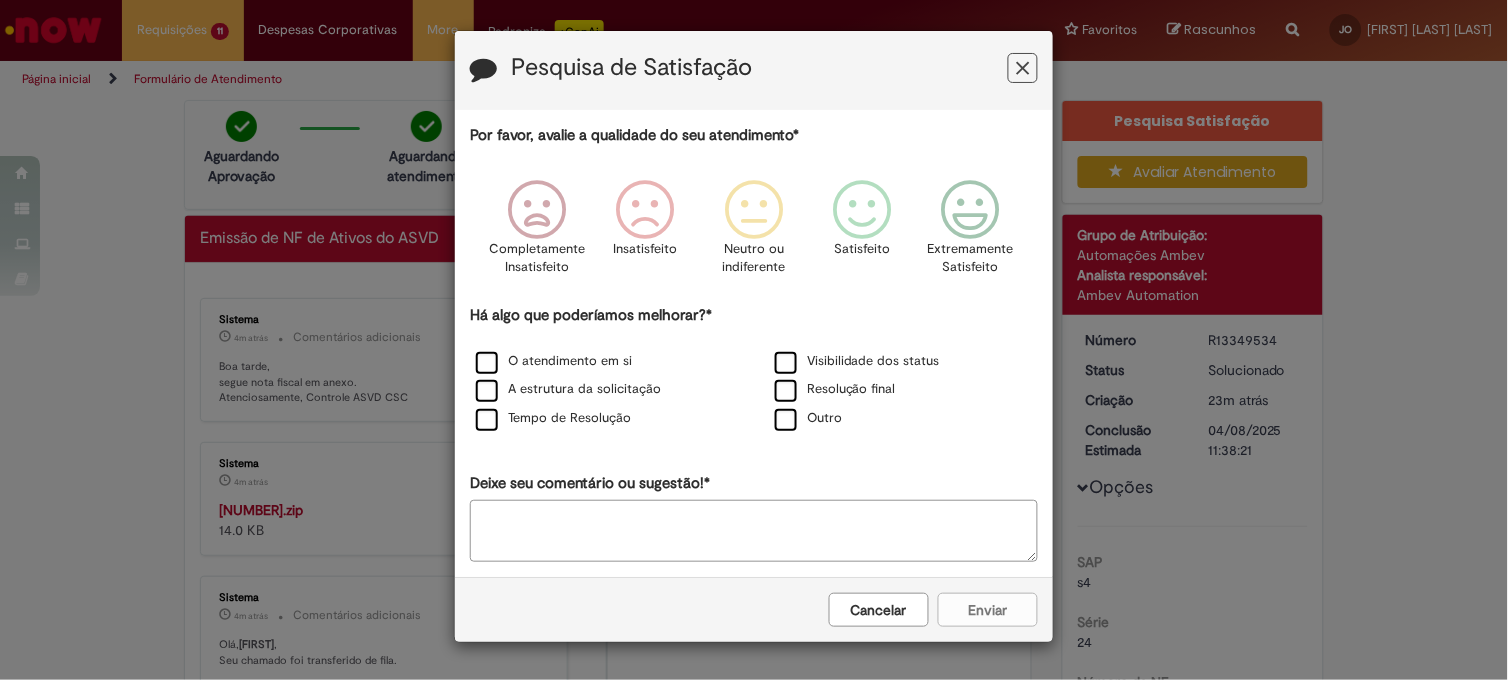 click at bounding box center [1023, 68] 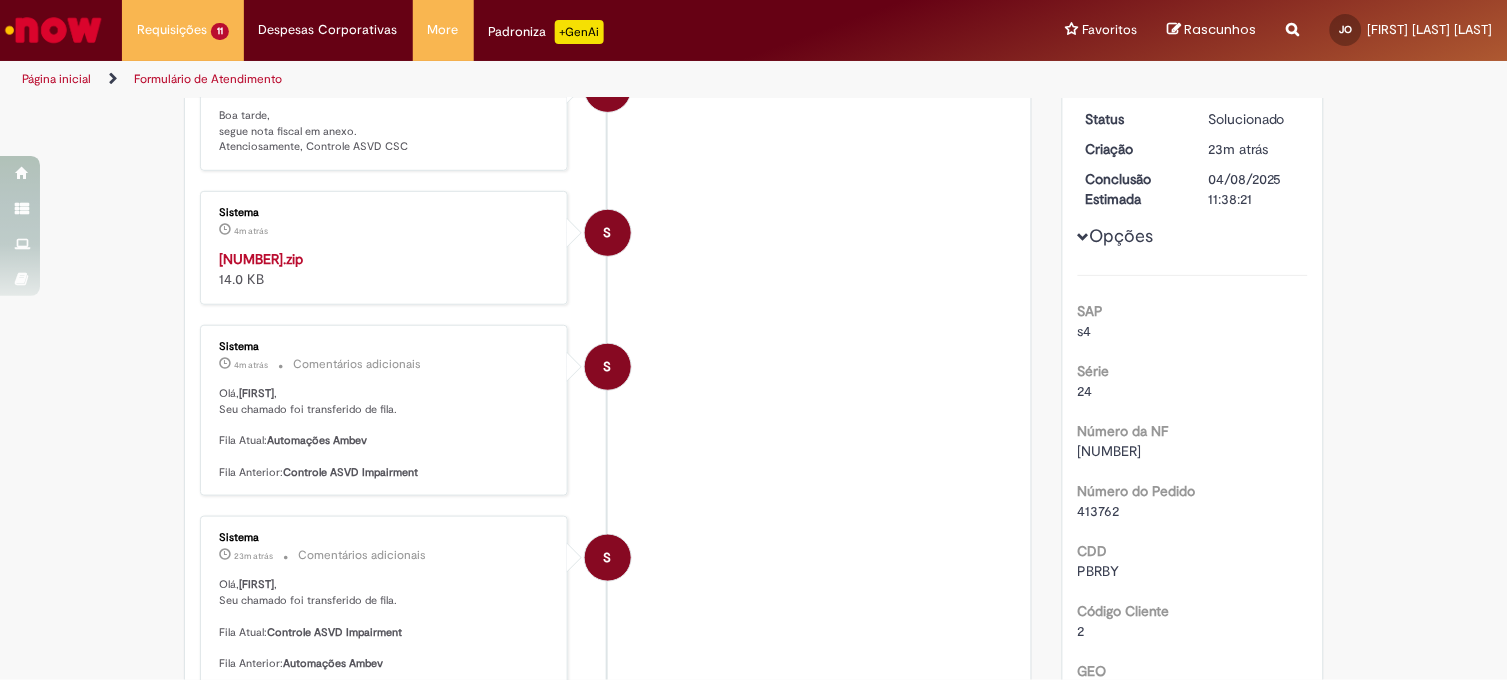 scroll, scrollTop: 333, scrollLeft: 0, axis: vertical 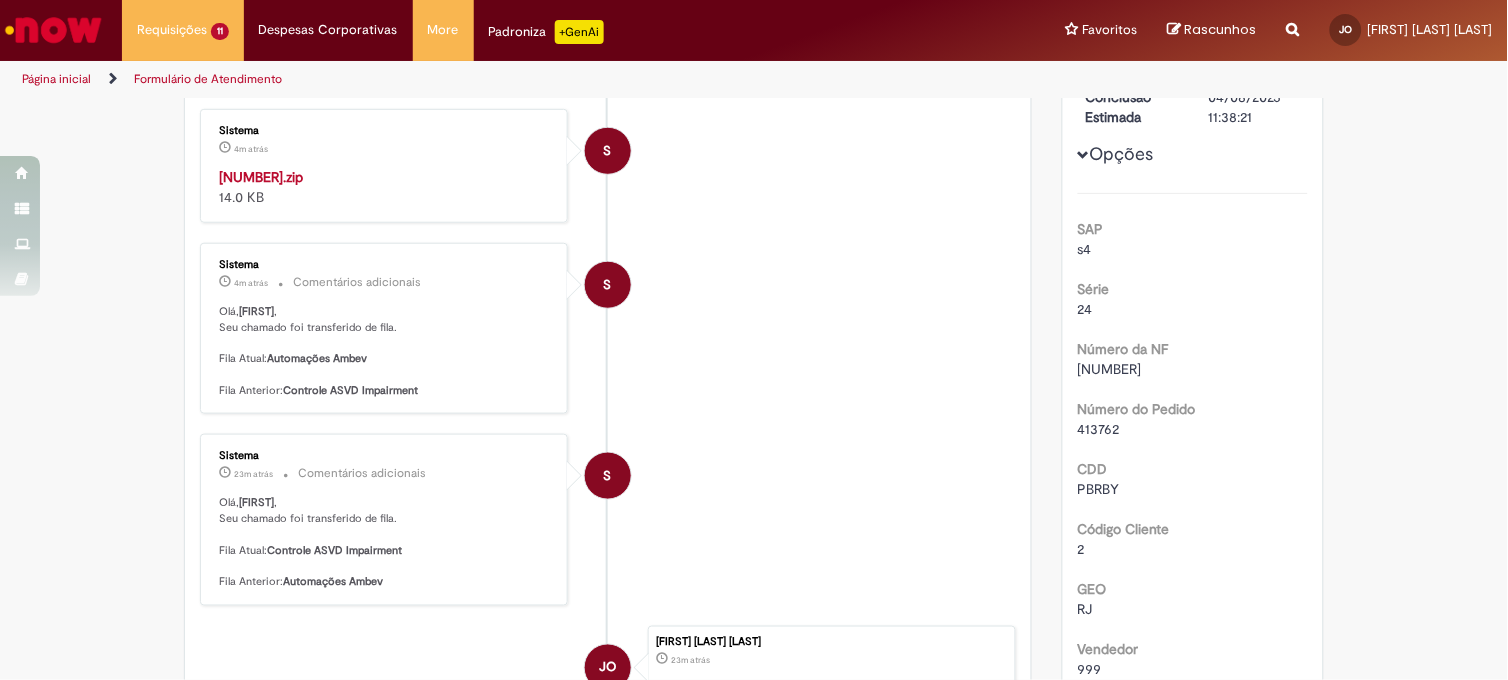click on "256259" at bounding box center (1110, 369) 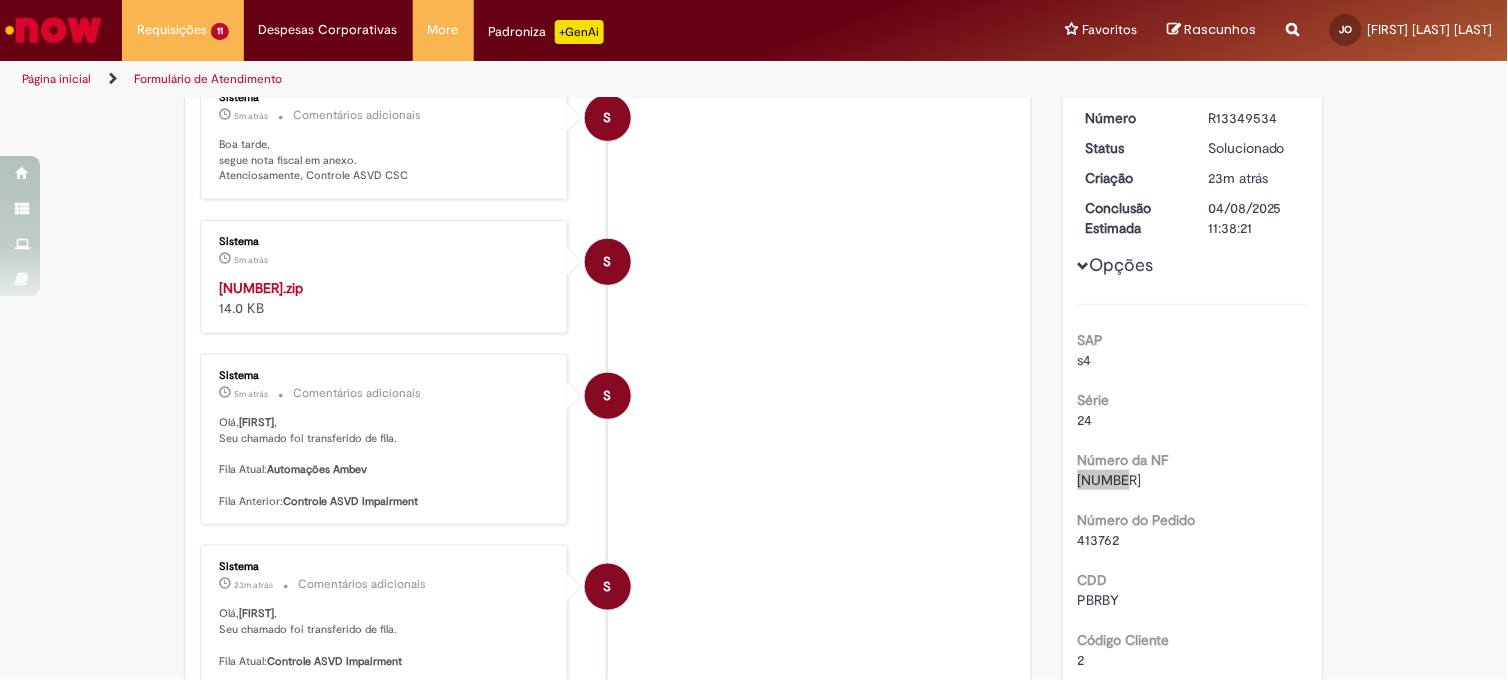 scroll, scrollTop: 0, scrollLeft: 0, axis: both 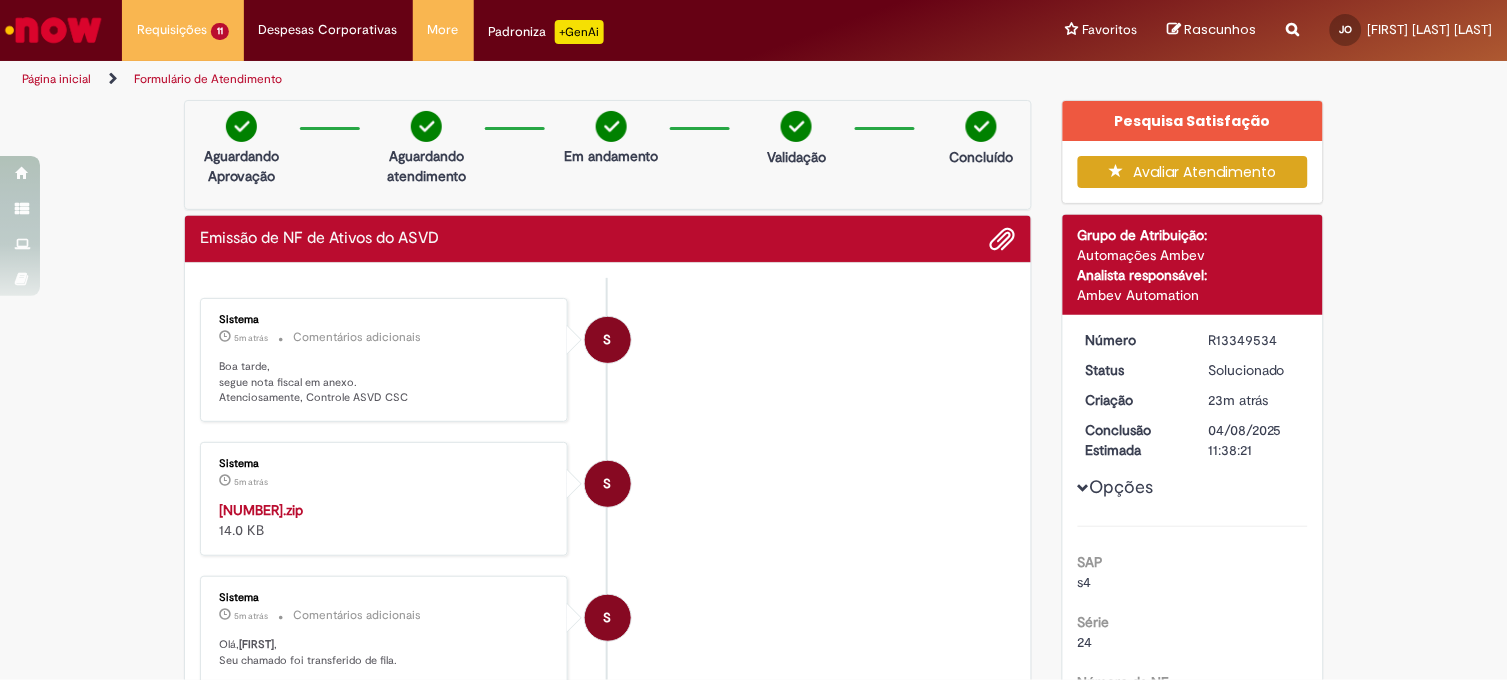 click on "33250856228356013977550240002562591362117845.zip" at bounding box center [261, 510] 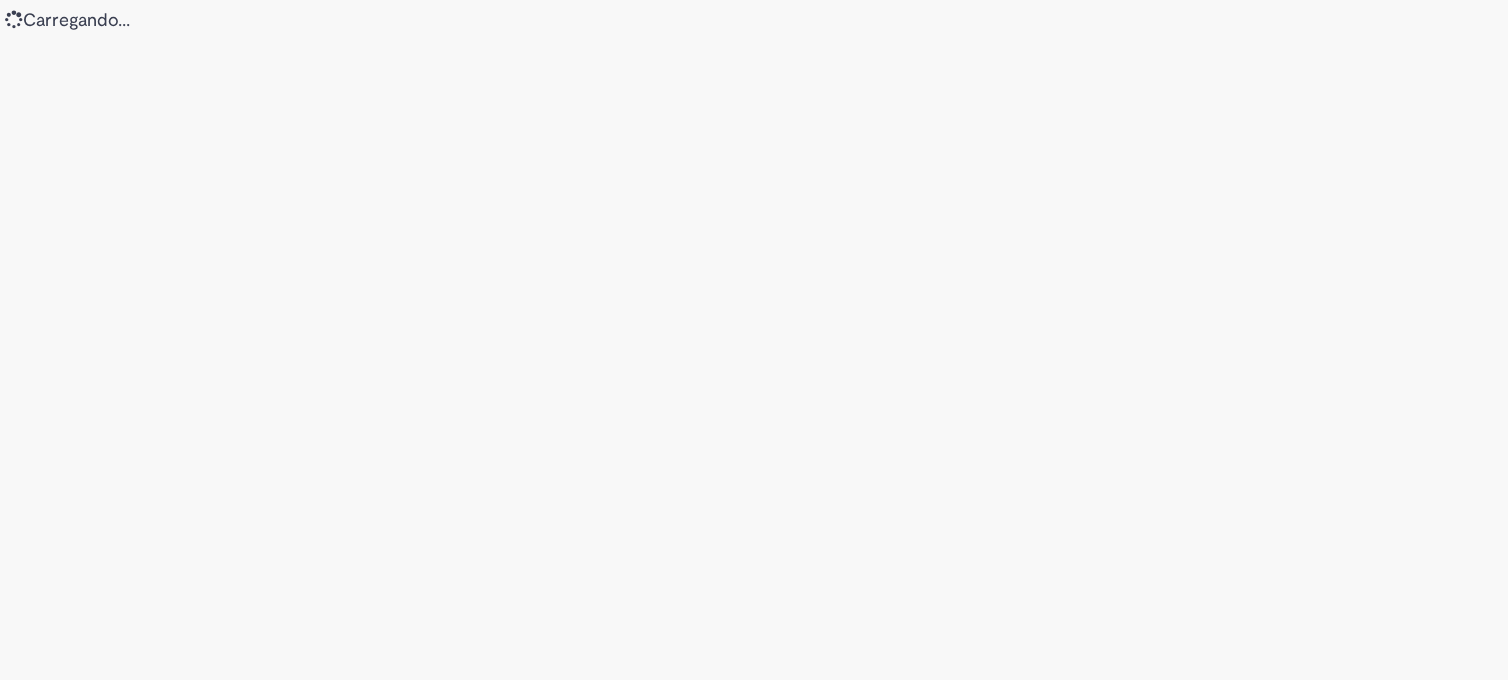 scroll, scrollTop: 0, scrollLeft: 0, axis: both 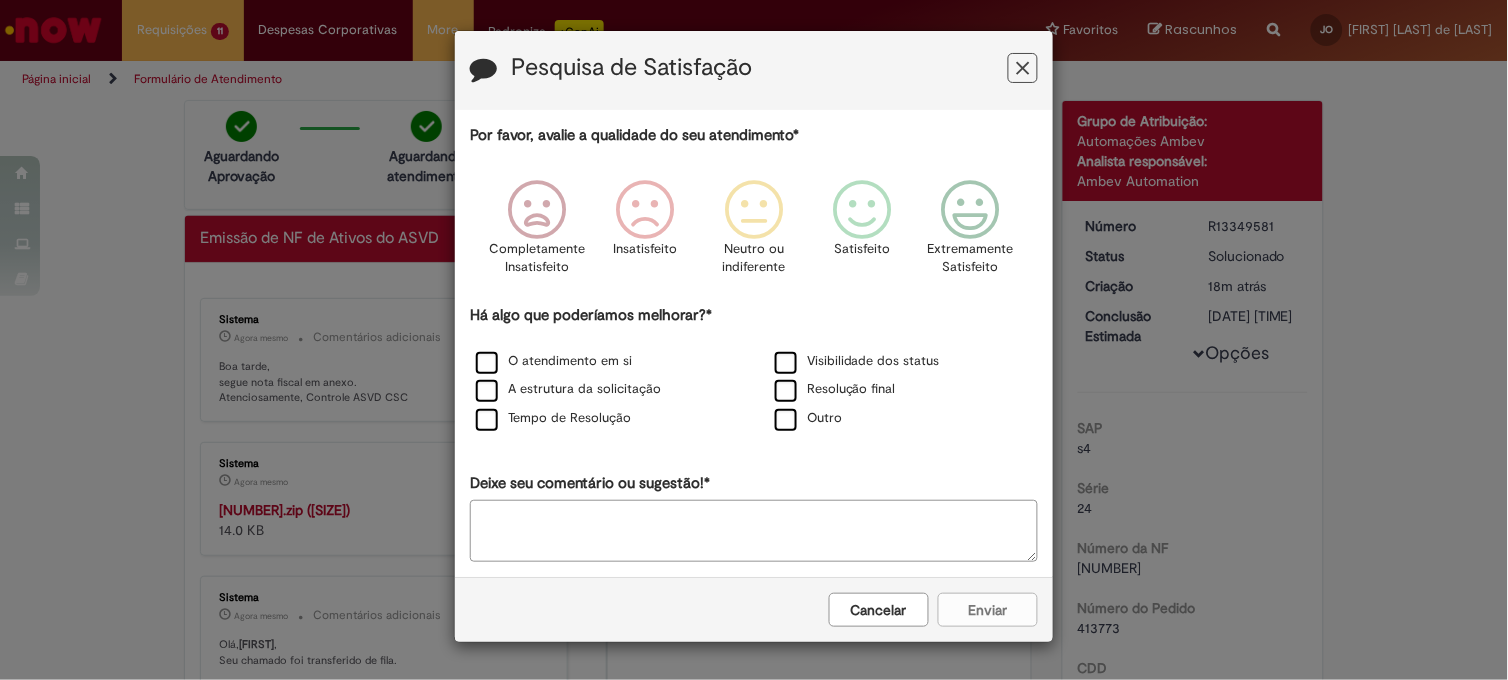 click at bounding box center [1023, 68] 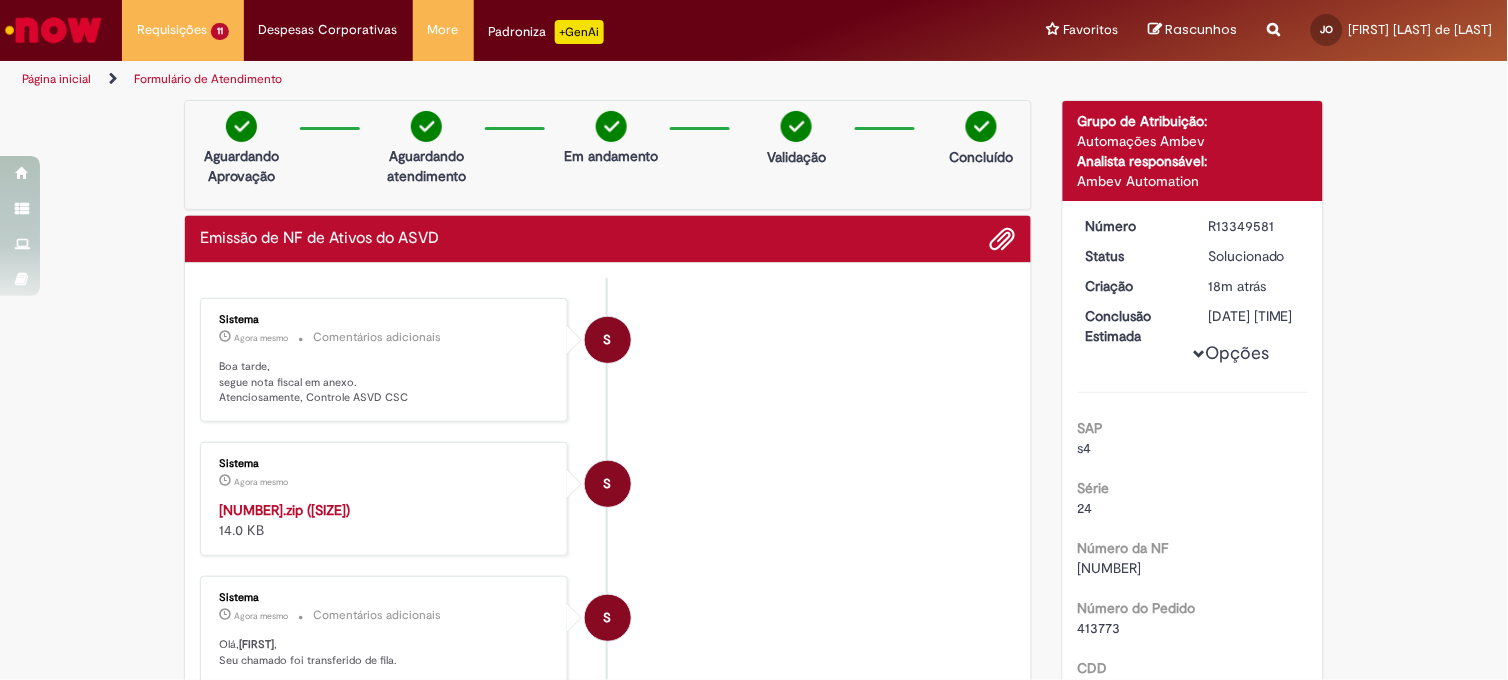 click on "33250856228356013977550240002562601581266456.zip" at bounding box center (284, 510) 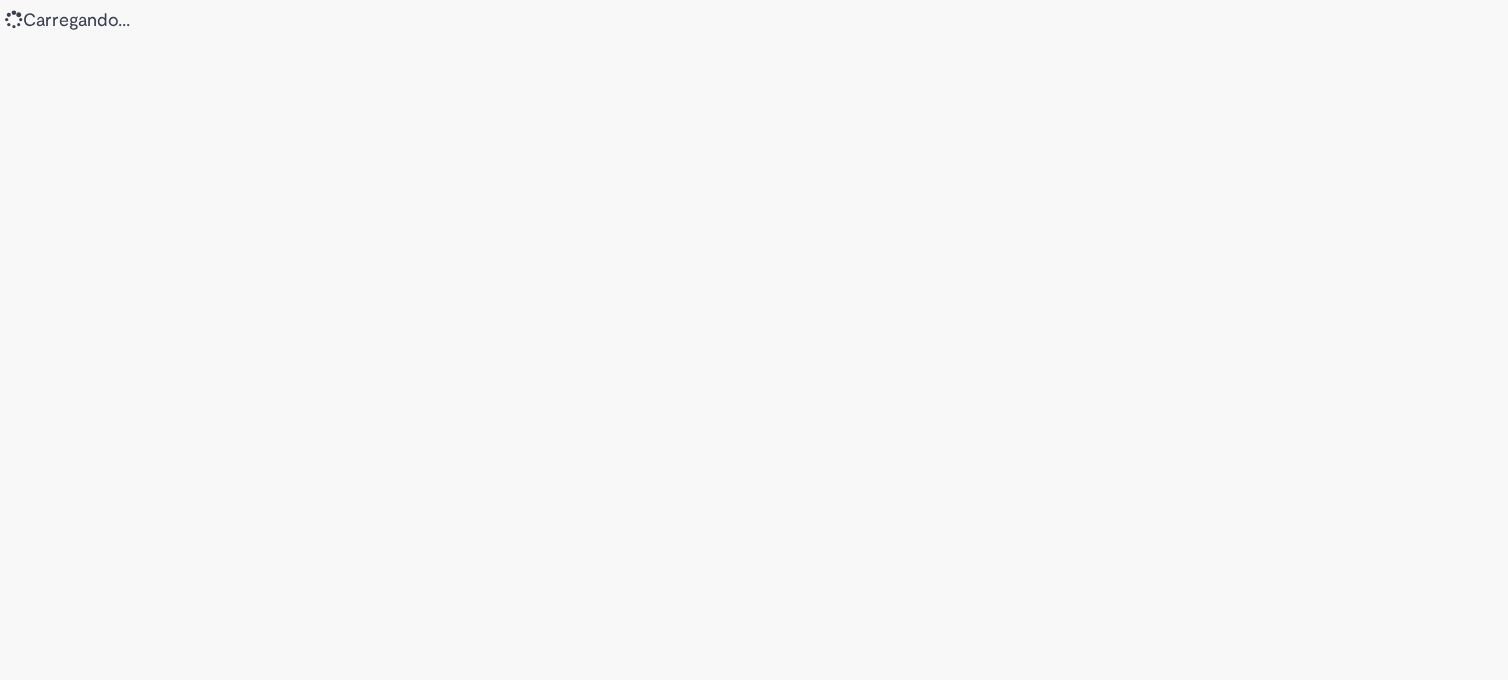 scroll, scrollTop: 0, scrollLeft: 0, axis: both 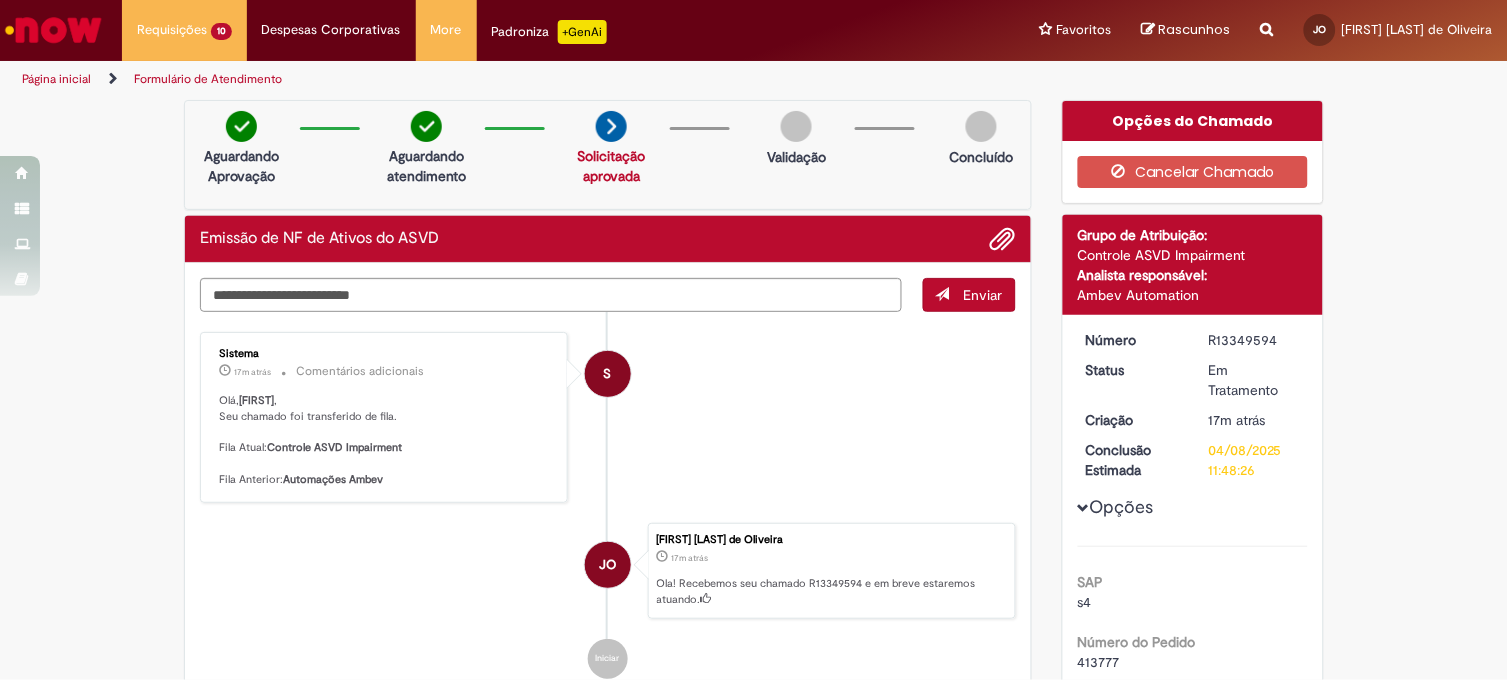 click on "S
Sistema
17m atrás 17 minutos atrás     Comentários adicionais
Olá,  Joao ,  Seu chamado foi transferido de fila. Fila Atual:  Controle ASVD Impairment Fila Anterior:  Automações Ambev" at bounding box center [608, 417] 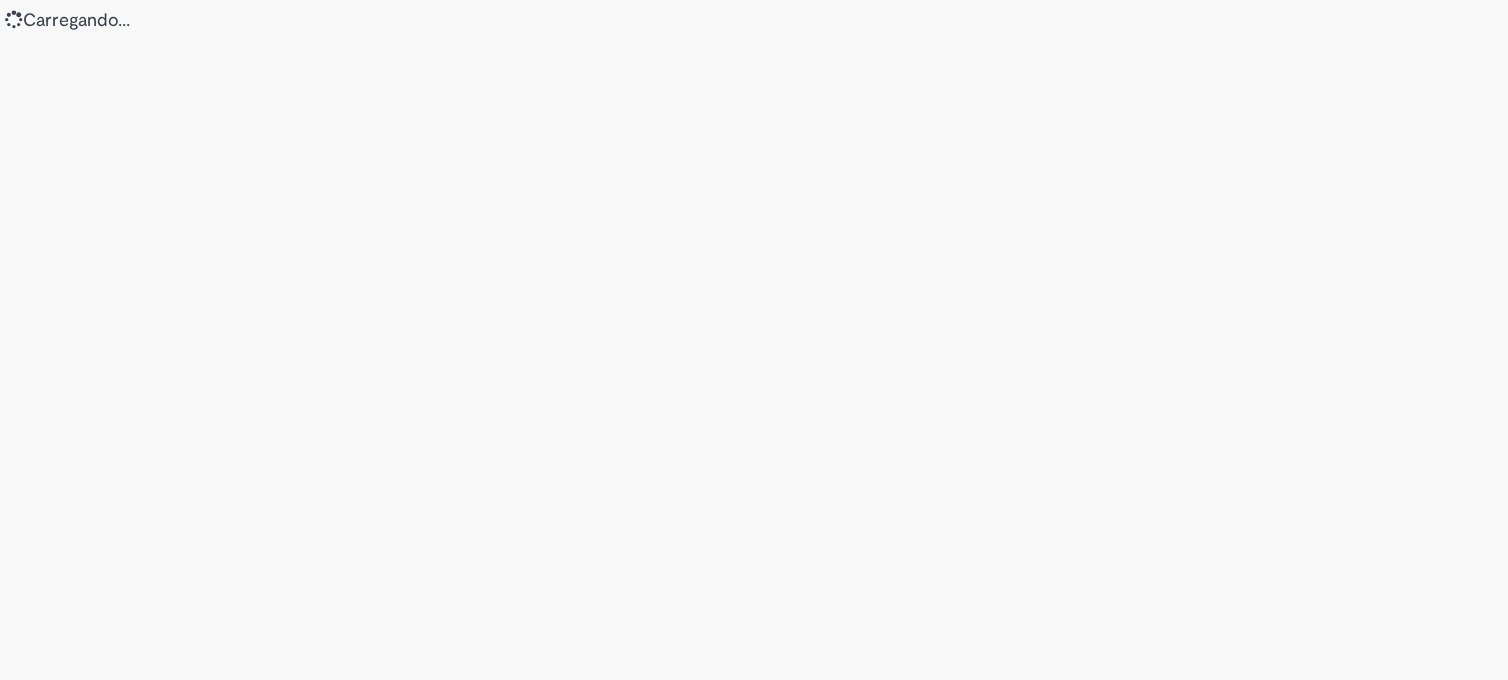 scroll, scrollTop: 0, scrollLeft: 0, axis: both 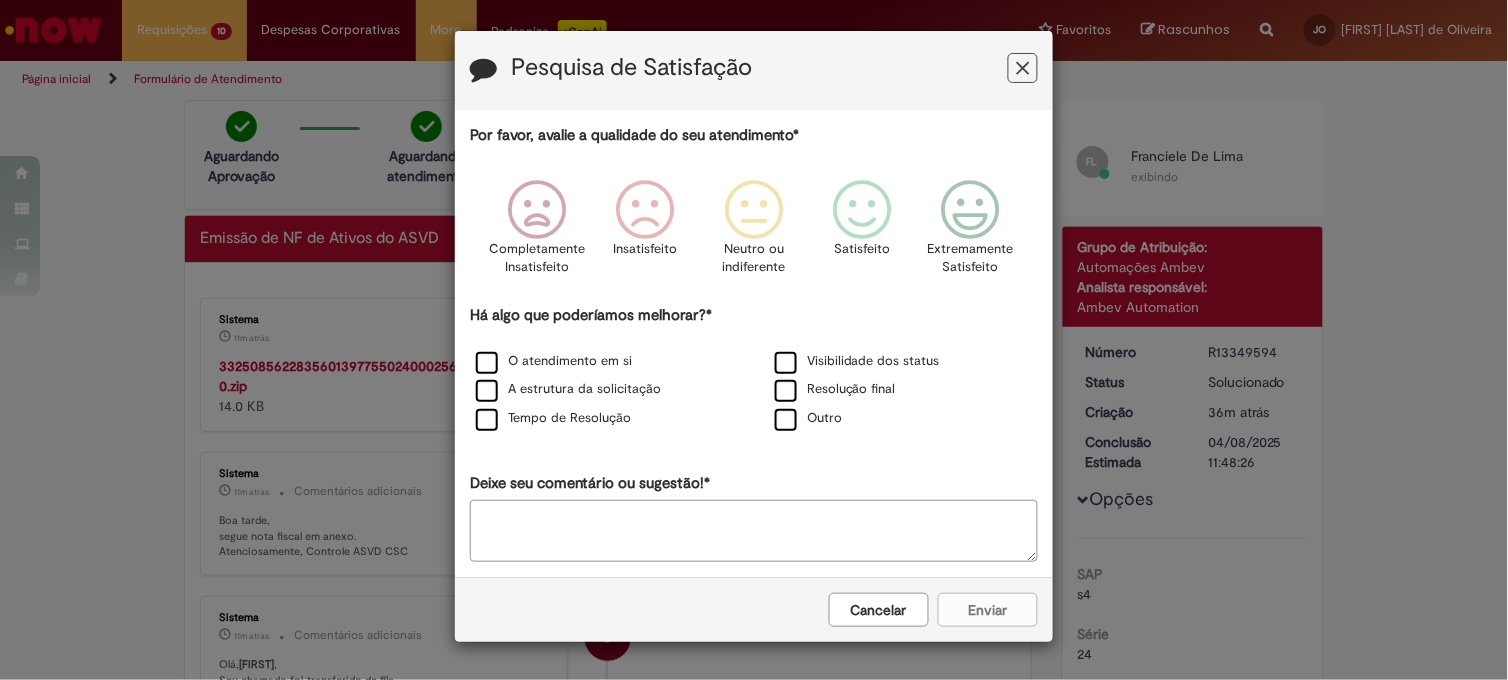click at bounding box center [1023, 68] 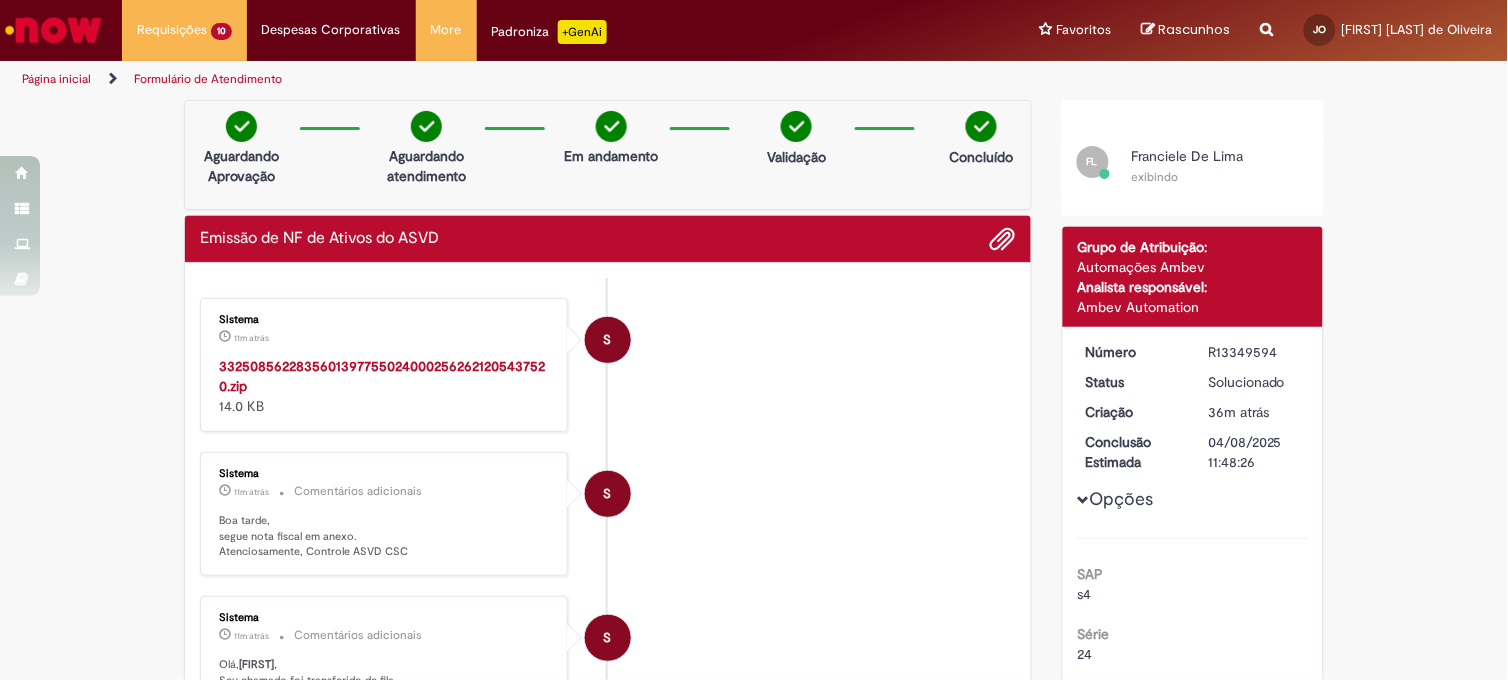 click on "33250856228356013977550240002562621205437520.zip" at bounding box center [382, 376] 